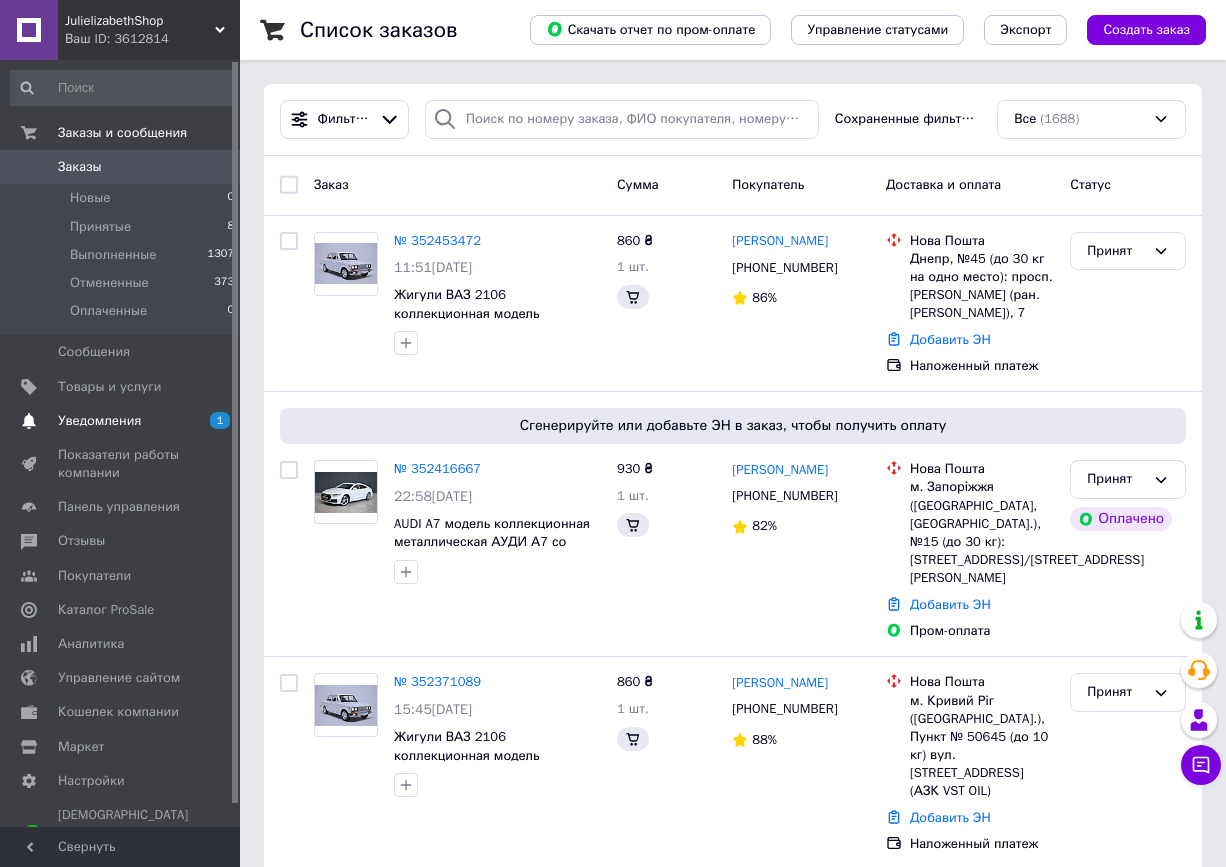 scroll, scrollTop: 0, scrollLeft: 0, axis: both 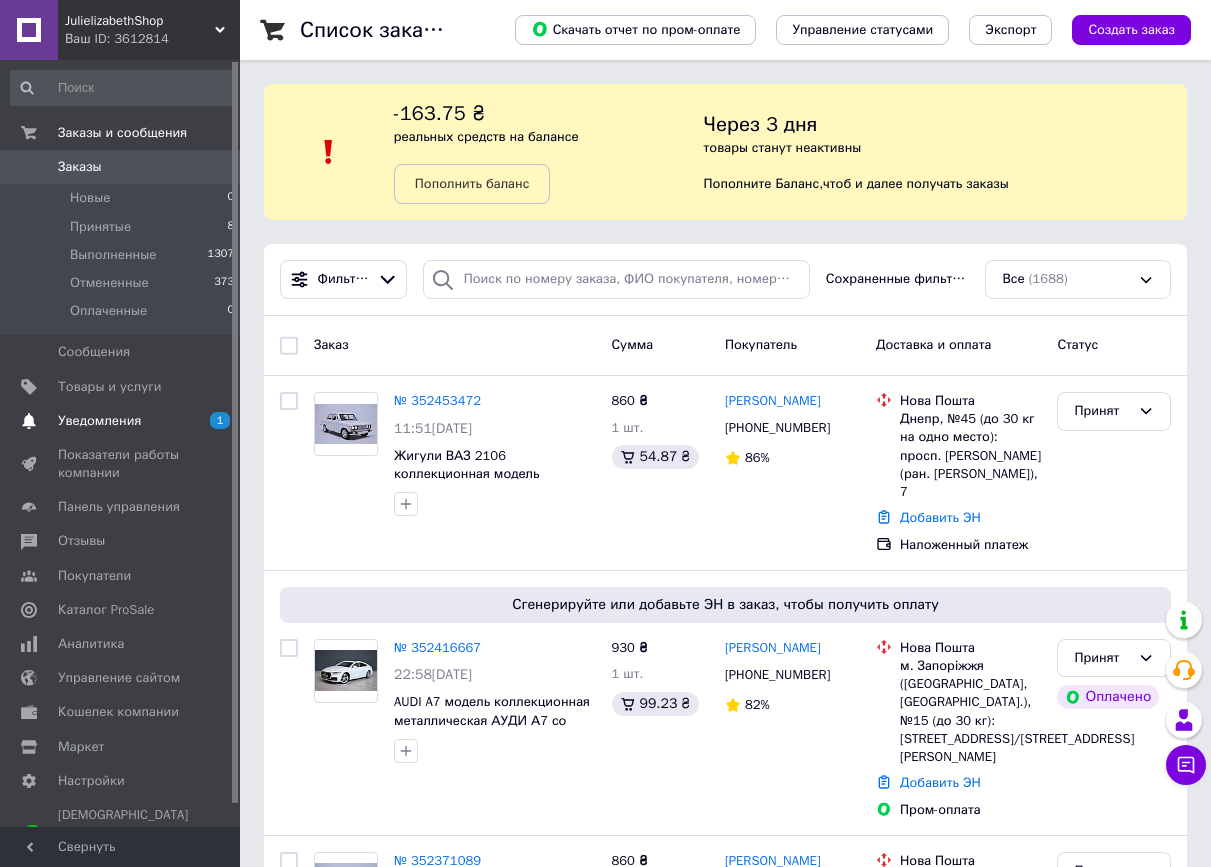click on "Уведомления" at bounding box center [99, 421] 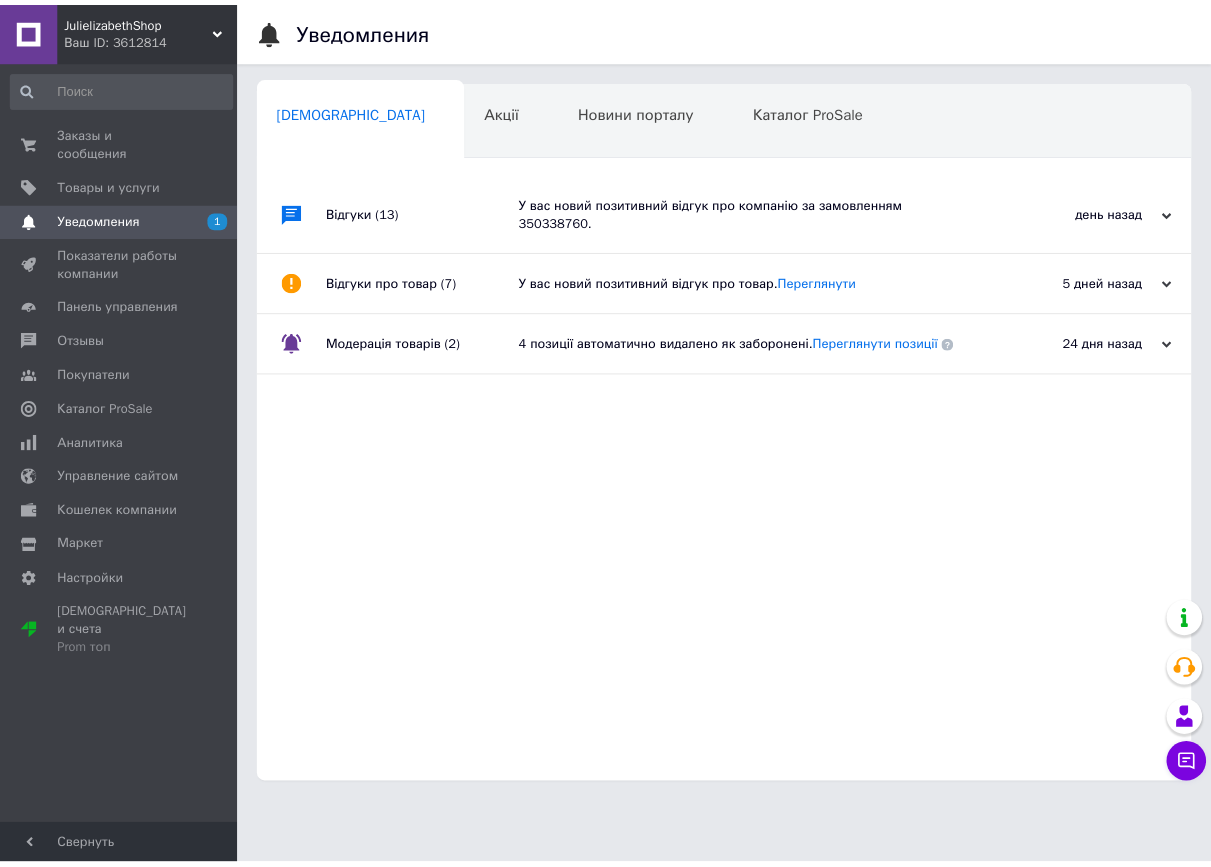 scroll, scrollTop: 0, scrollLeft: 5, axis: horizontal 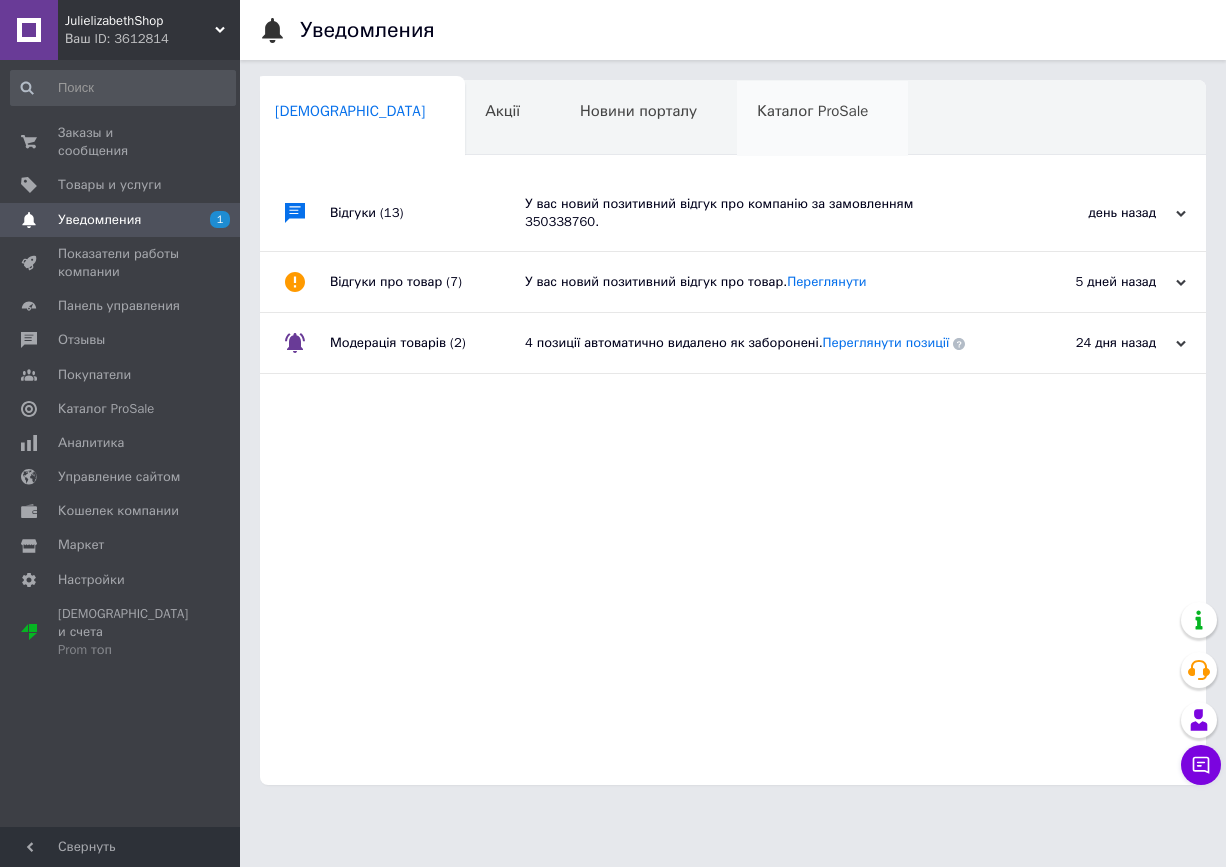 click on "Каталог ProSale" at bounding box center [812, 111] 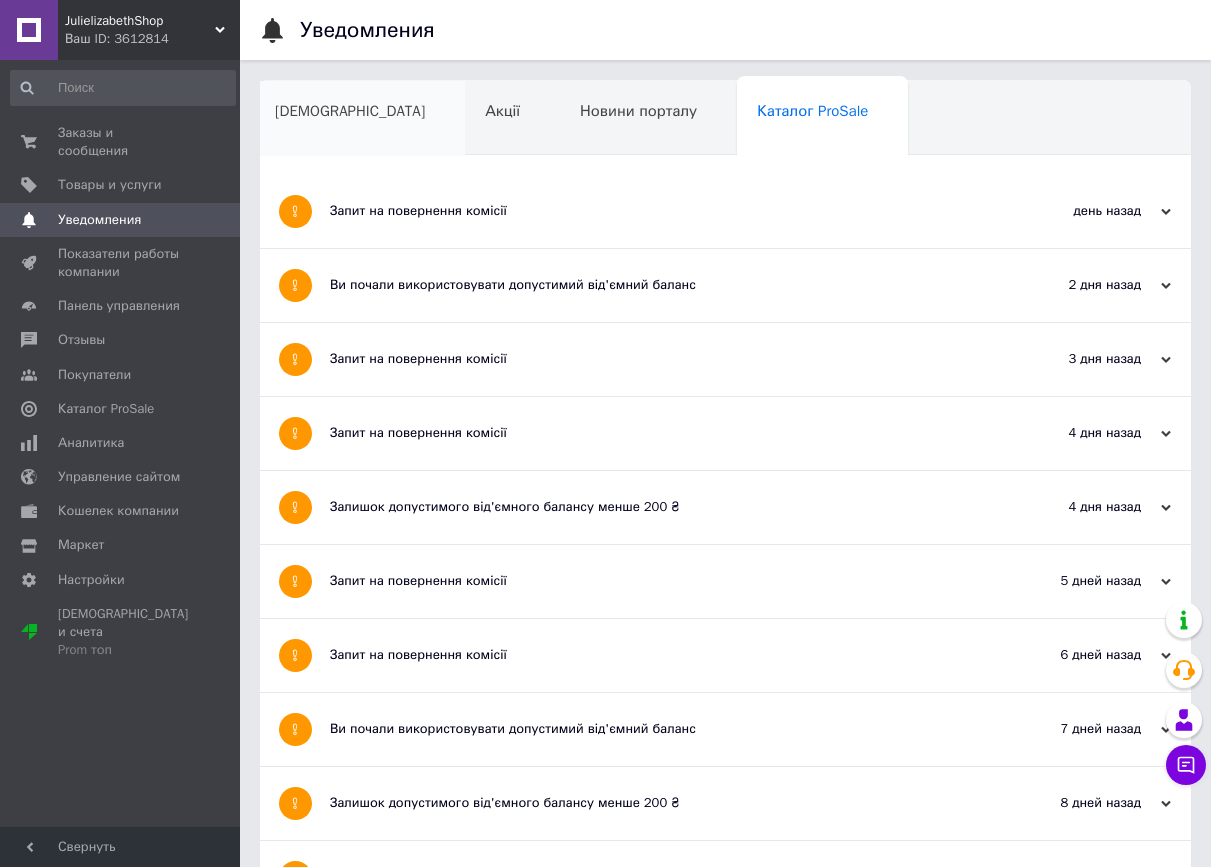 click on "[DEMOGRAPHIC_DATA]" at bounding box center [350, 111] 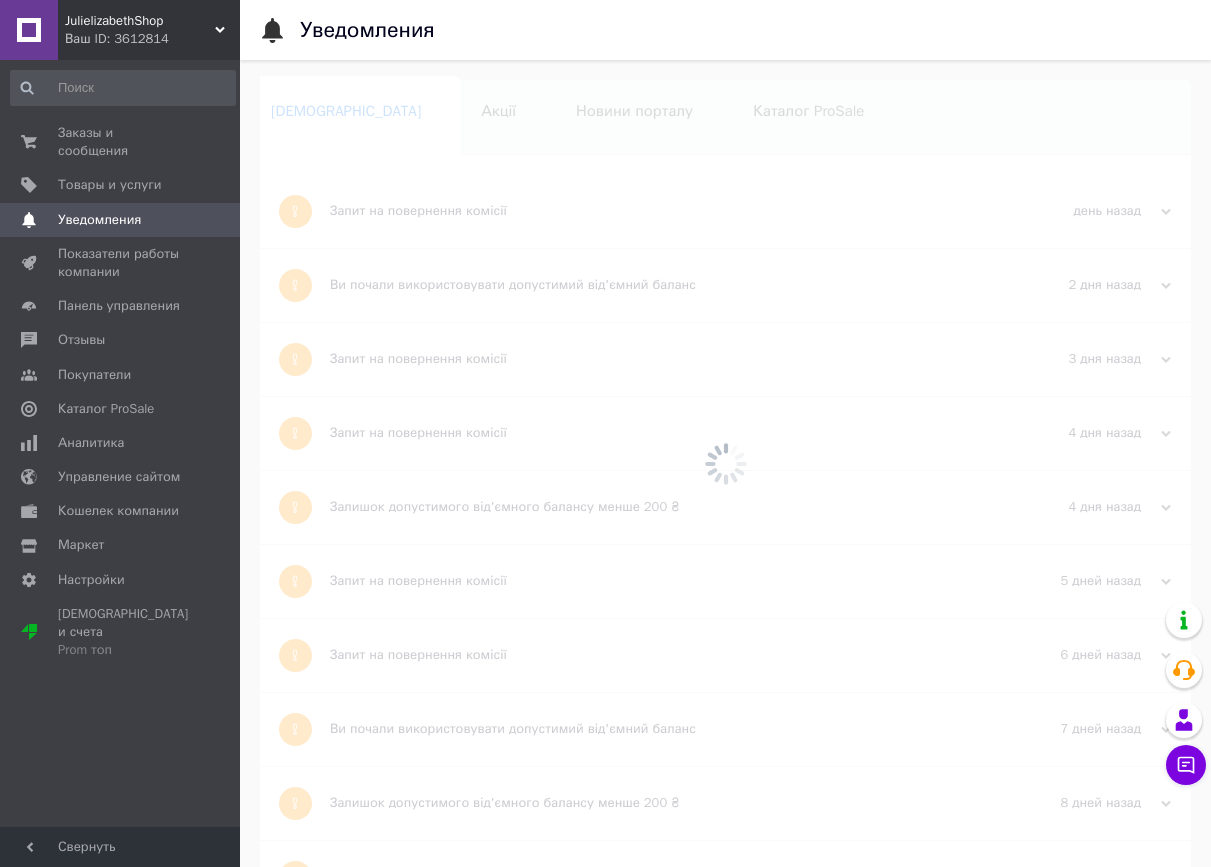 scroll, scrollTop: 0, scrollLeft: 5, axis: horizontal 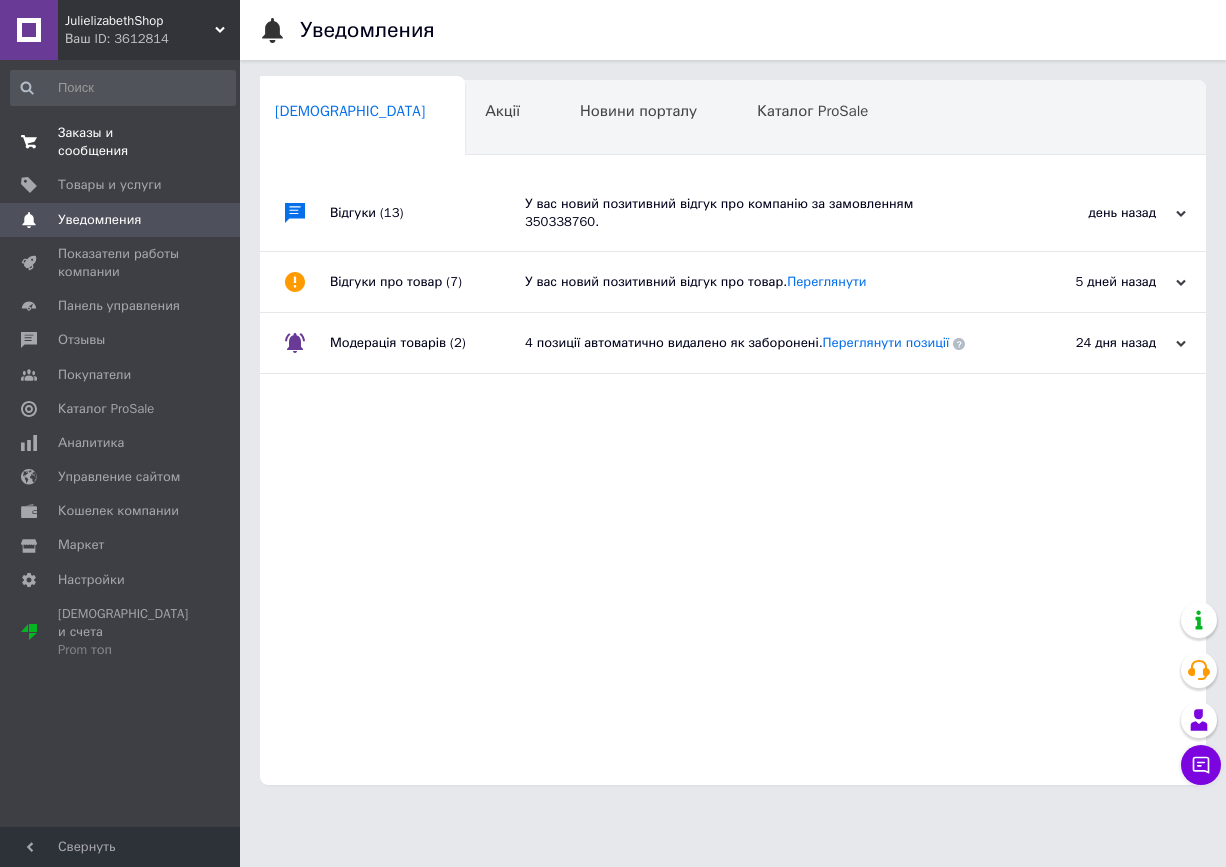 click on "Заказы и сообщения" at bounding box center (121, 142) 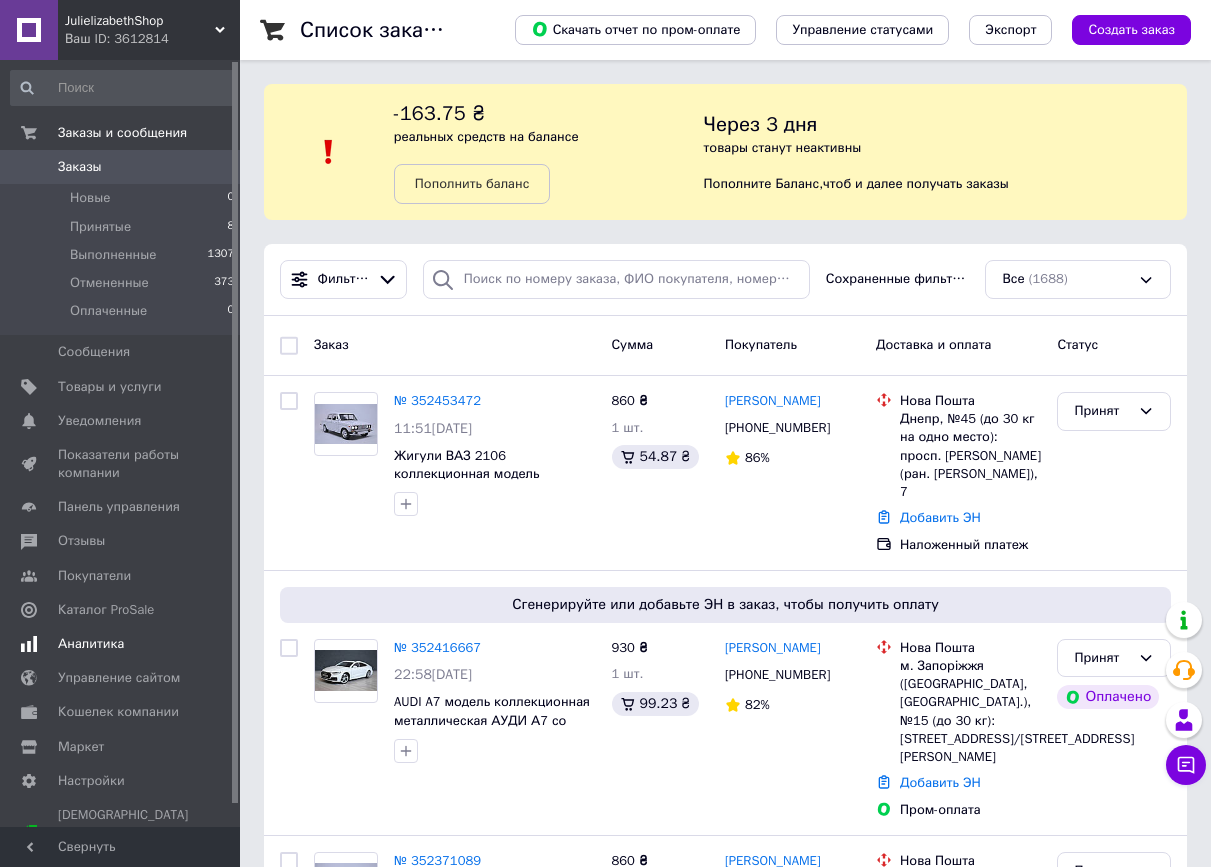 click on "Аналитика" at bounding box center [91, 644] 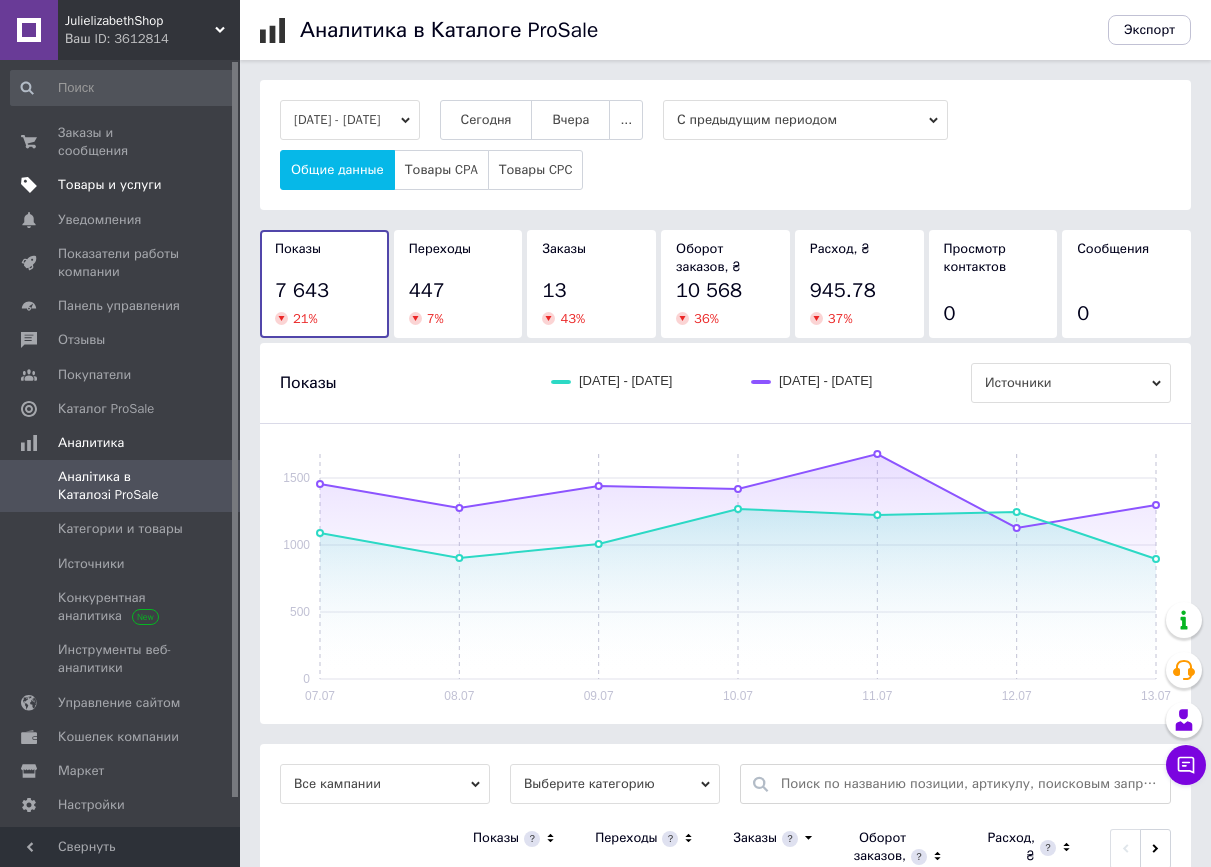 click on "Товары и услуги" at bounding box center [110, 185] 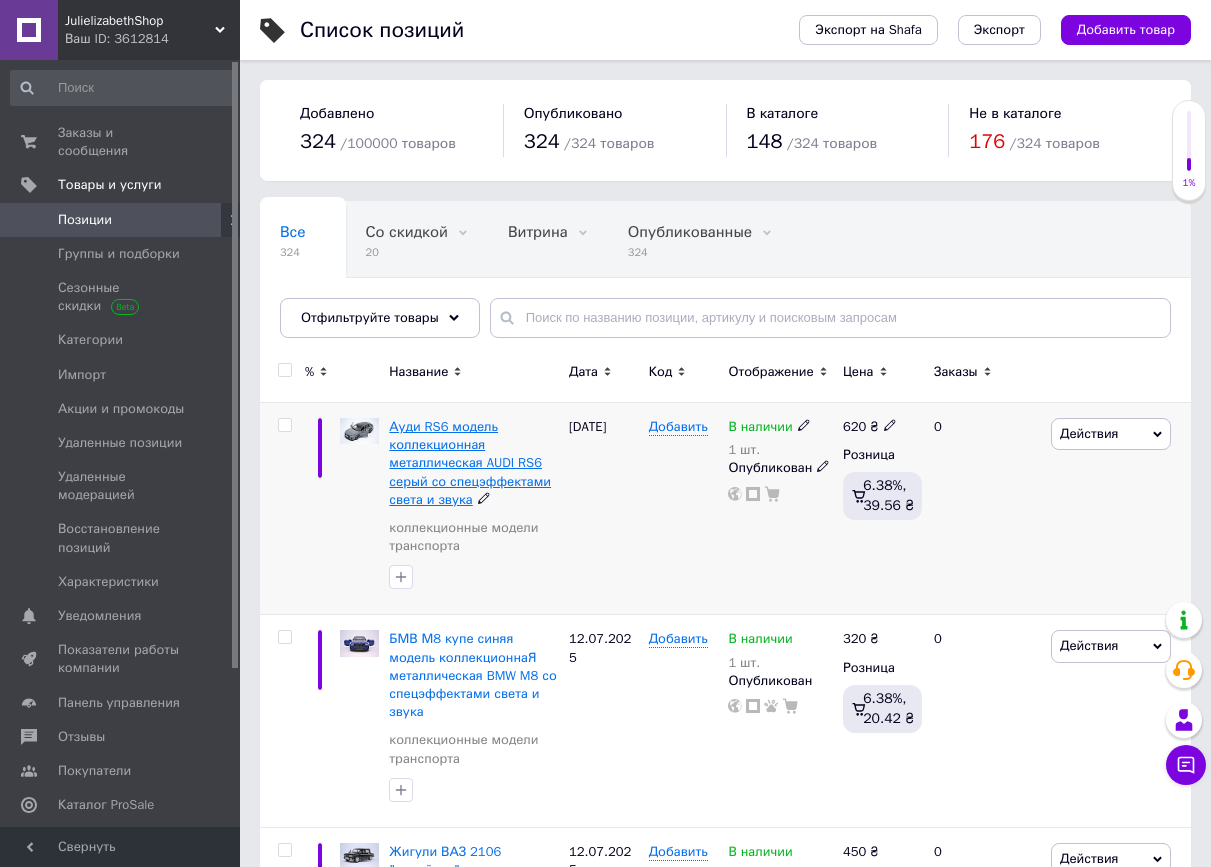click on "Ауди RS6  модель коллекционная металлическая AUDI RS6 серый со спецэффектами света и звука" at bounding box center (470, 463) 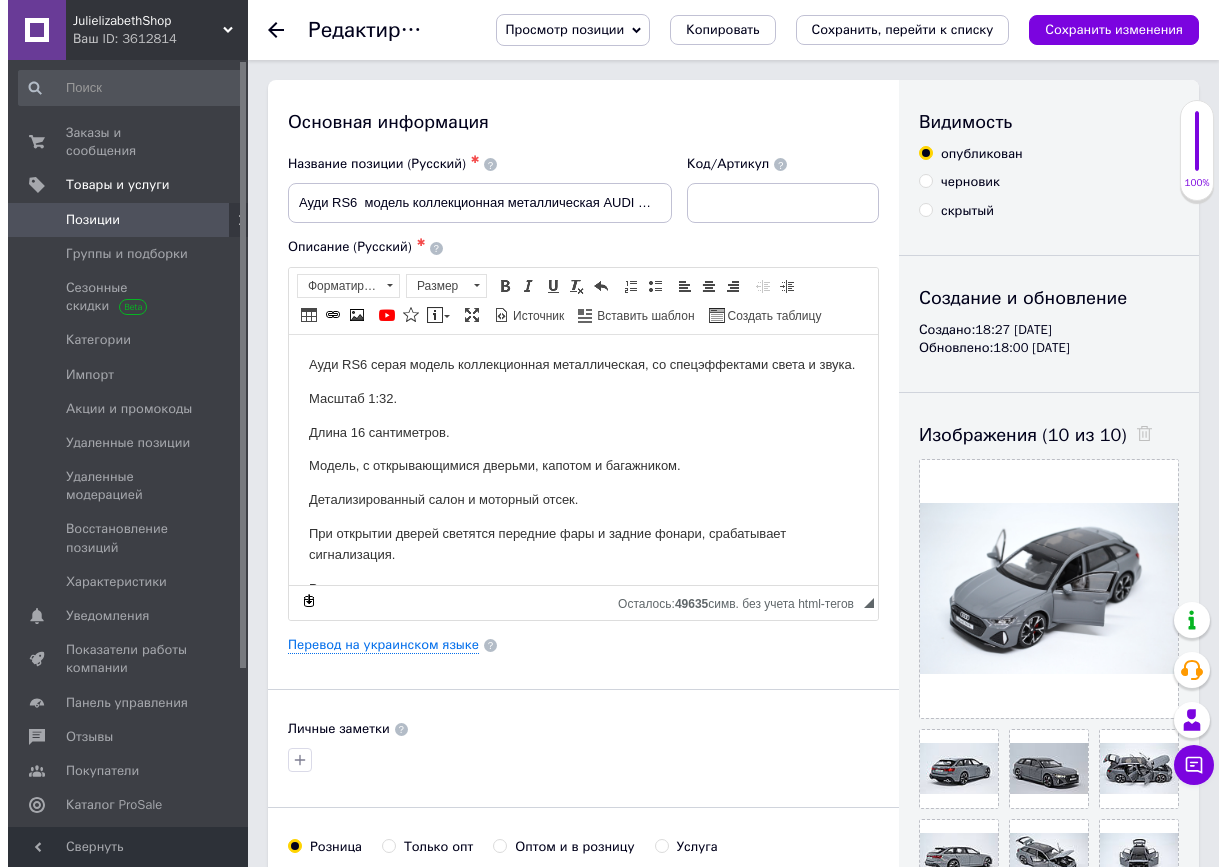 scroll, scrollTop: 0, scrollLeft: 0, axis: both 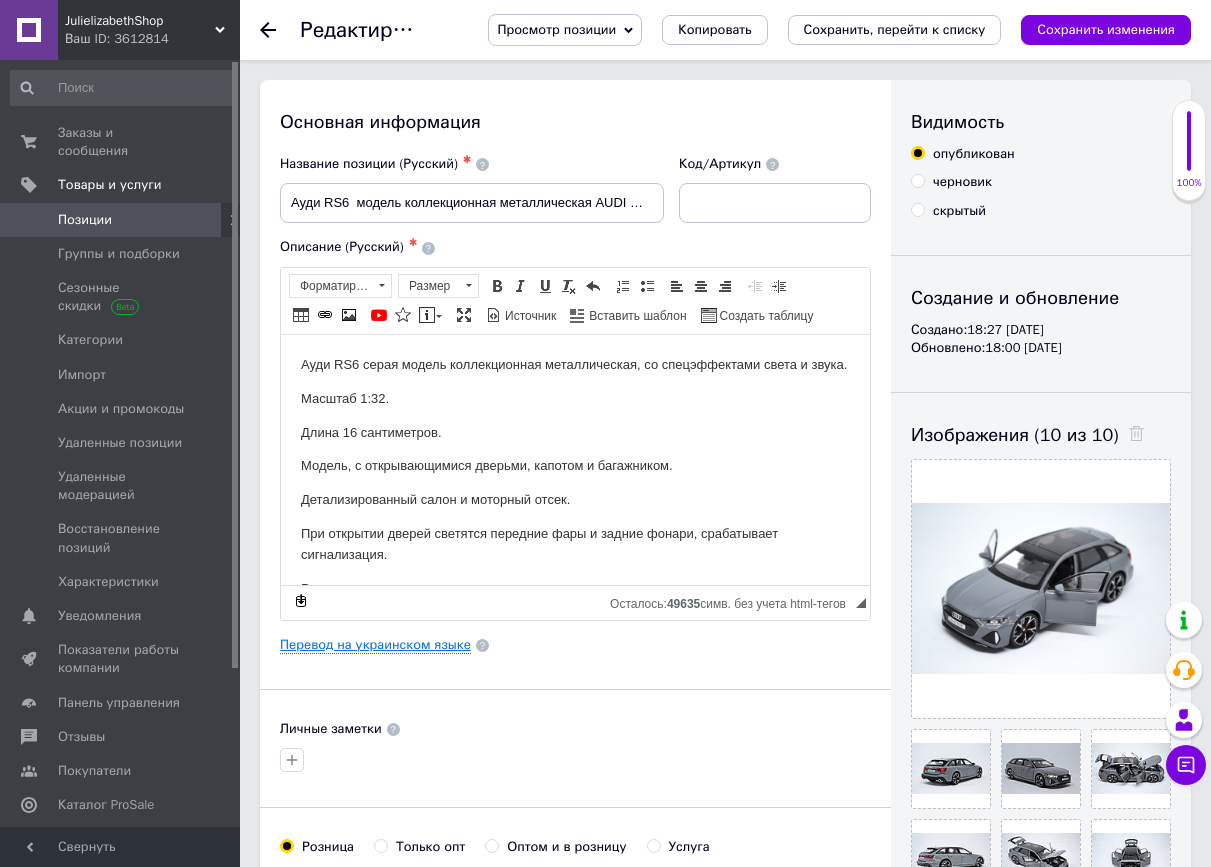 click on "Перевод на украинском языке" at bounding box center [375, 645] 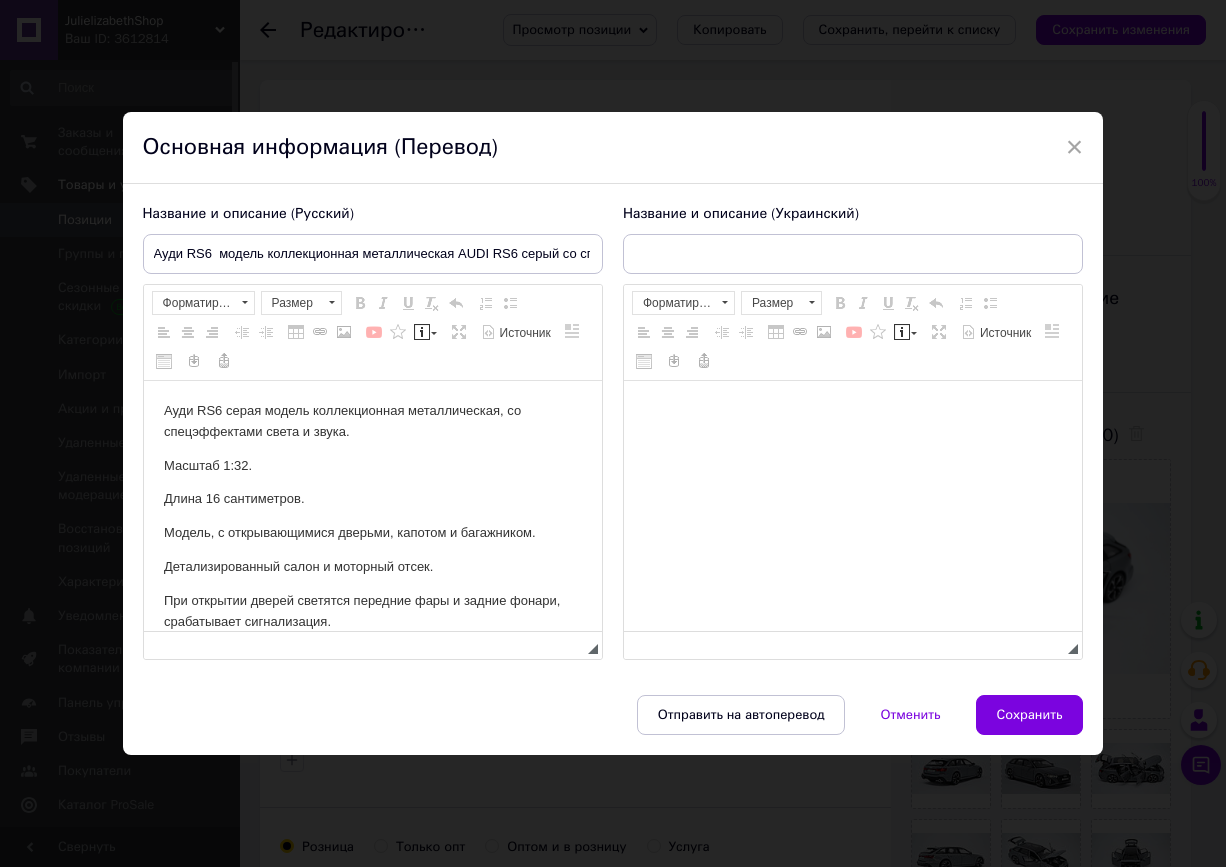 type on "Аудіо RS6 модель колекційна металева AUDI RS6 сірий зі спецефектами світла та звуку" 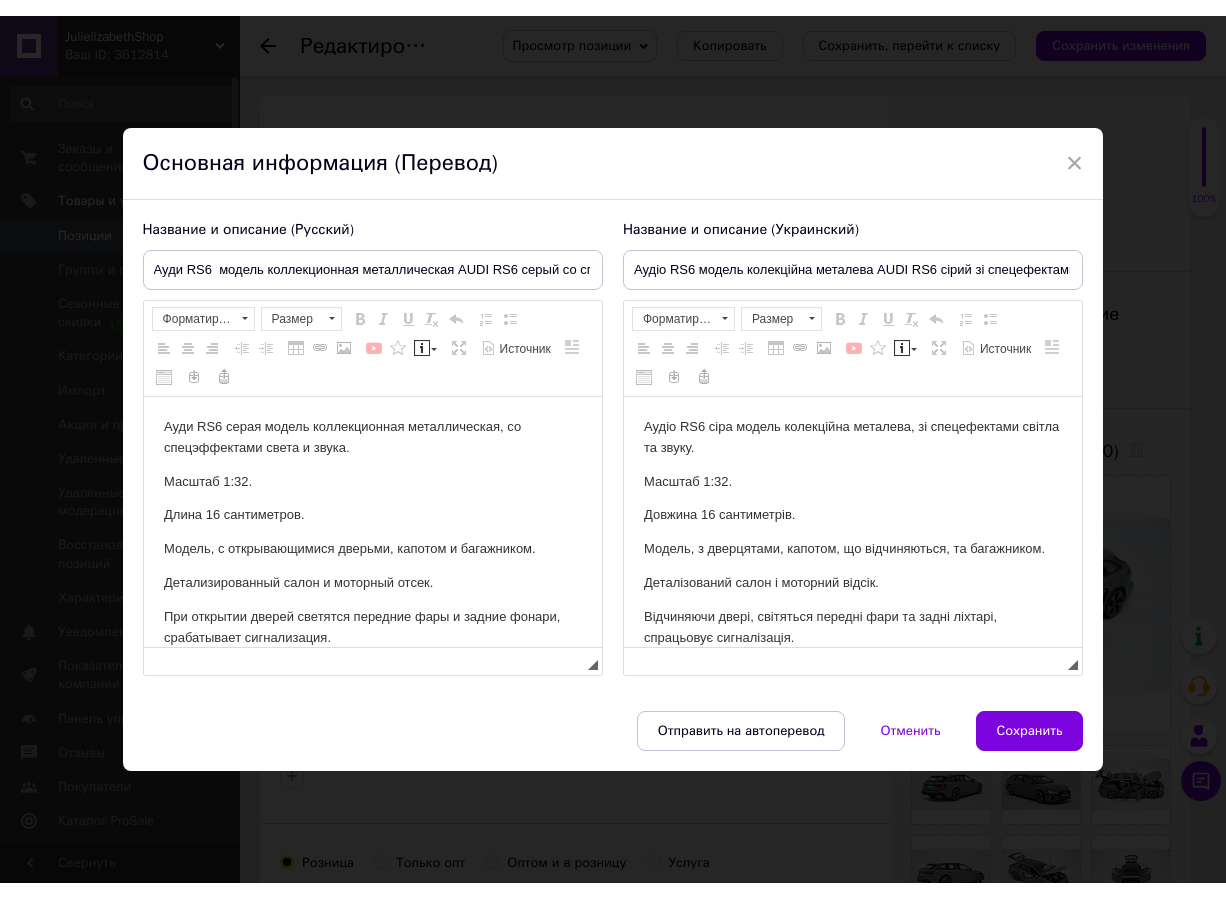 scroll, scrollTop: 0, scrollLeft: 0, axis: both 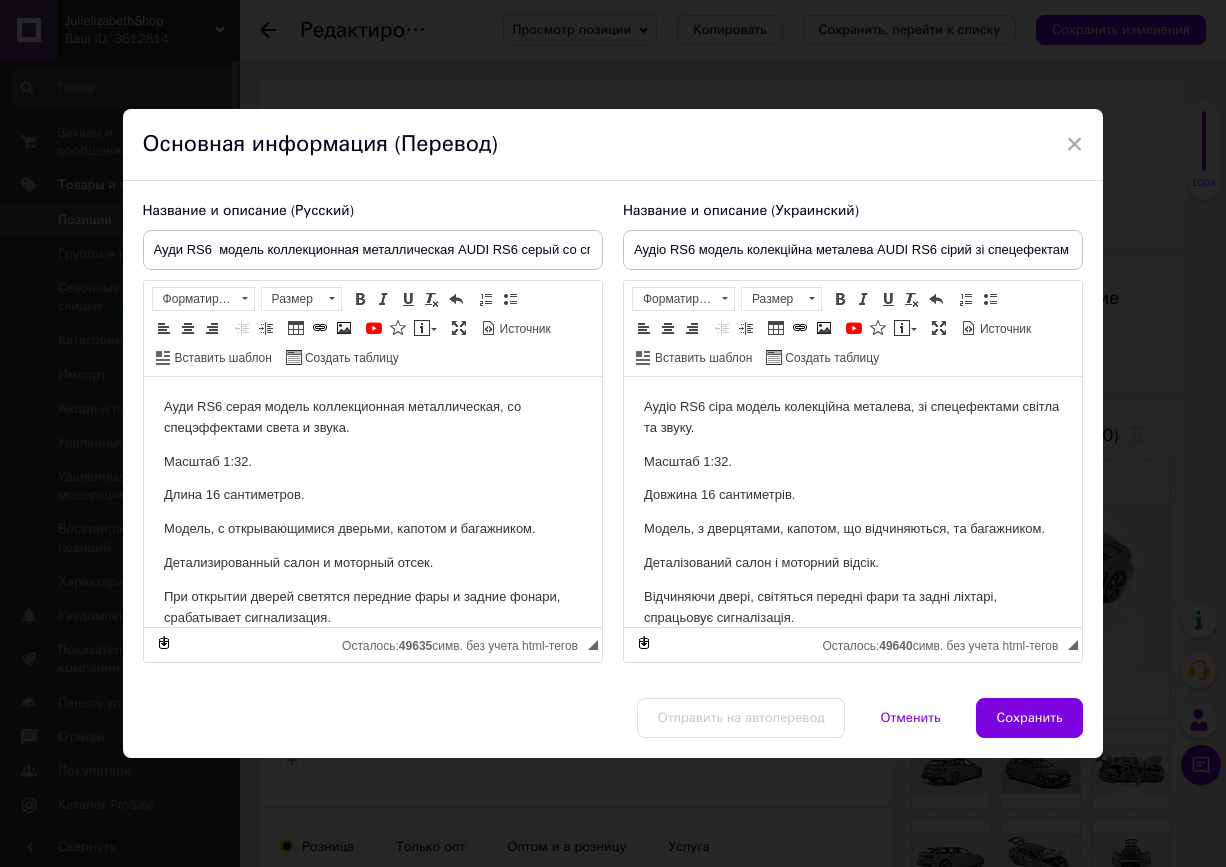 click on "Аудіо RS6 сіра модель колекційна металева, зі спецефектами світла та звуку." at bounding box center (852, 418) 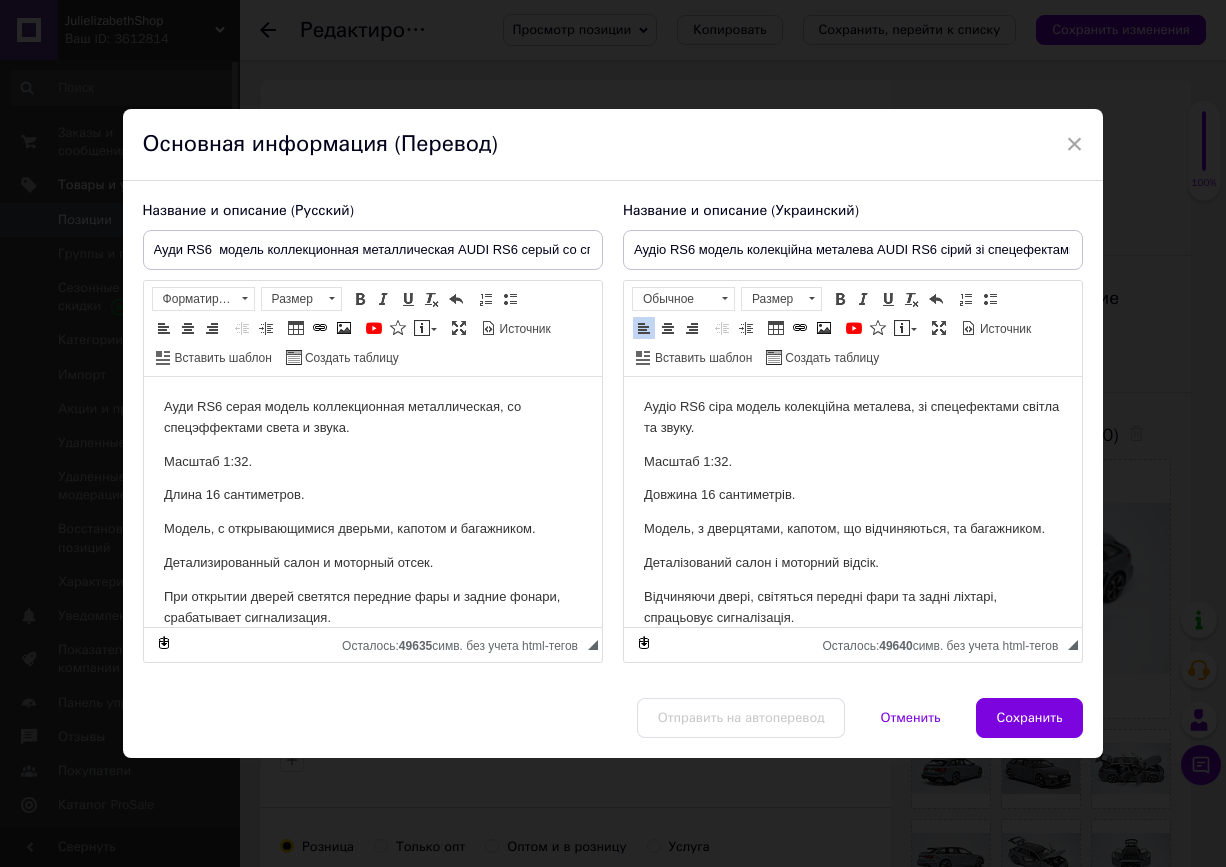 type 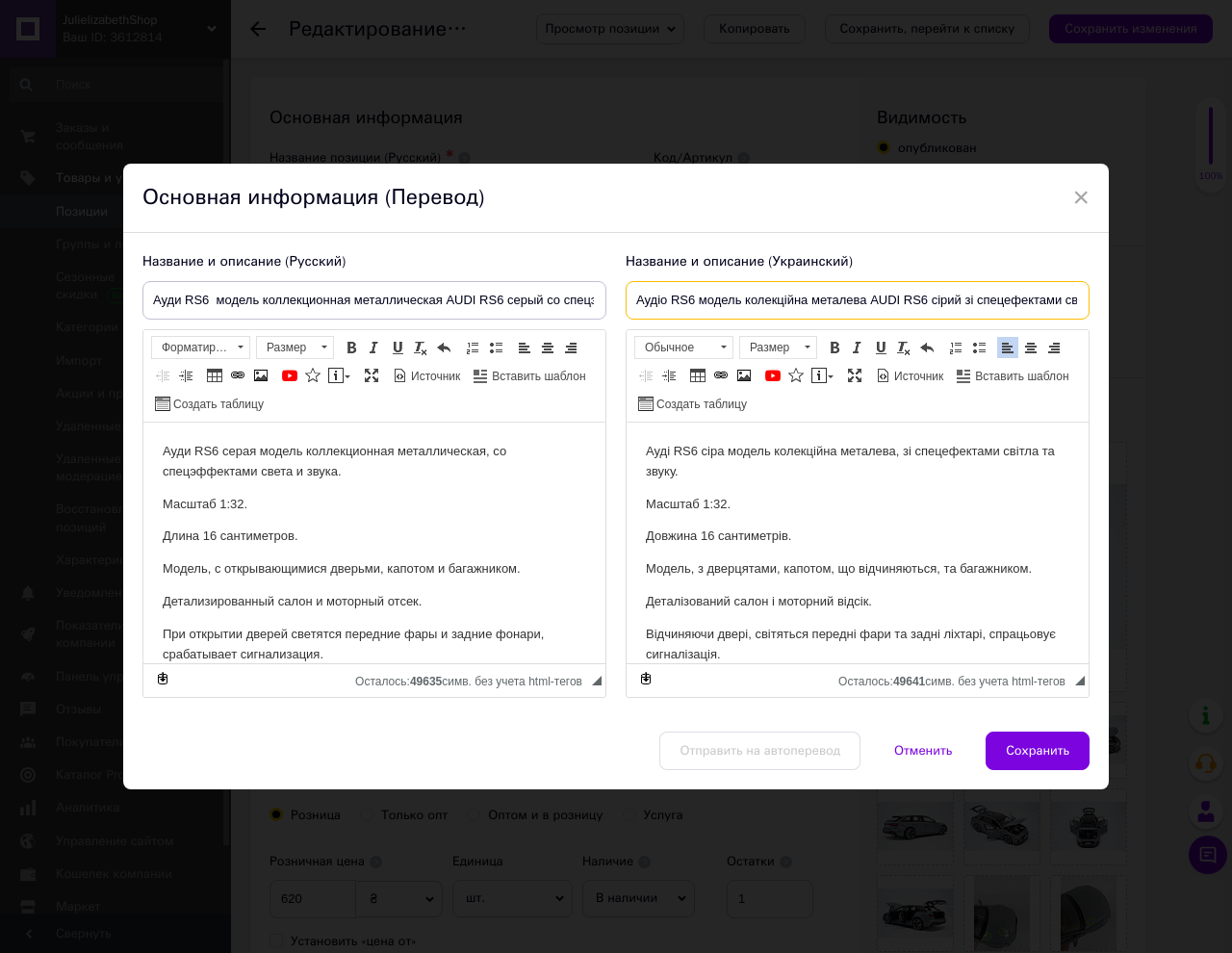 click on "Аудіо RS6 модель колекційна металева AUDI RS6 сірий зі спецефектами світла та звуку" at bounding box center [858, 300] 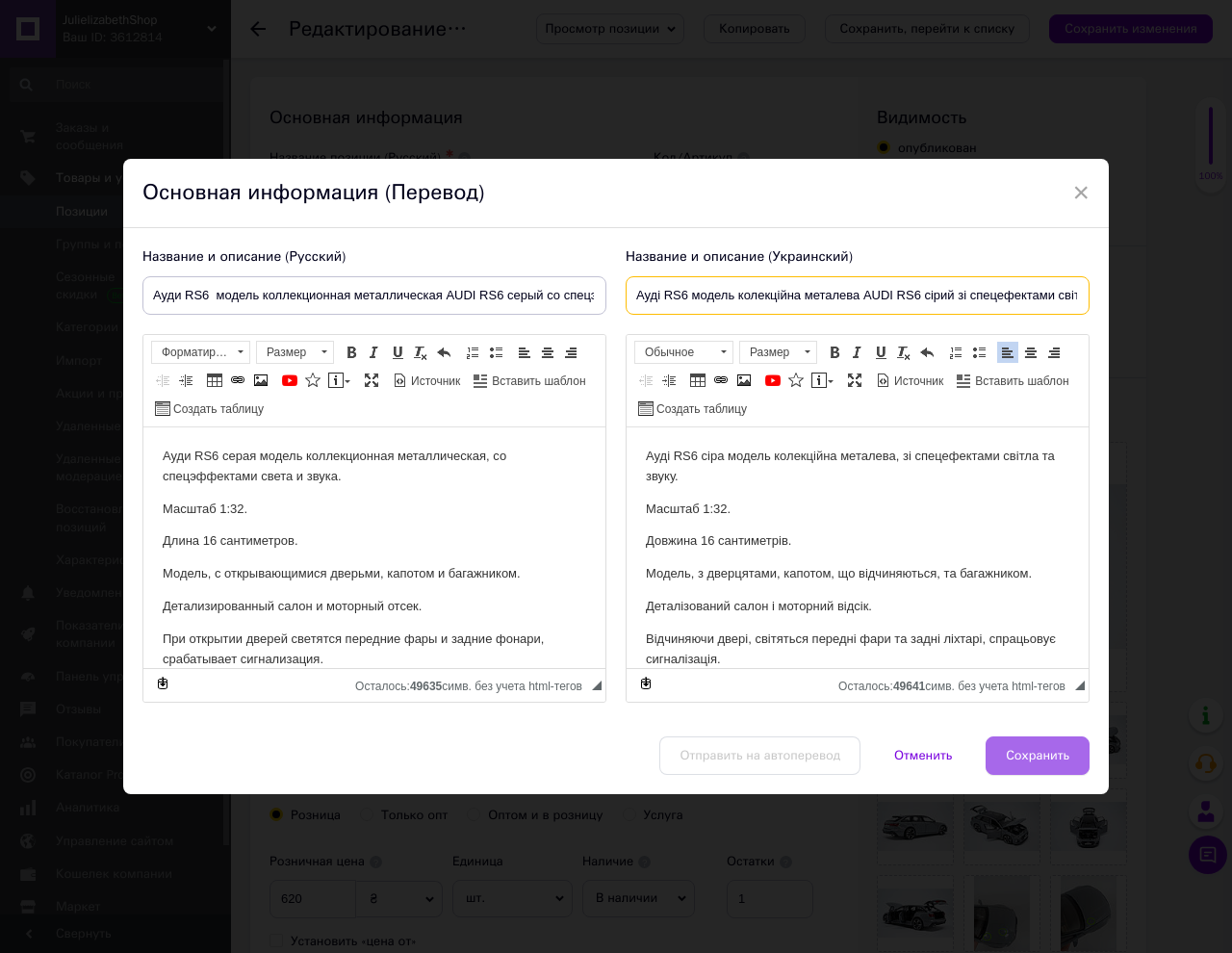 type on "Ауді RS6 модель колекційна металева AUDI RS6 сірий зі спецефектами світла та звуку" 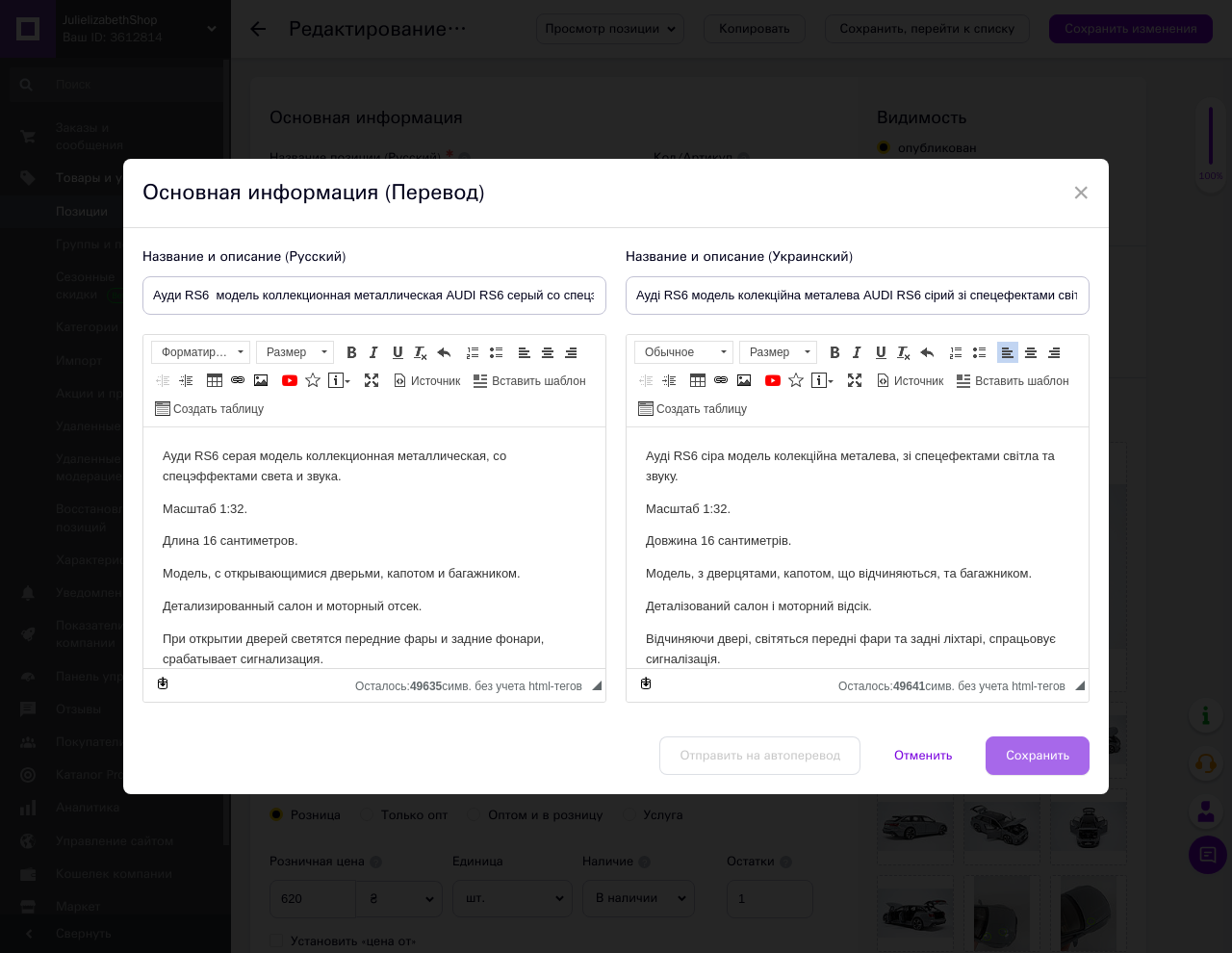 click on "Сохранить" at bounding box center [1038, 756] 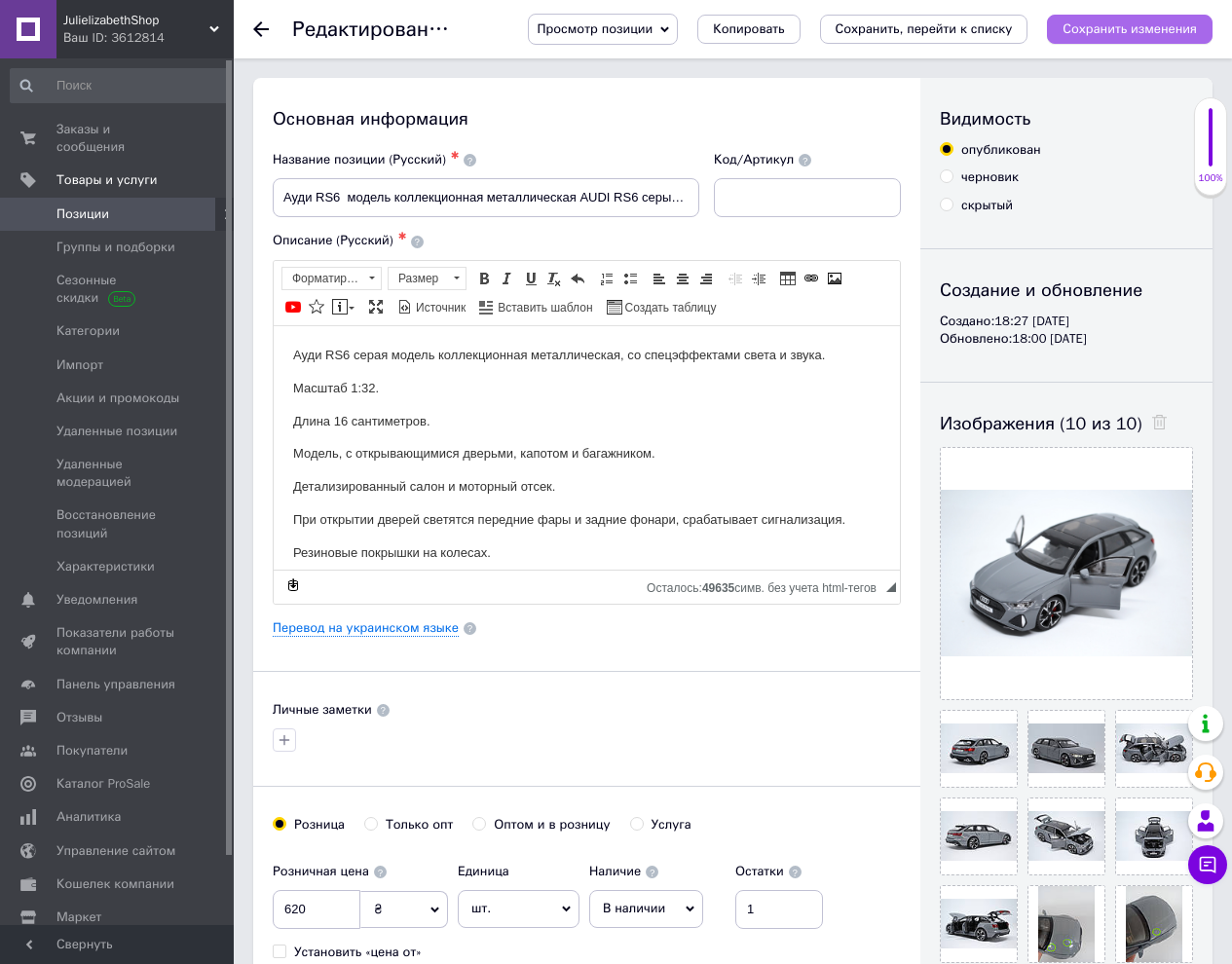 click on "Сохранить изменения" at bounding box center (1130, 28) 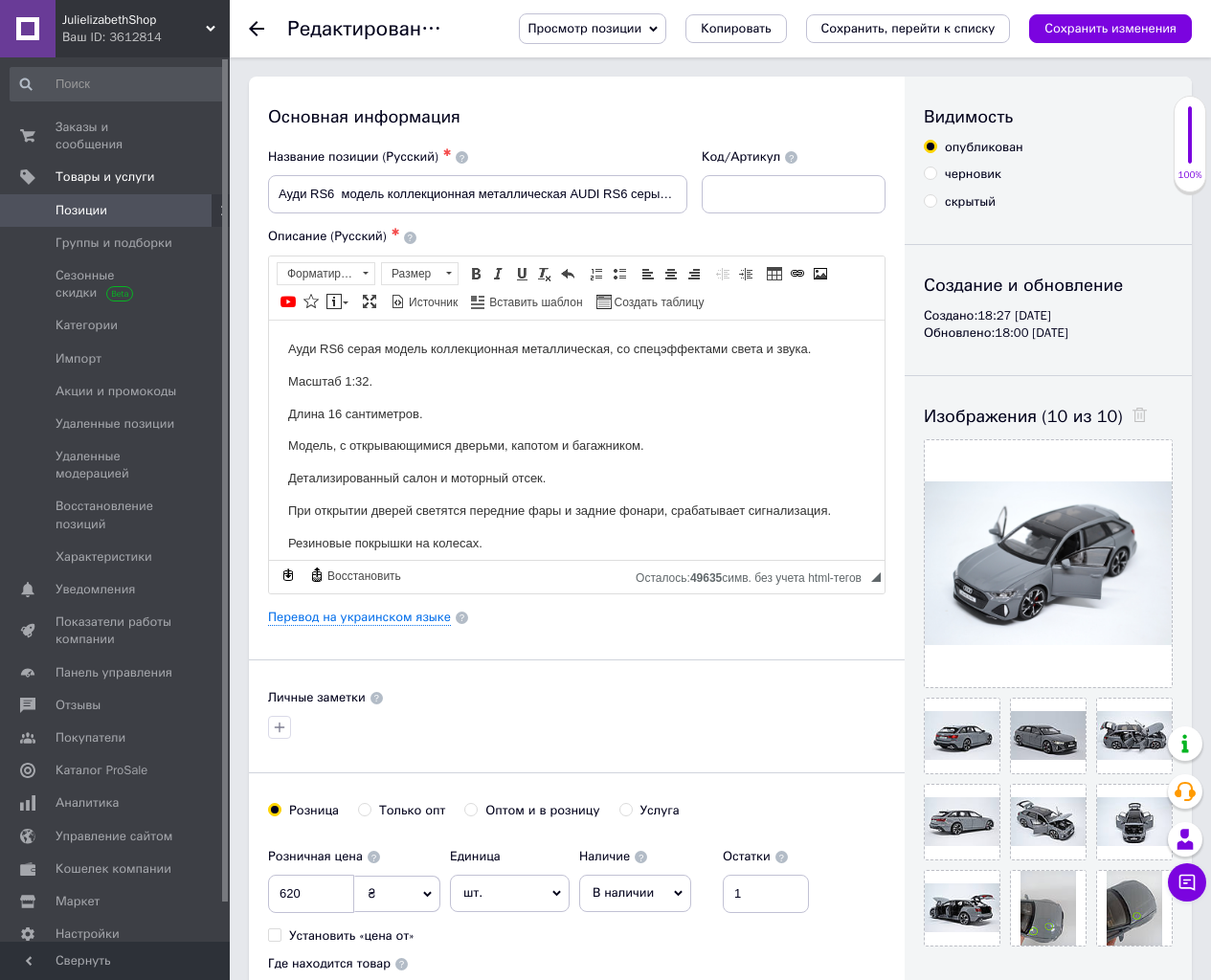 drag, startPoint x: 1030, startPoint y: 0, endPoint x: 1020, endPoint y: 50, distance: 50.9902 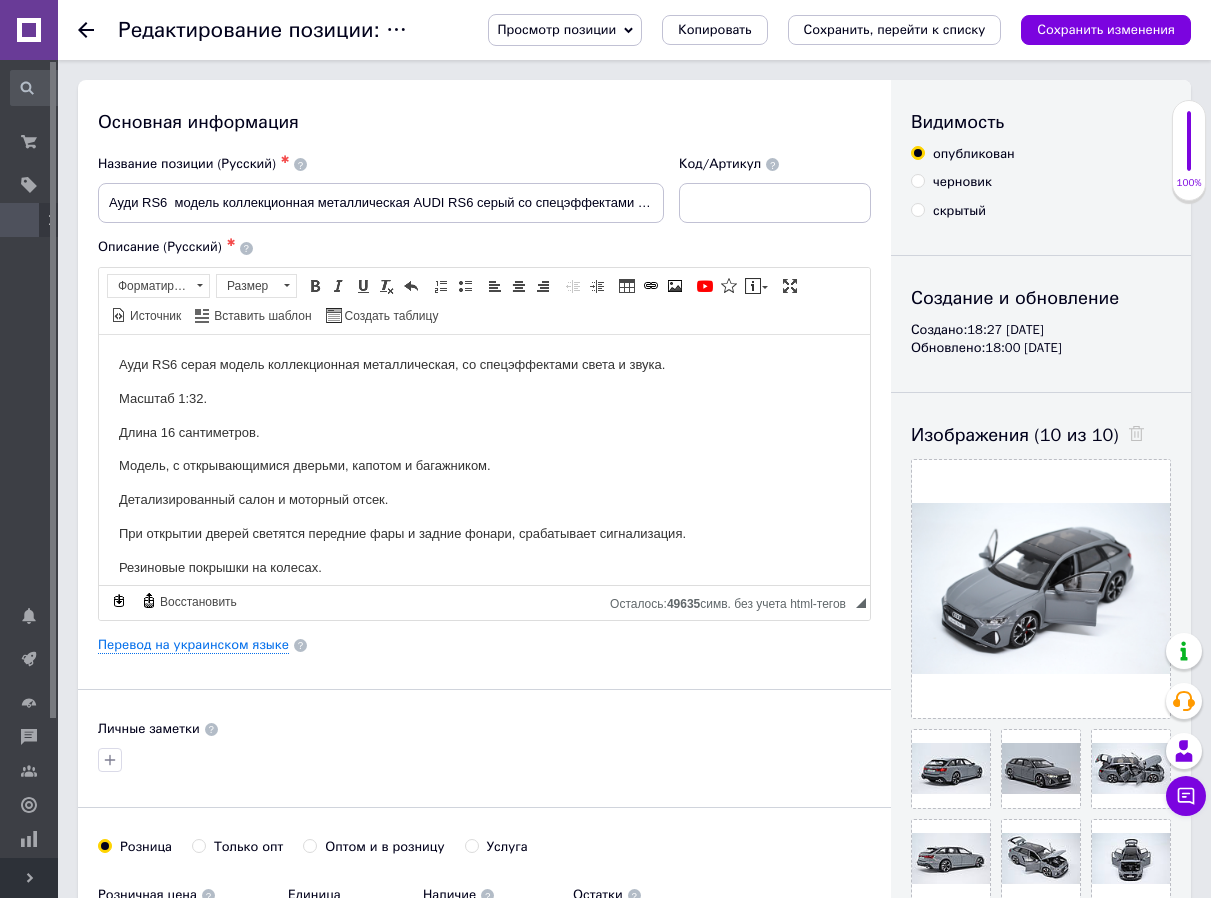click 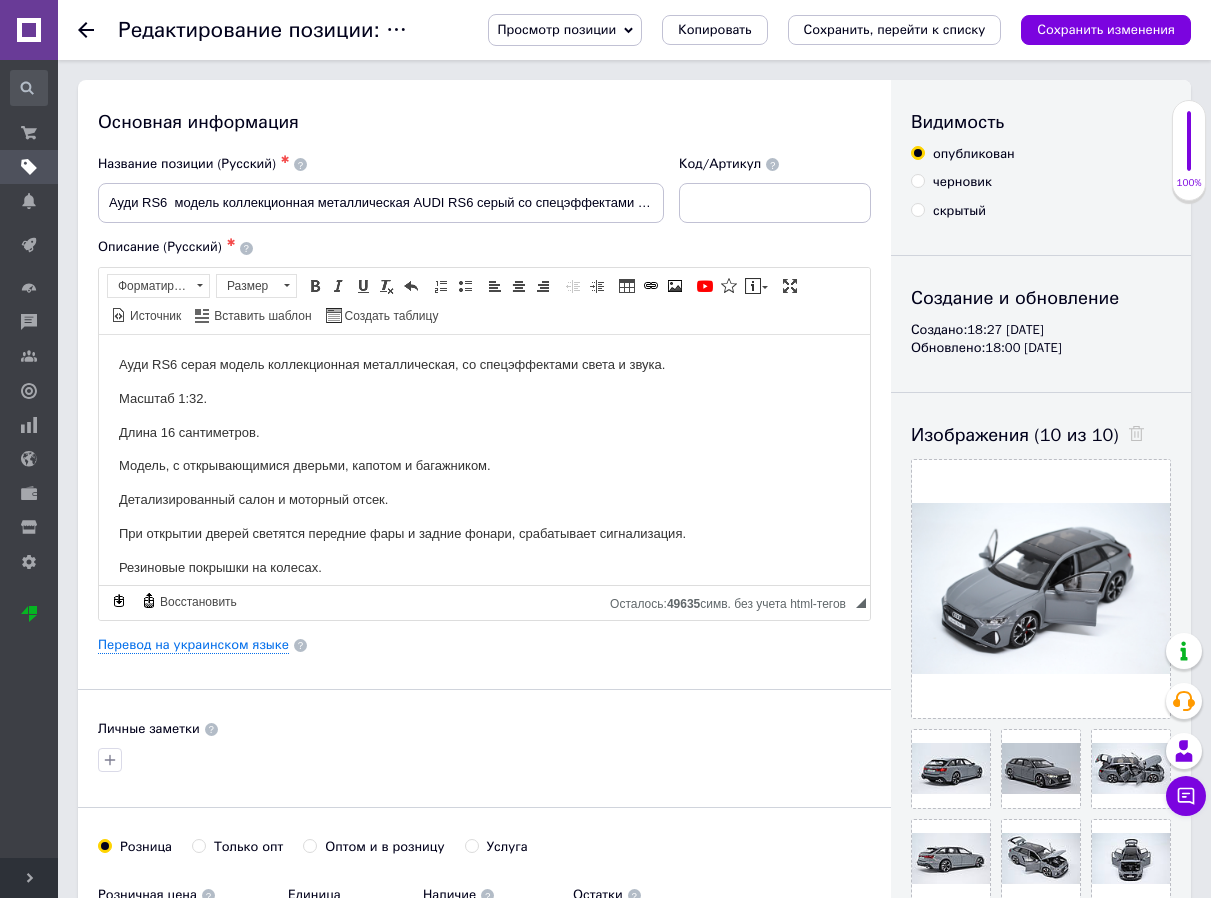 click 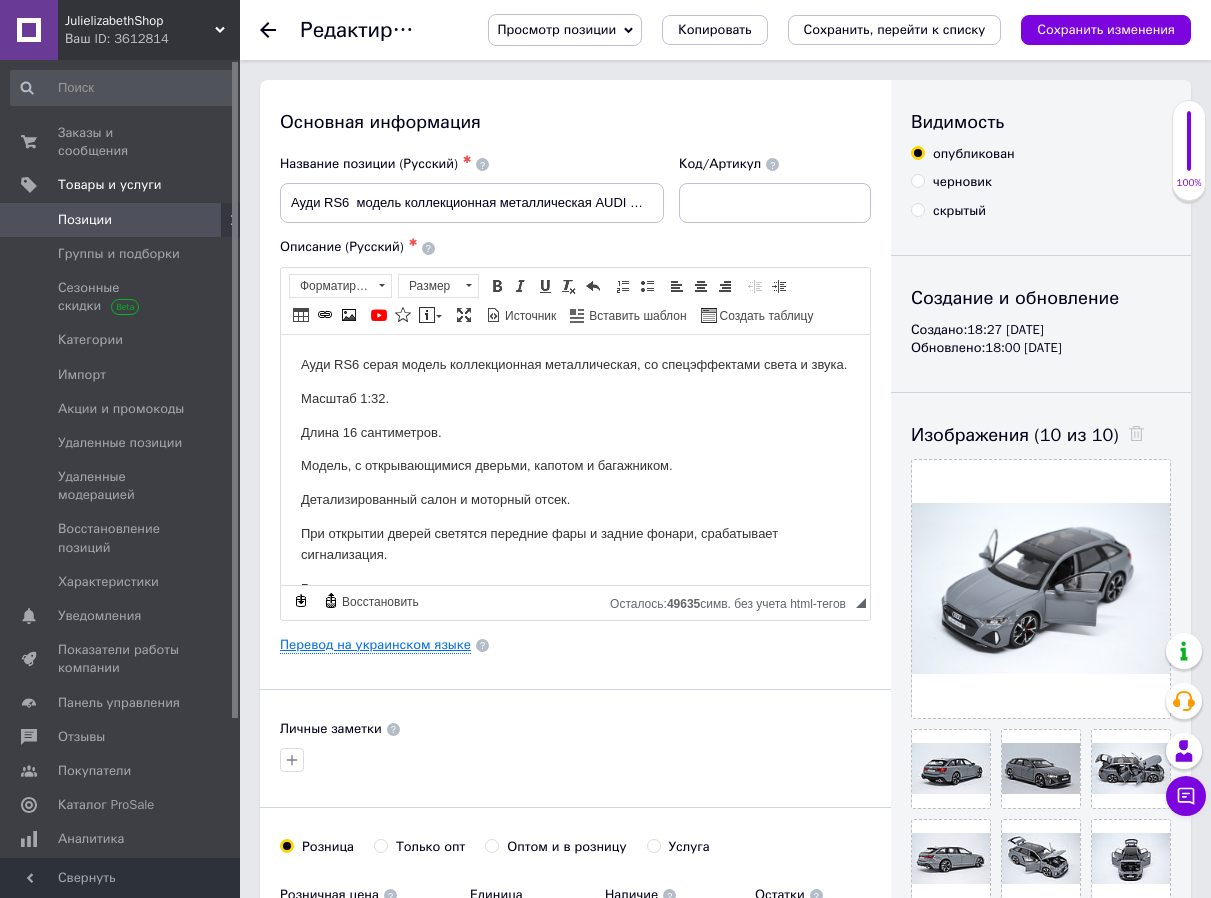 click on "Перевод на украинском языке" at bounding box center [375, 645] 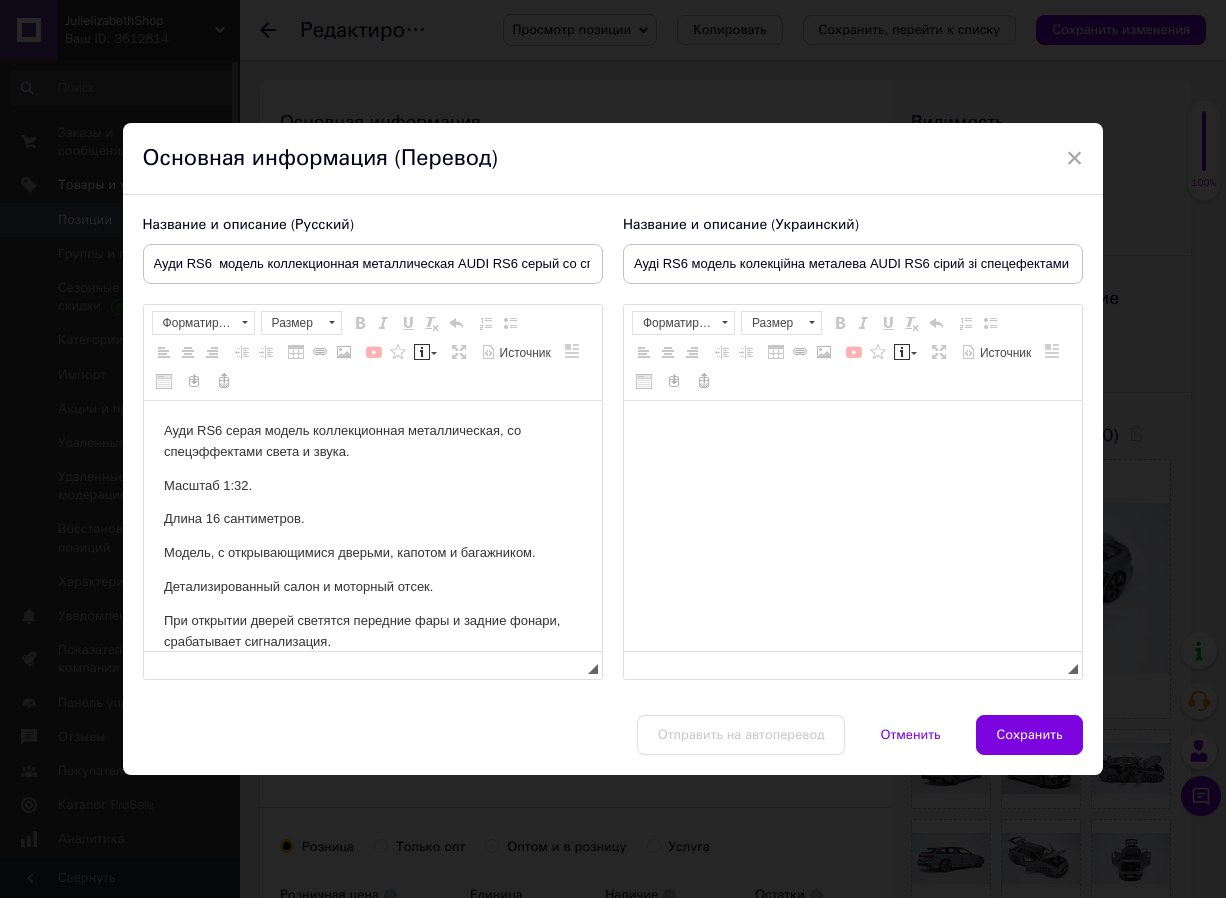 scroll, scrollTop: 0, scrollLeft: 0, axis: both 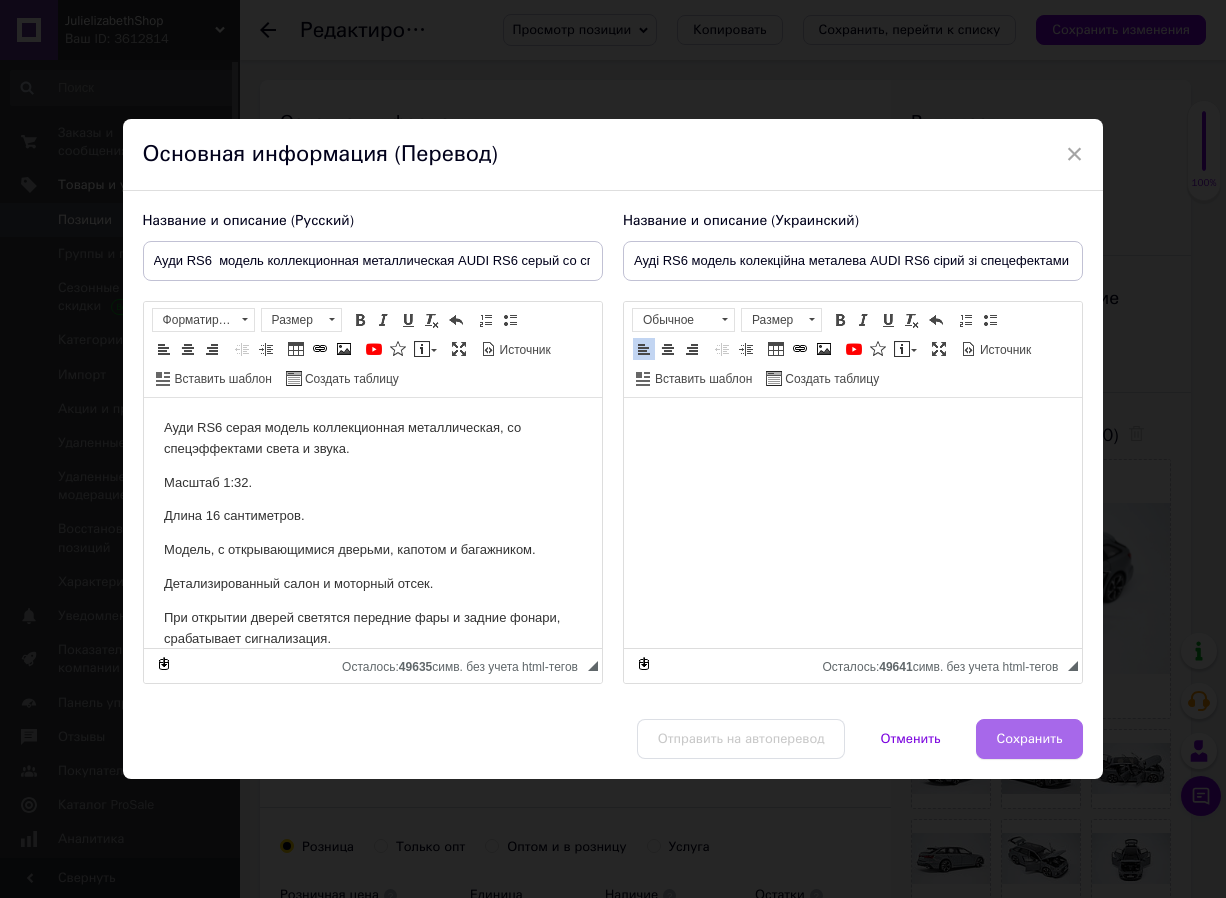 click on "Сохранить" at bounding box center (1030, 739) 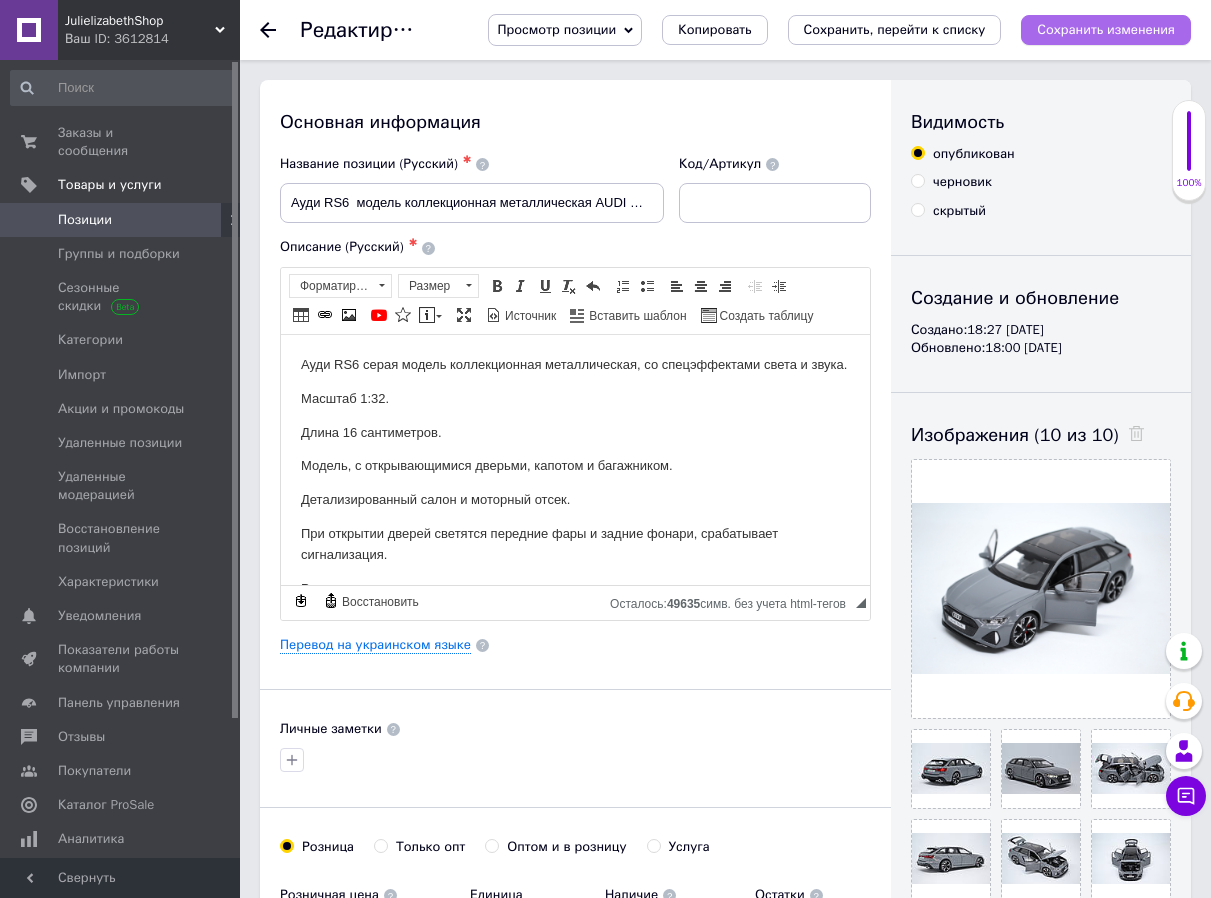 click on "Сохранить изменения" at bounding box center [1106, 29] 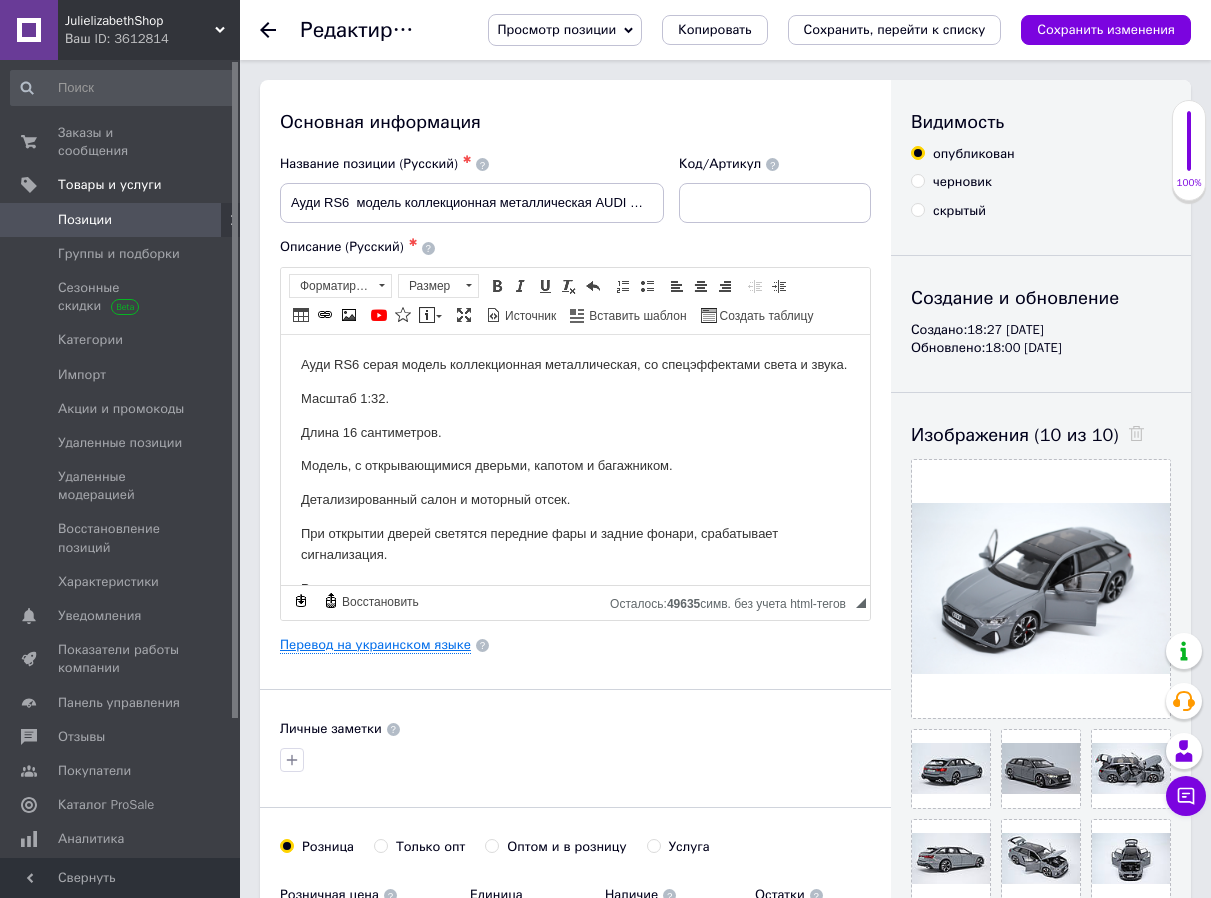 click on "Перевод на украинском языке" at bounding box center (375, 645) 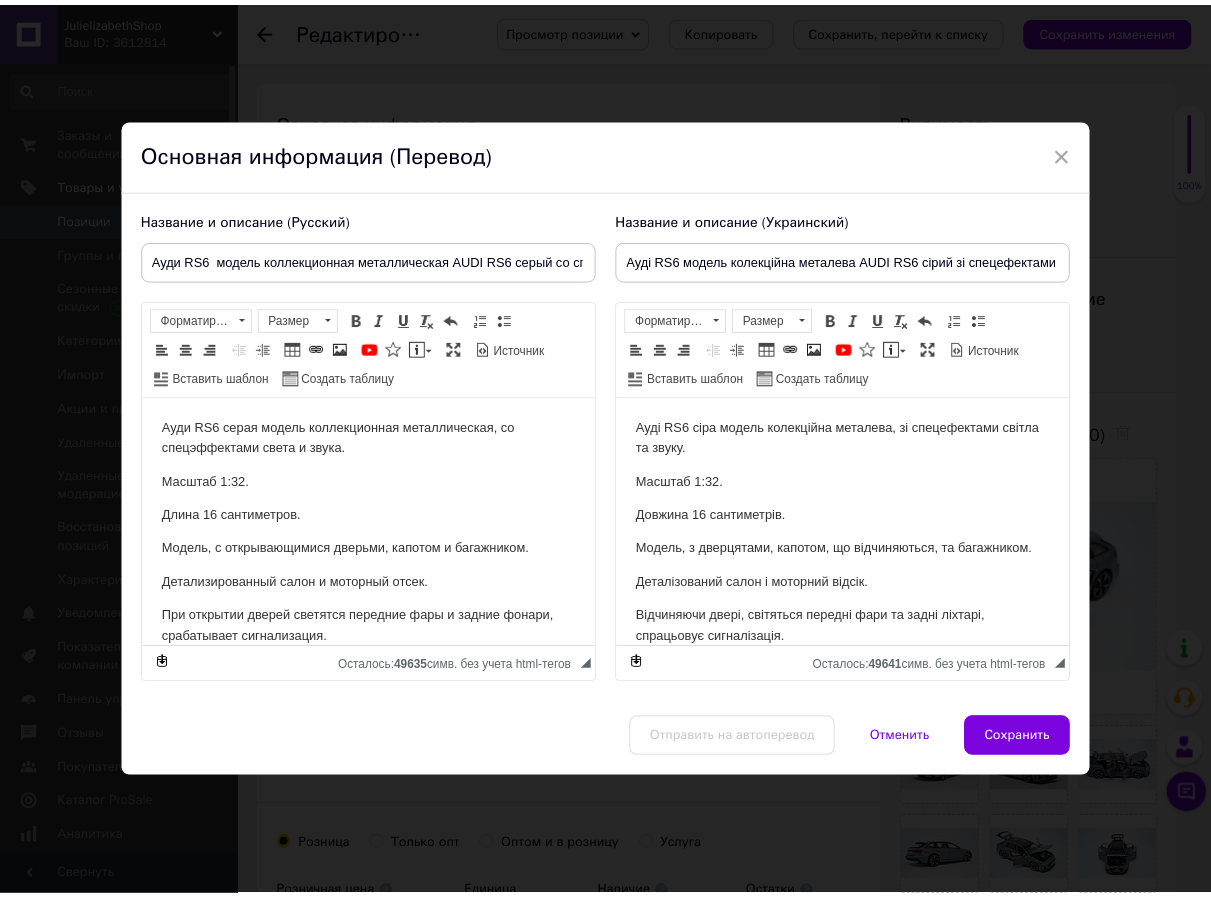 scroll, scrollTop: 0, scrollLeft: 0, axis: both 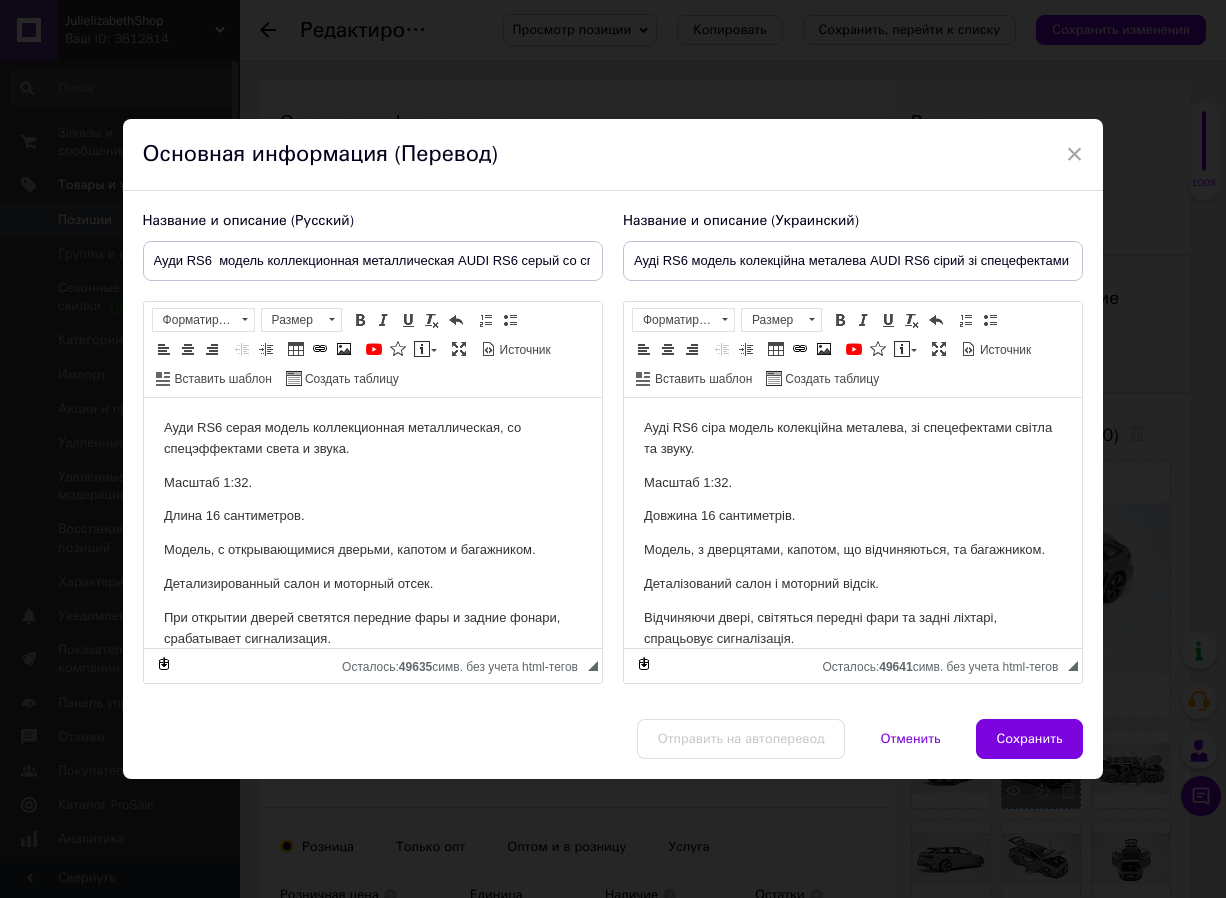click on "Сохранить" at bounding box center [1030, 739] 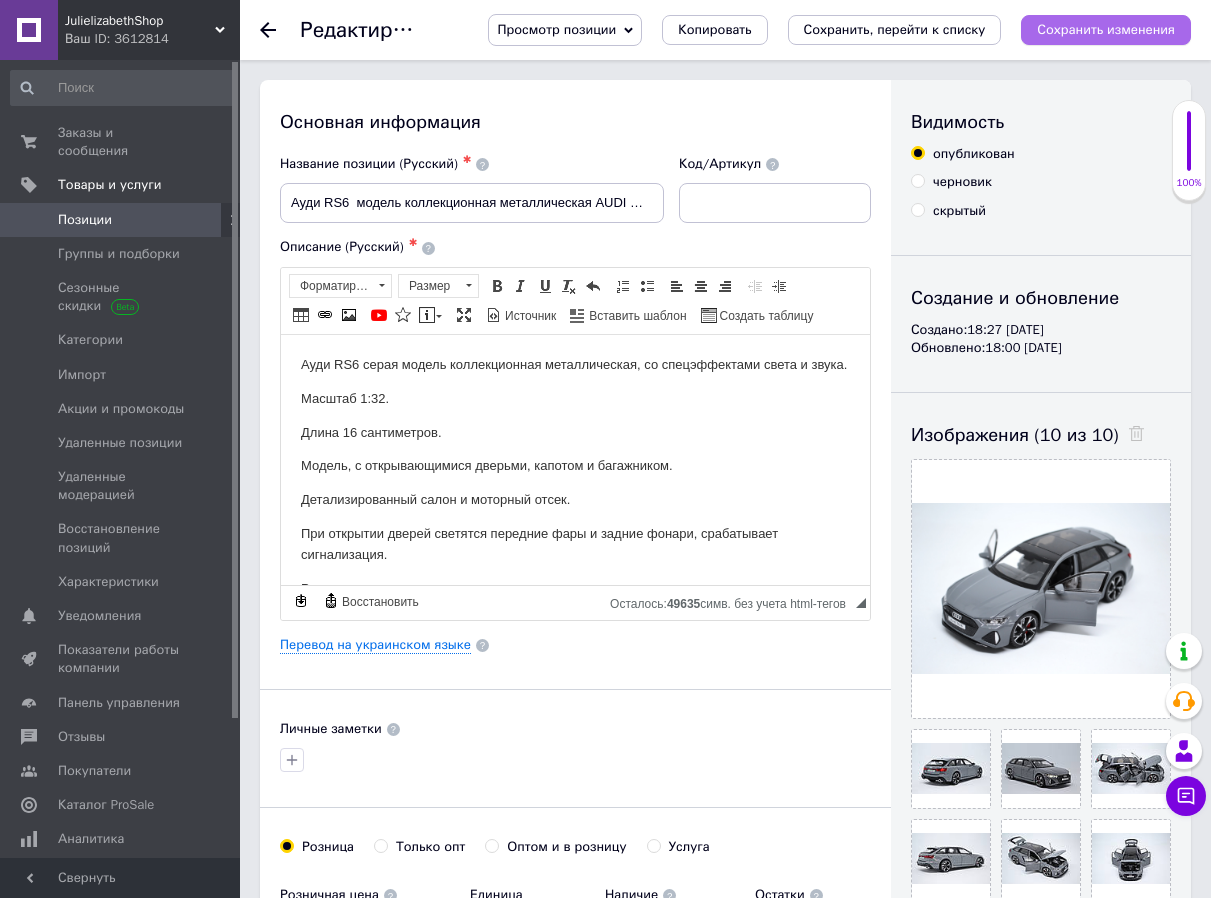 click on "Сохранить изменения" at bounding box center (1106, 29) 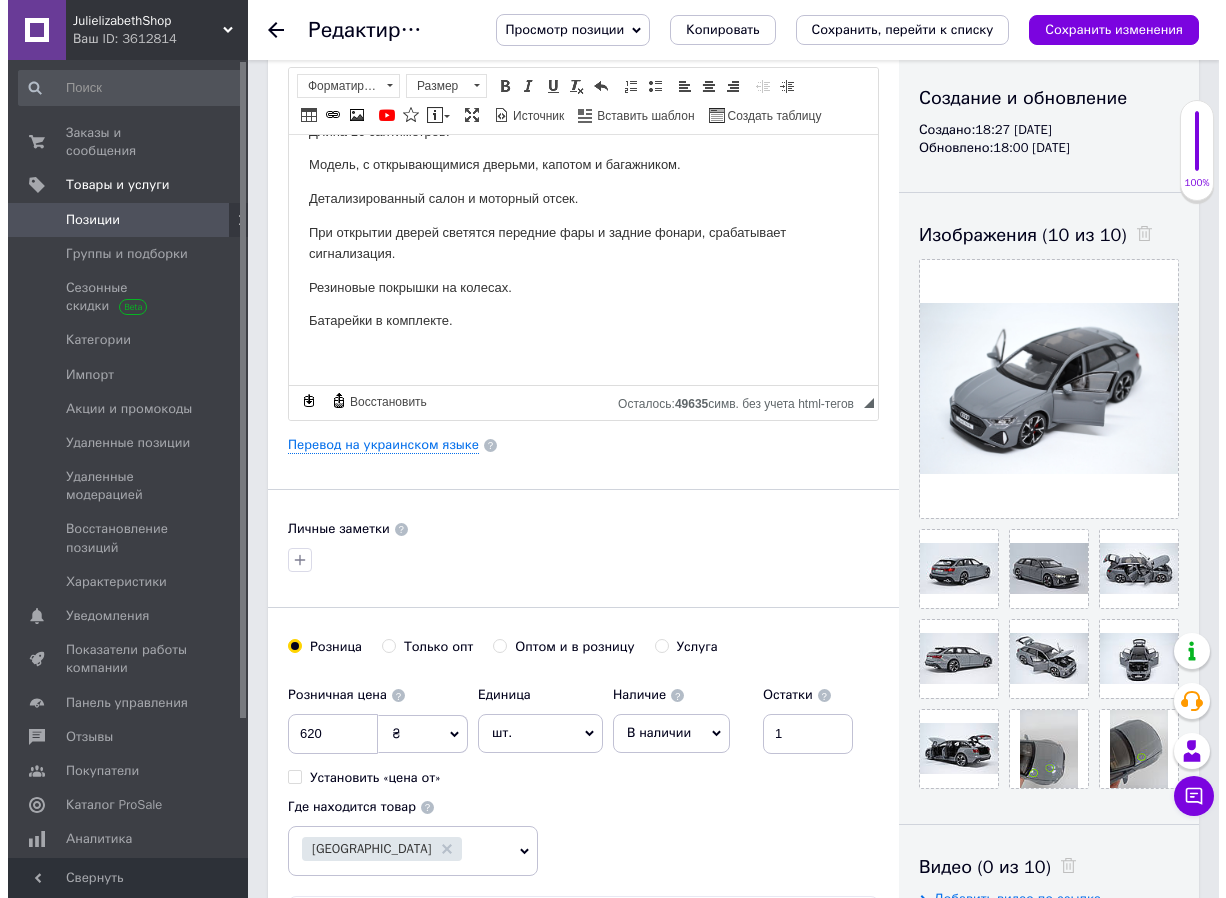 scroll, scrollTop: 123, scrollLeft: 0, axis: vertical 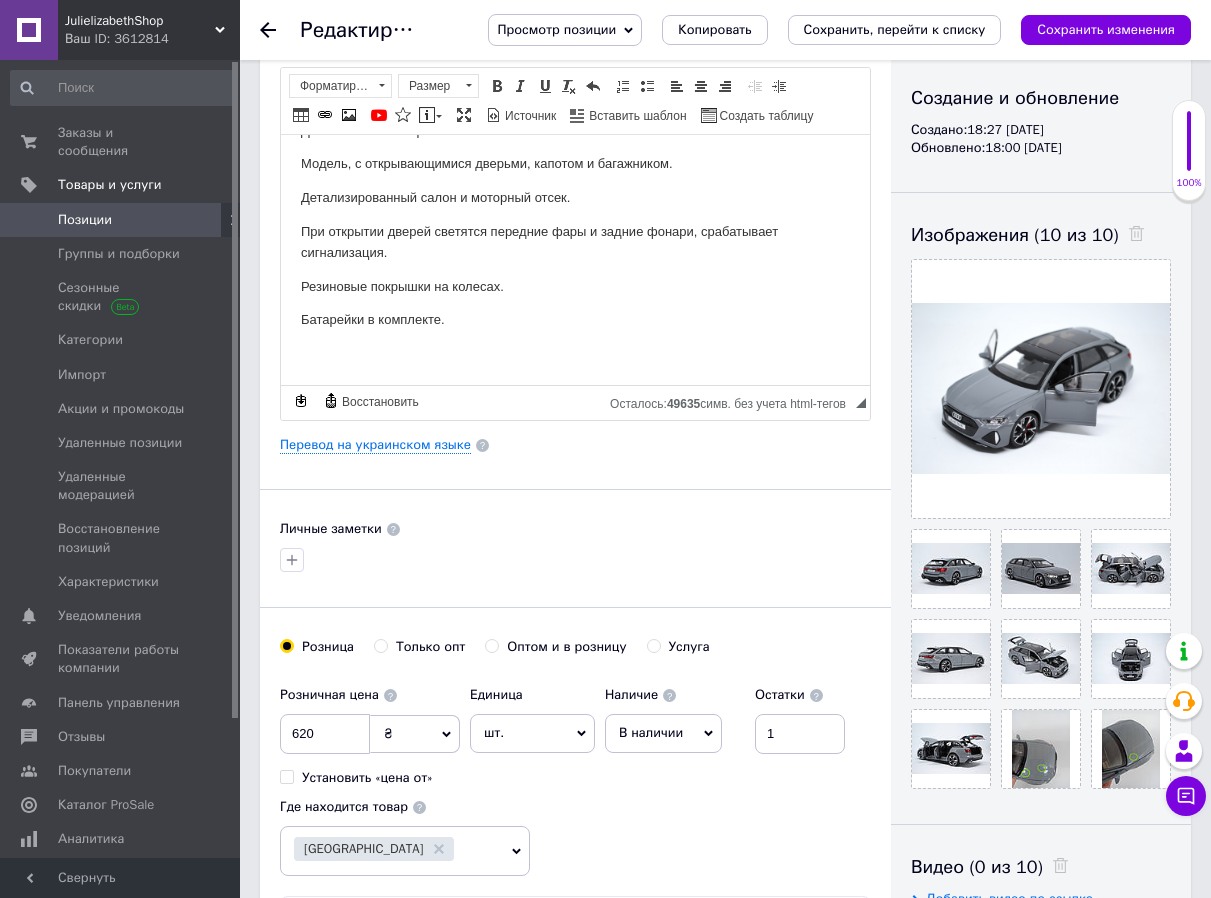 click on "Батарейки в комплекте." at bounding box center (575, 319) 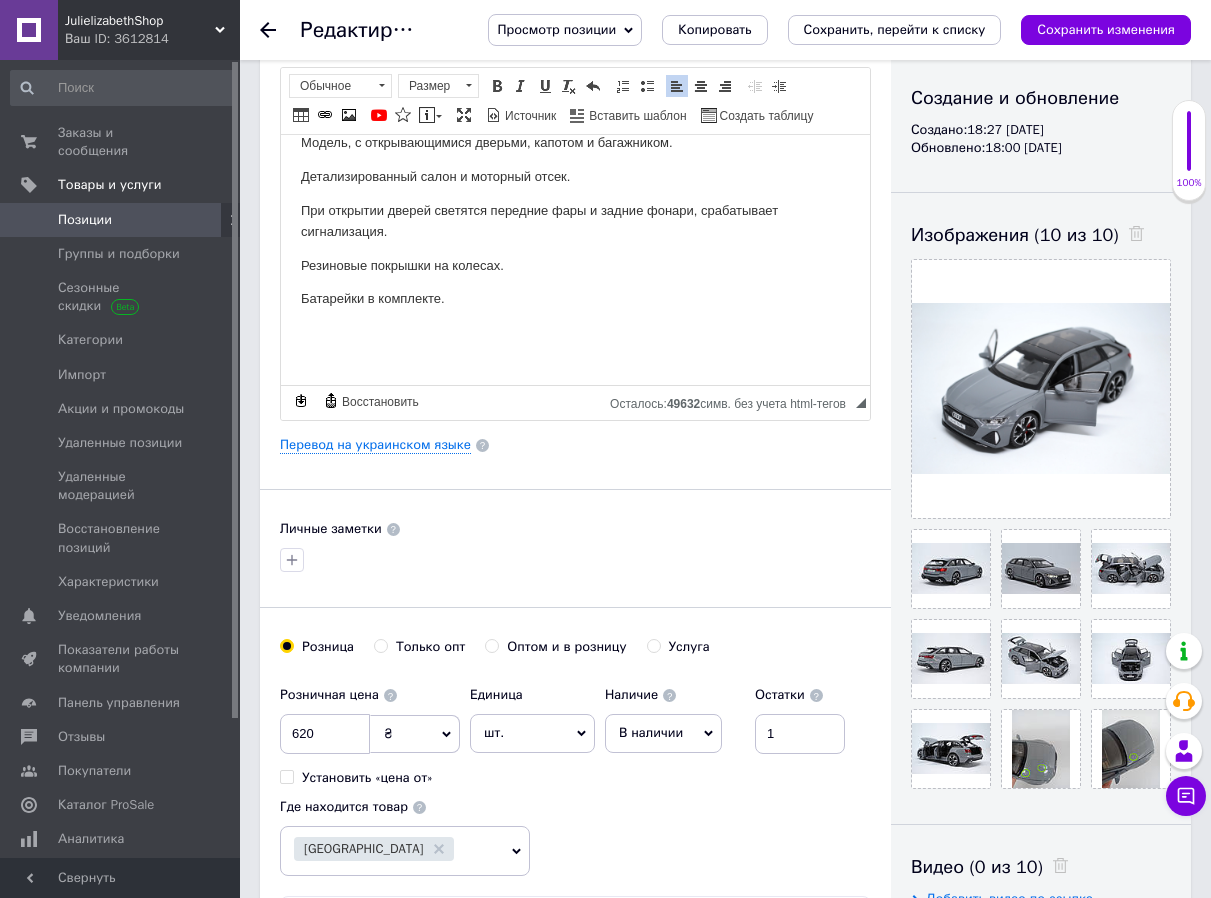 type 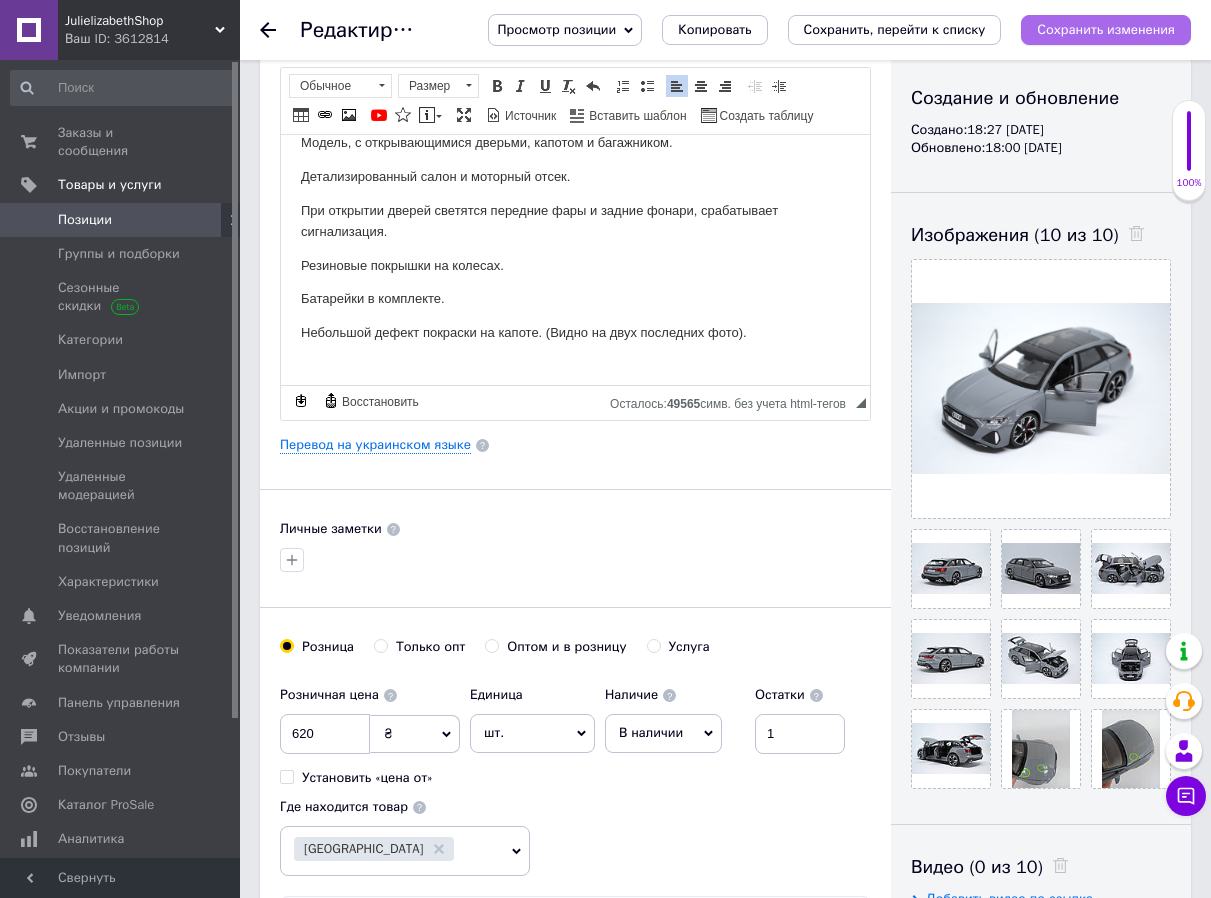 click on "Сохранить изменения" at bounding box center [1106, 29] 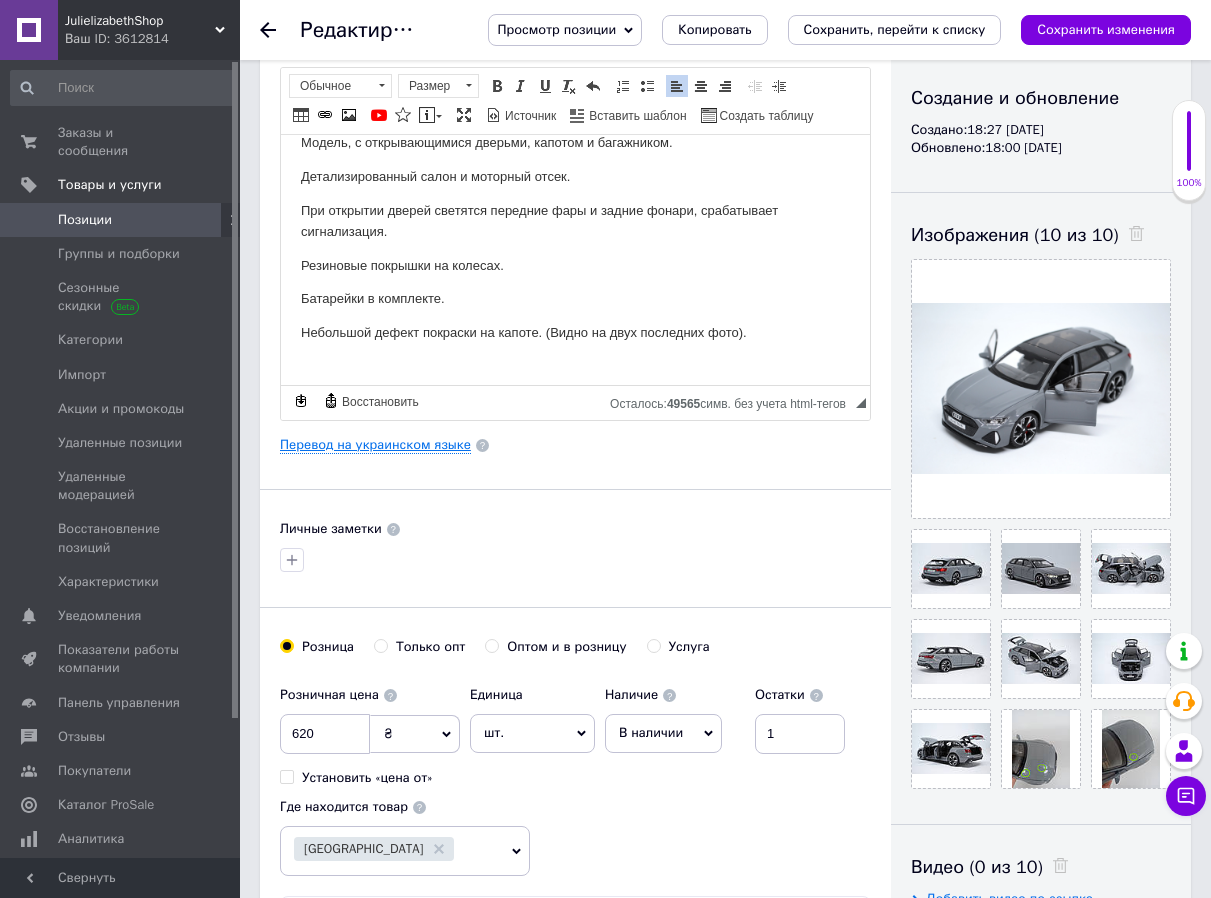 click on "Перевод на украинском языке" at bounding box center [375, 445] 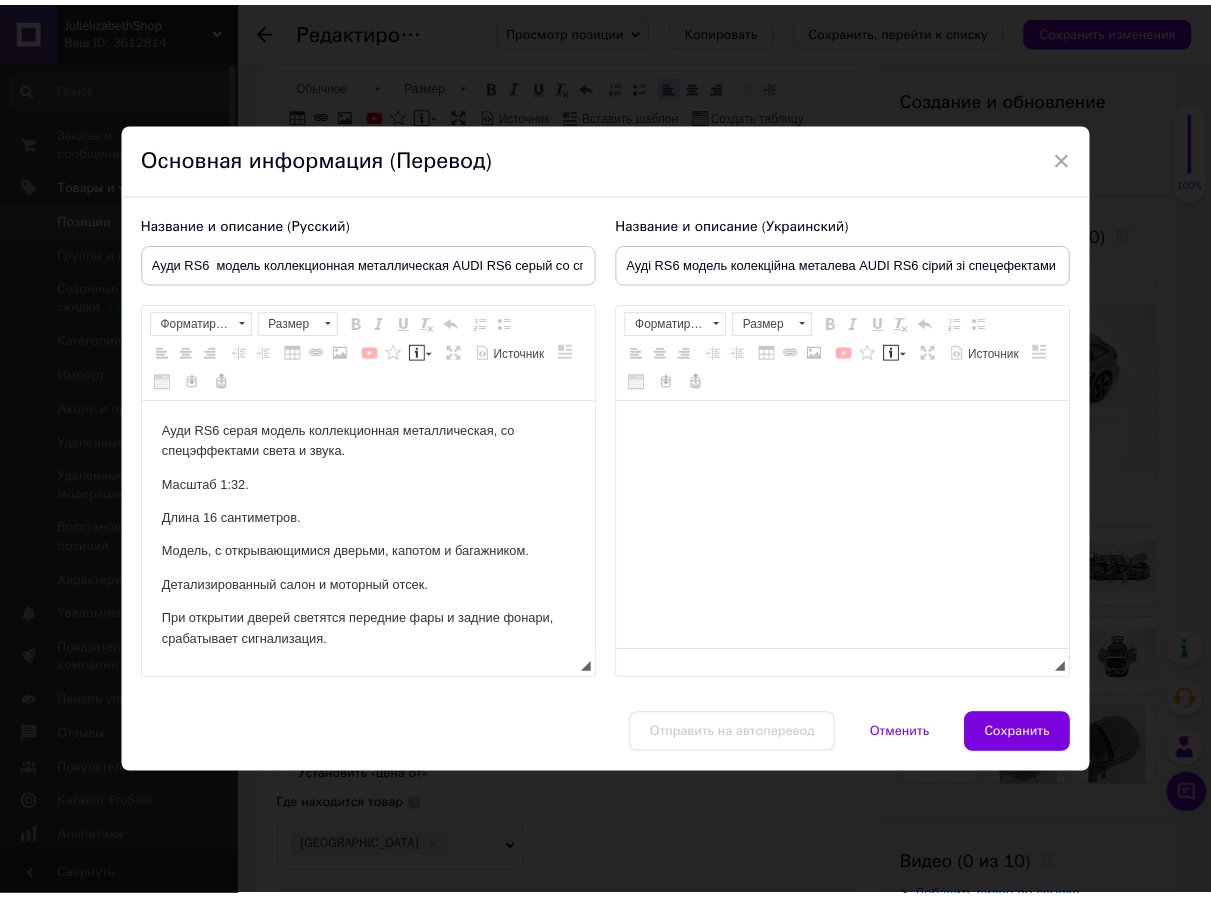scroll, scrollTop: 0, scrollLeft: 0, axis: both 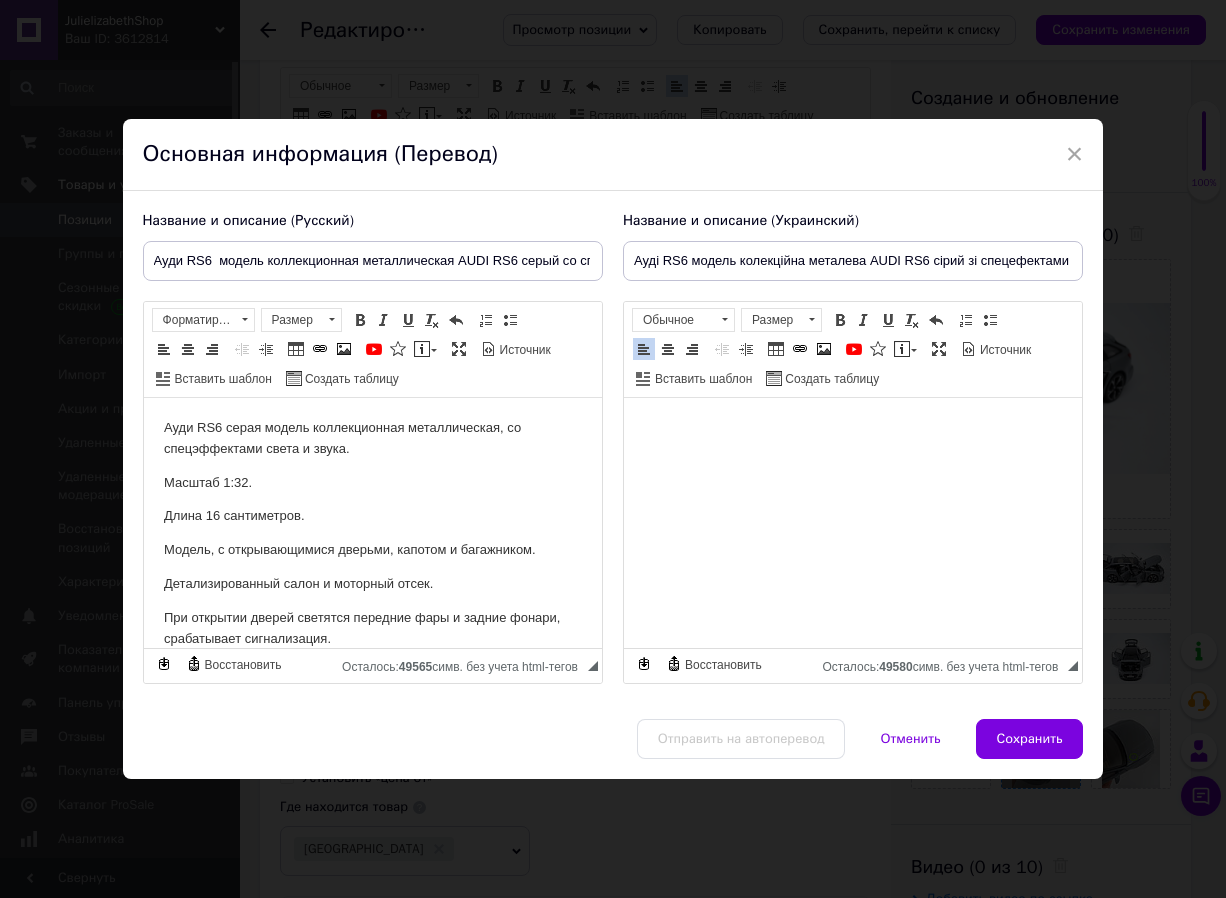click on "Сохранить" at bounding box center [1030, 739] 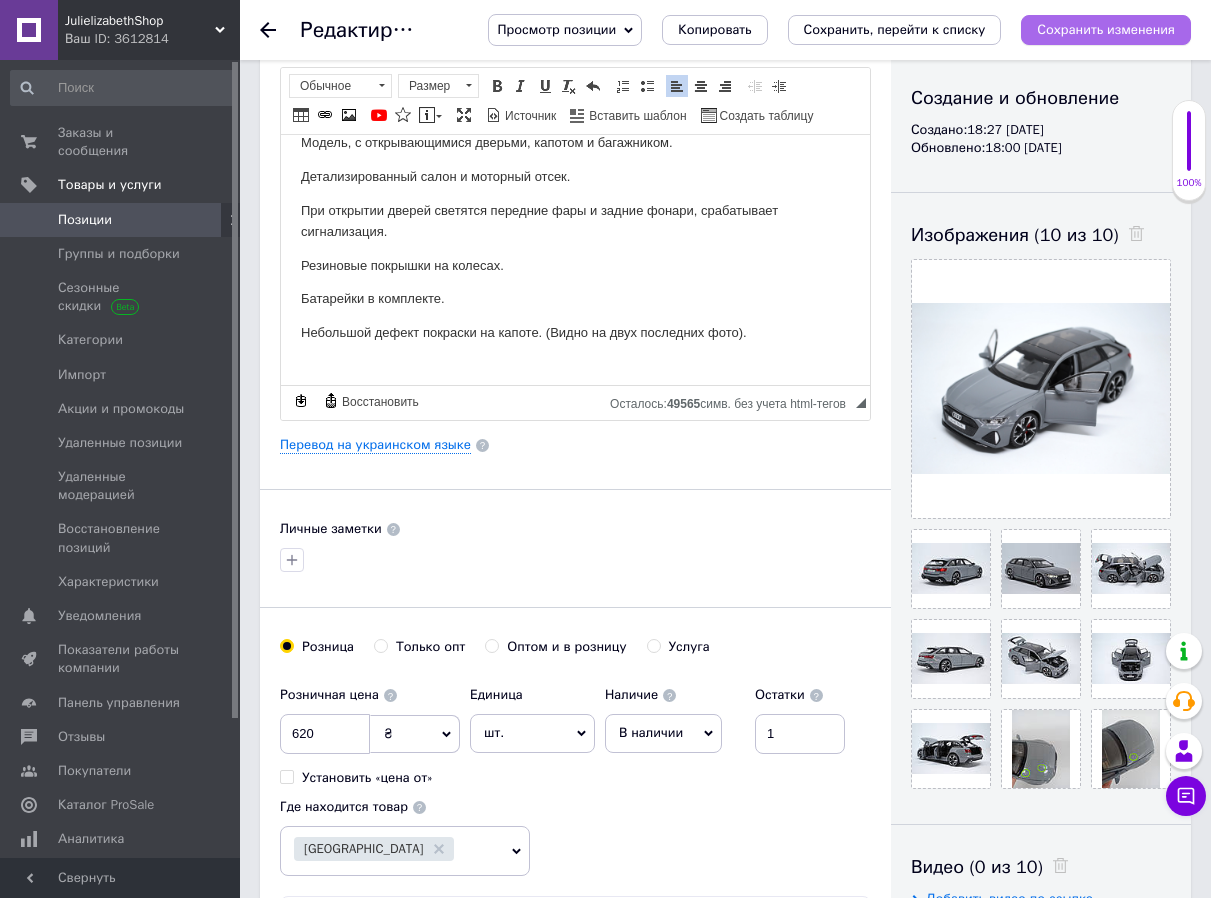 click on "Сохранить изменения" at bounding box center [1106, 29] 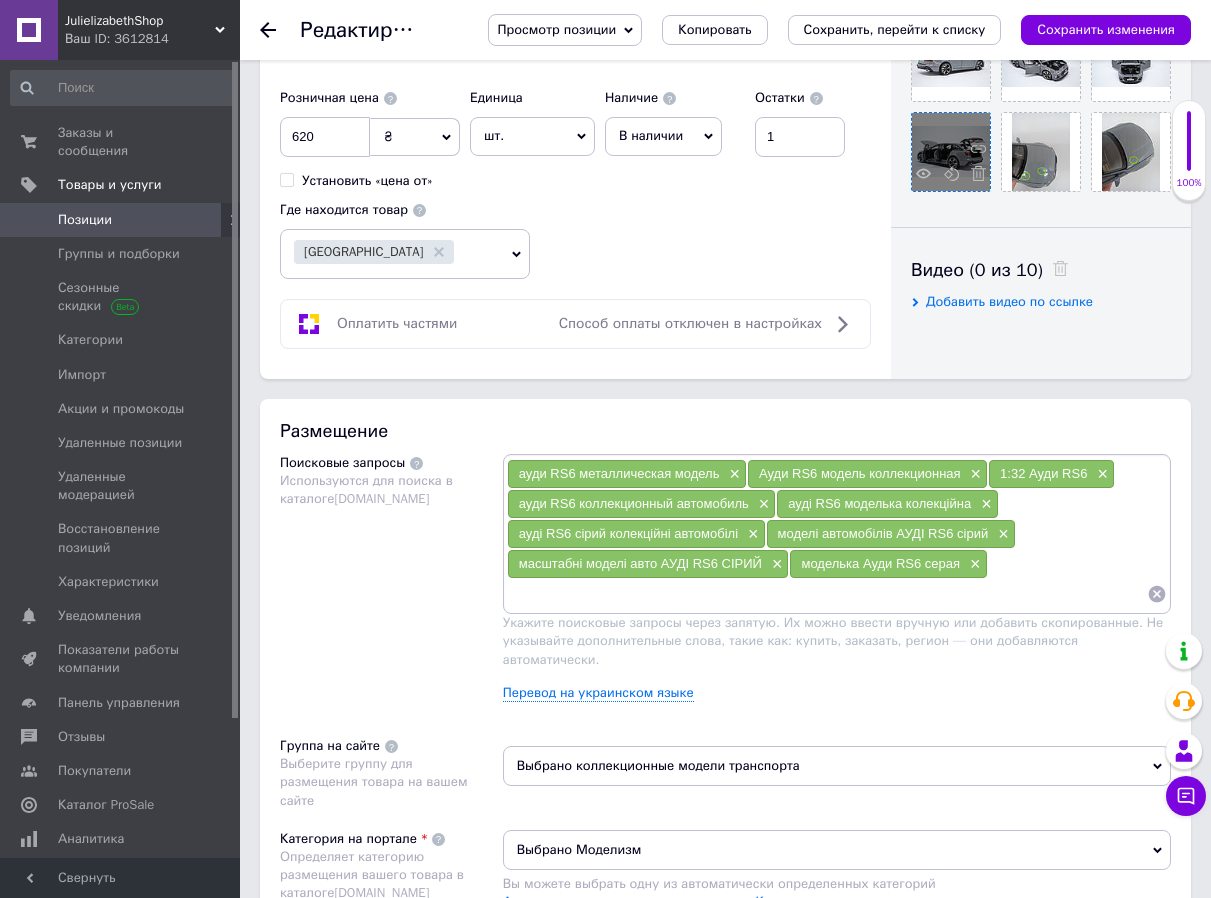 scroll, scrollTop: 800, scrollLeft: 0, axis: vertical 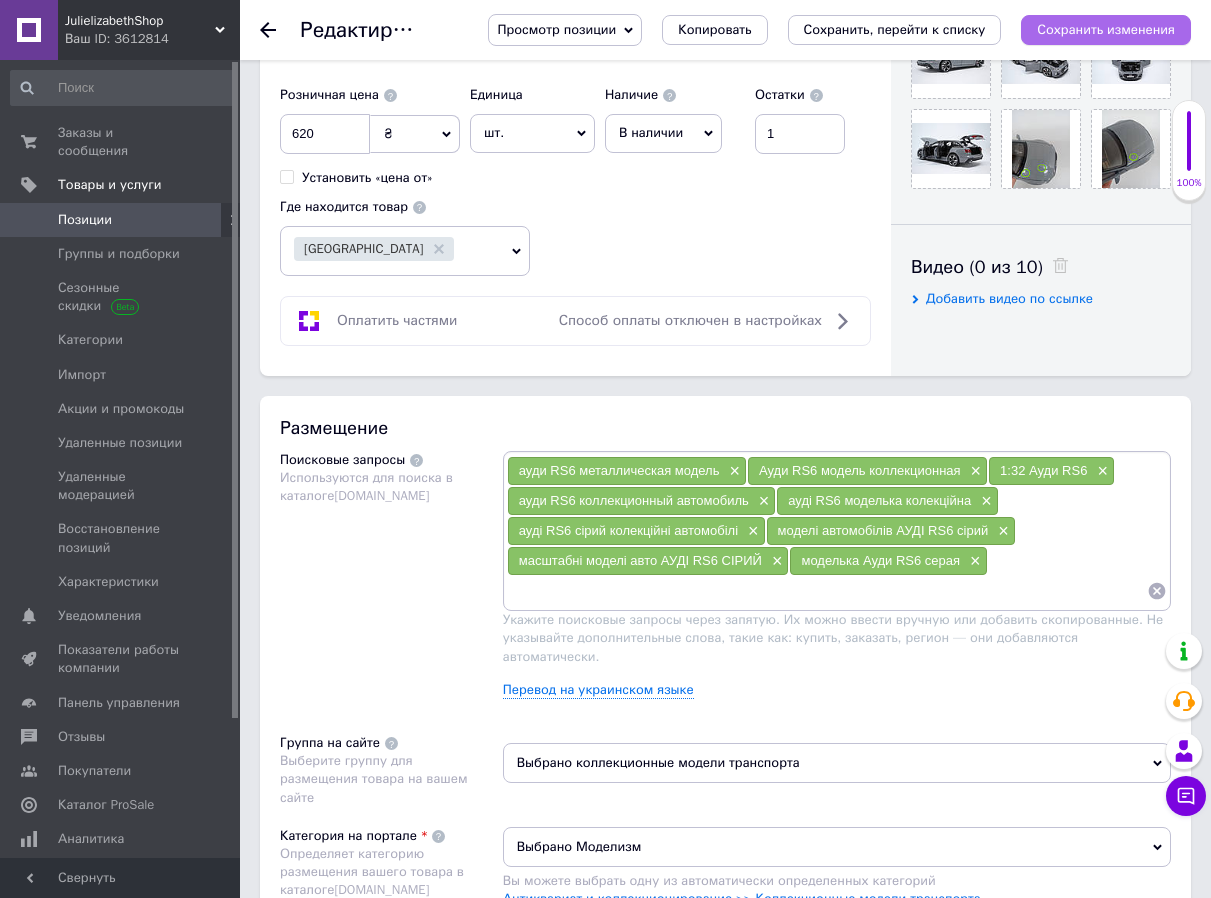 click on "Сохранить изменения" at bounding box center (1106, 29) 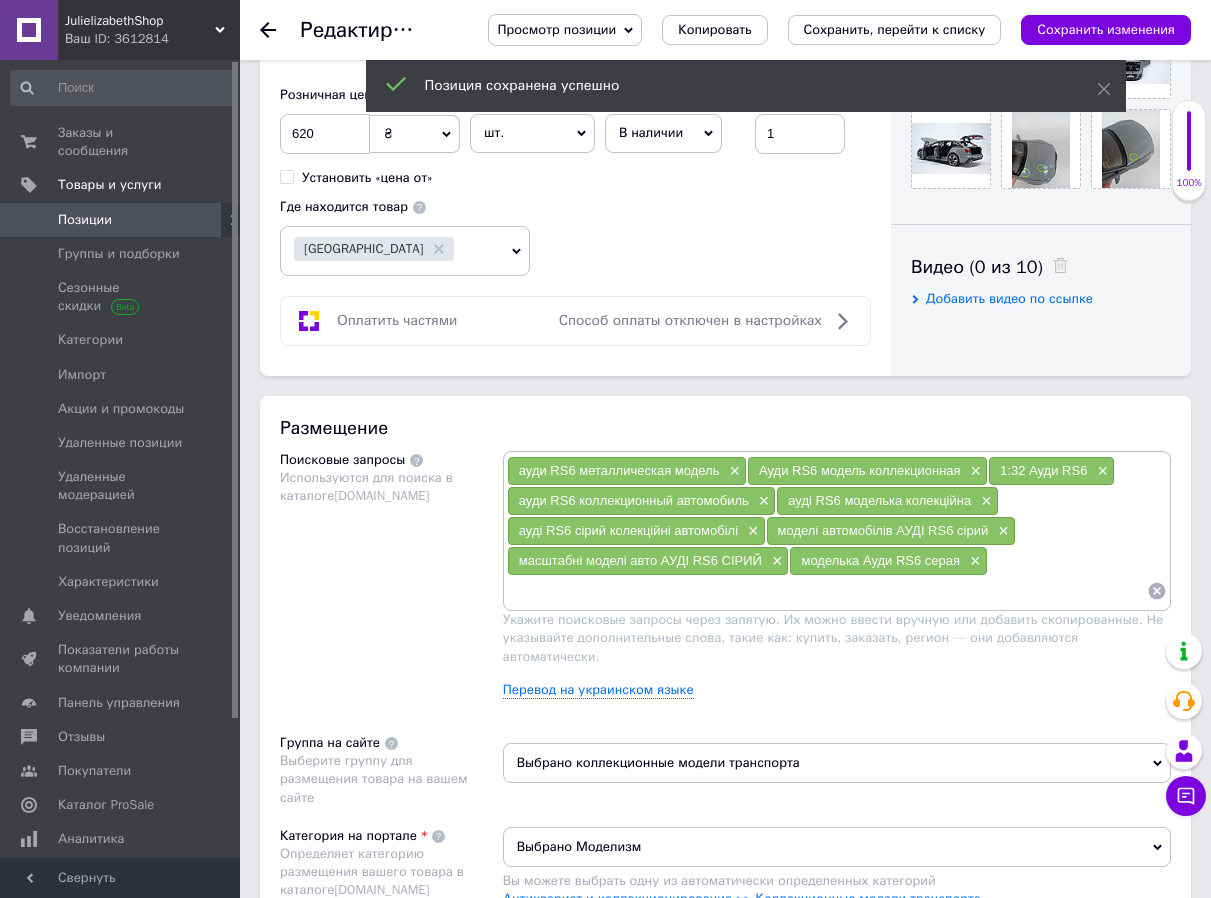 click 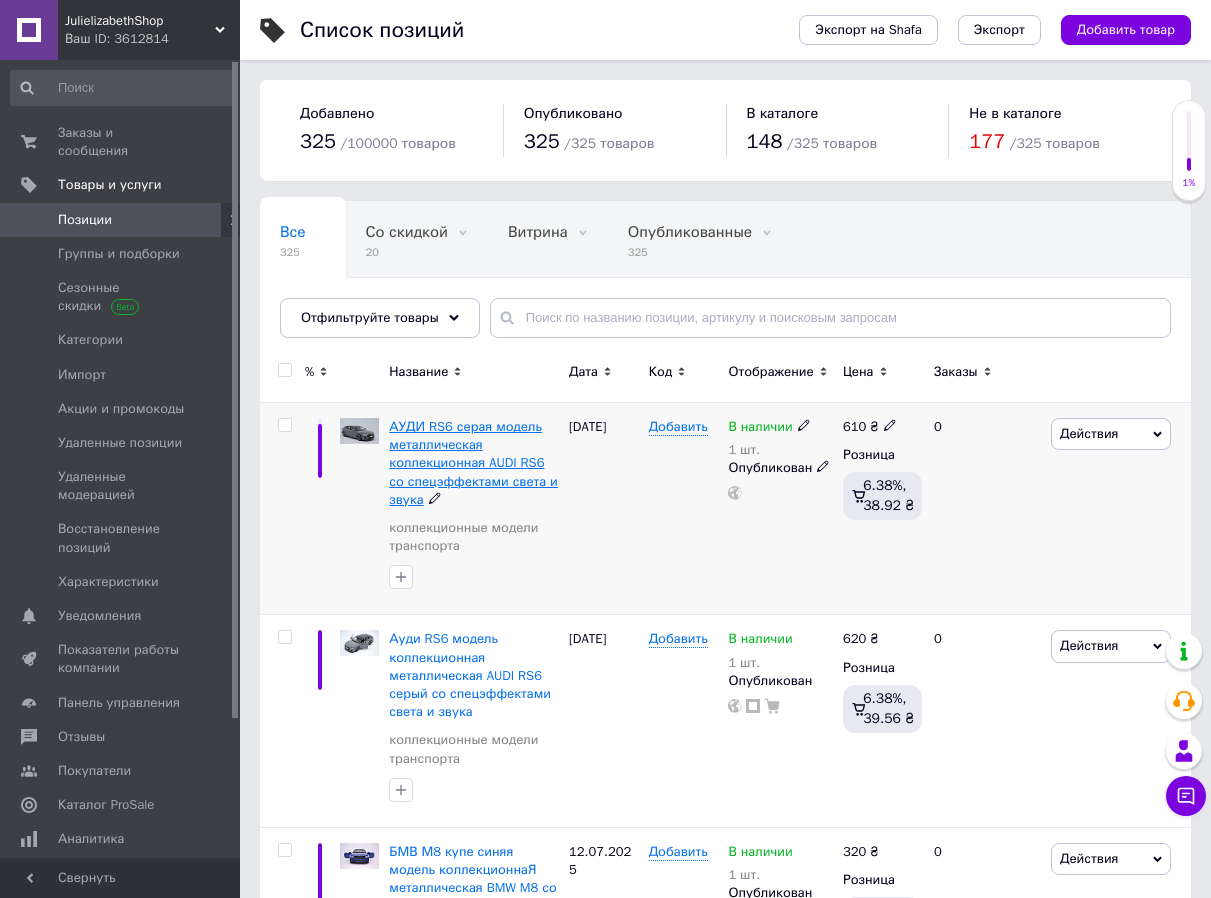 click on "АУДИ RS6 серая модель металлическая коллекционная AUDI RS6 со спецэффектами света и звука" at bounding box center (473, 463) 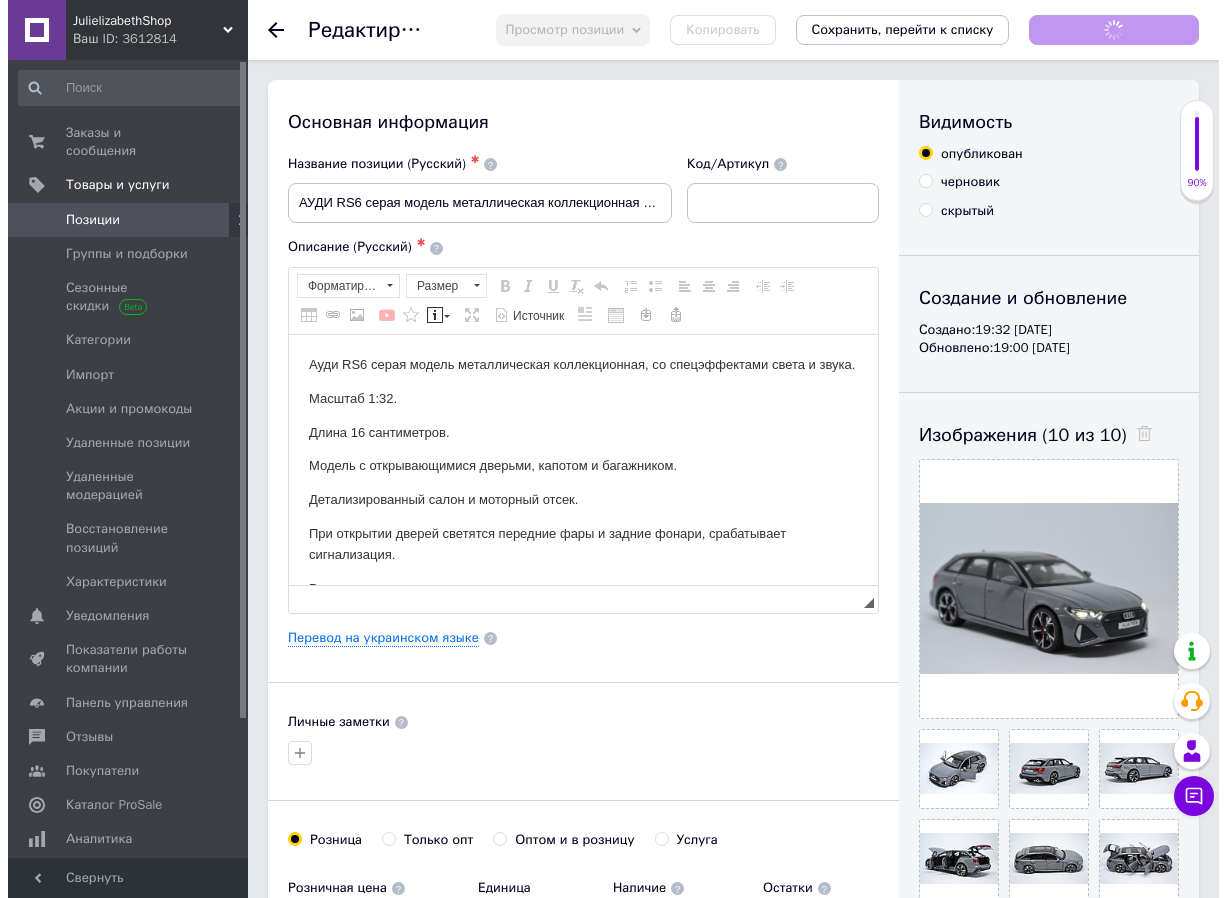 scroll, scrollTop: 0, scrollLeft: 0, axis: both 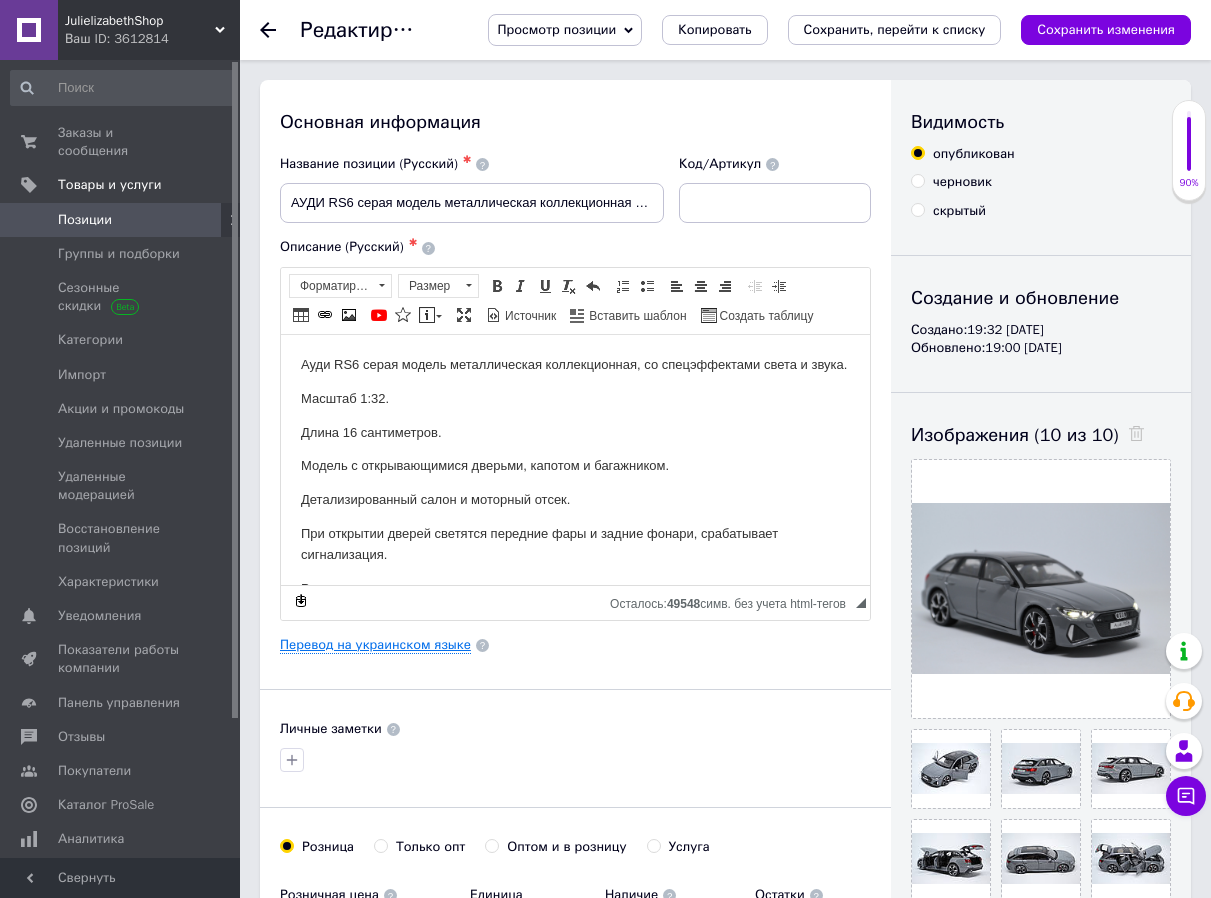 click on "Перевод на украинском языке" at bounding box center [375, 645] 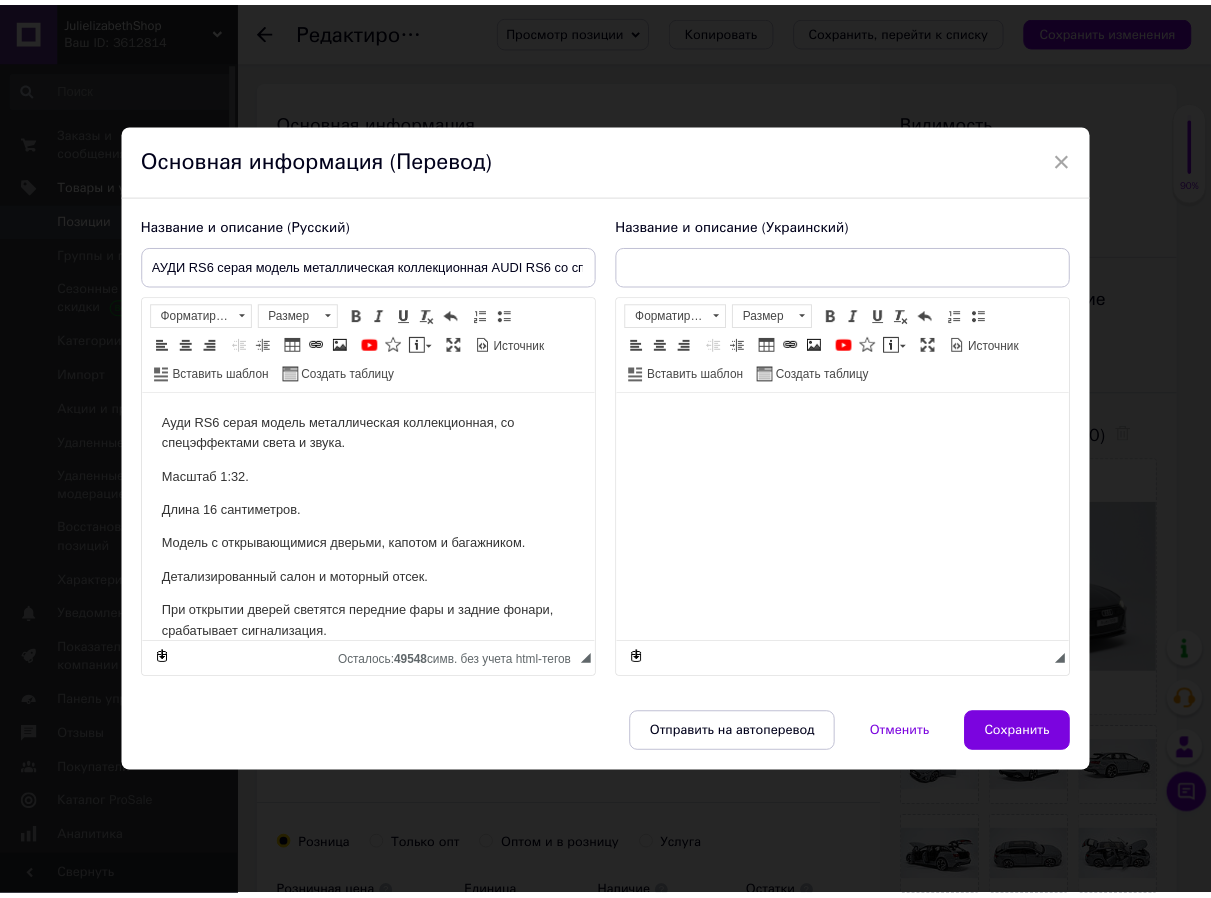 scroll, scrollTop: 0, scrollLeft: 0, axis: both 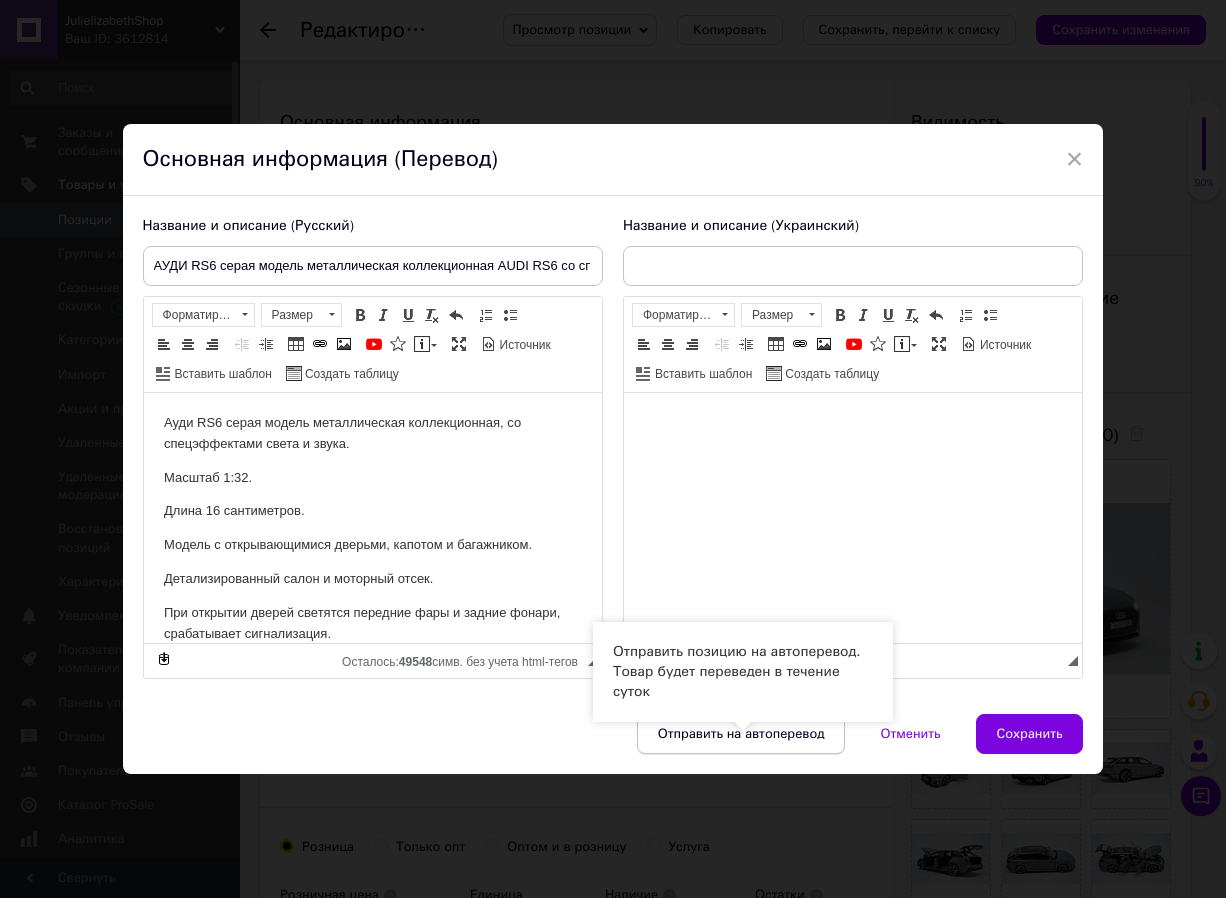 click on "Отправить на автоперевод" at bounding box center [741, 734] 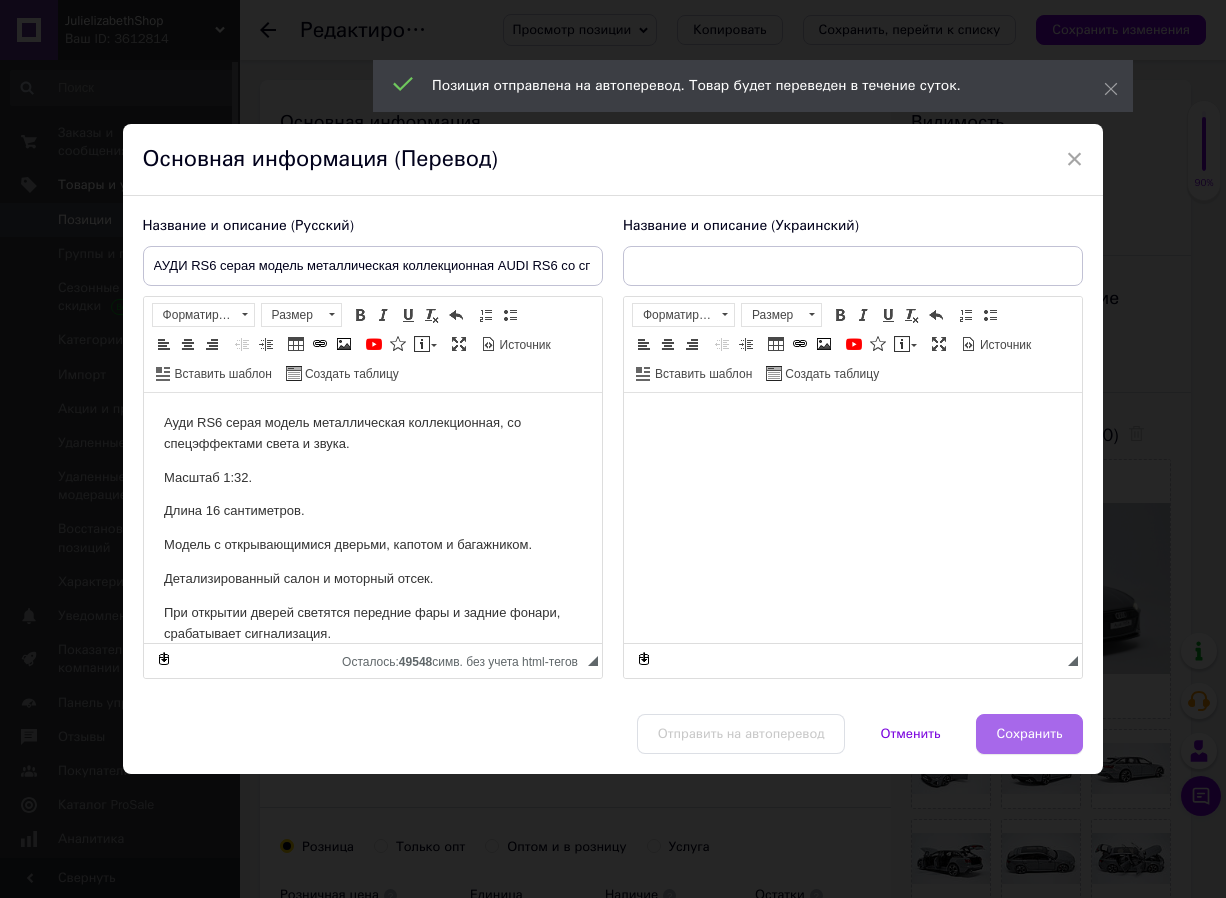 click on "Сохранить" at bounding box center (1030, 734) 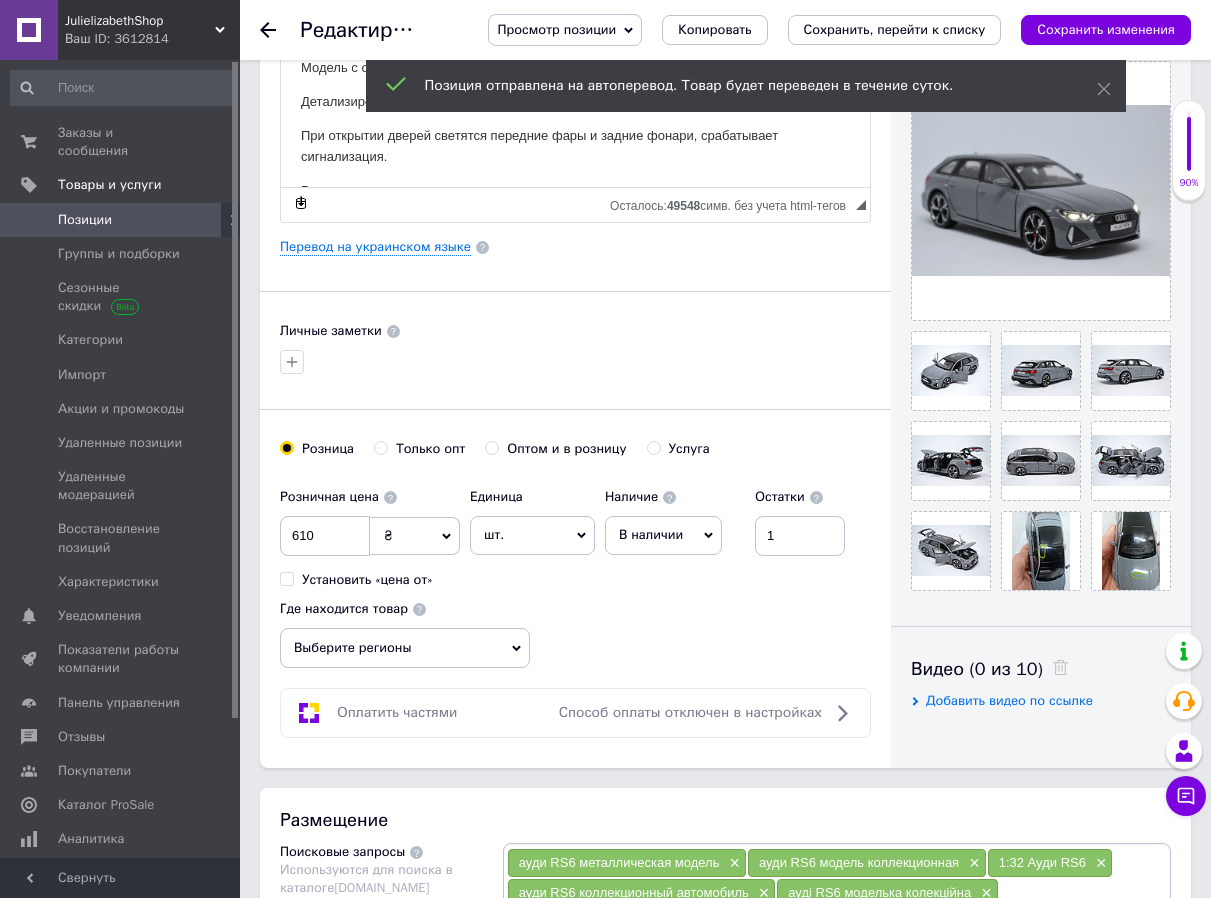 scroll, scrollTop: 400, scrollLeft: 0, axis: vertical 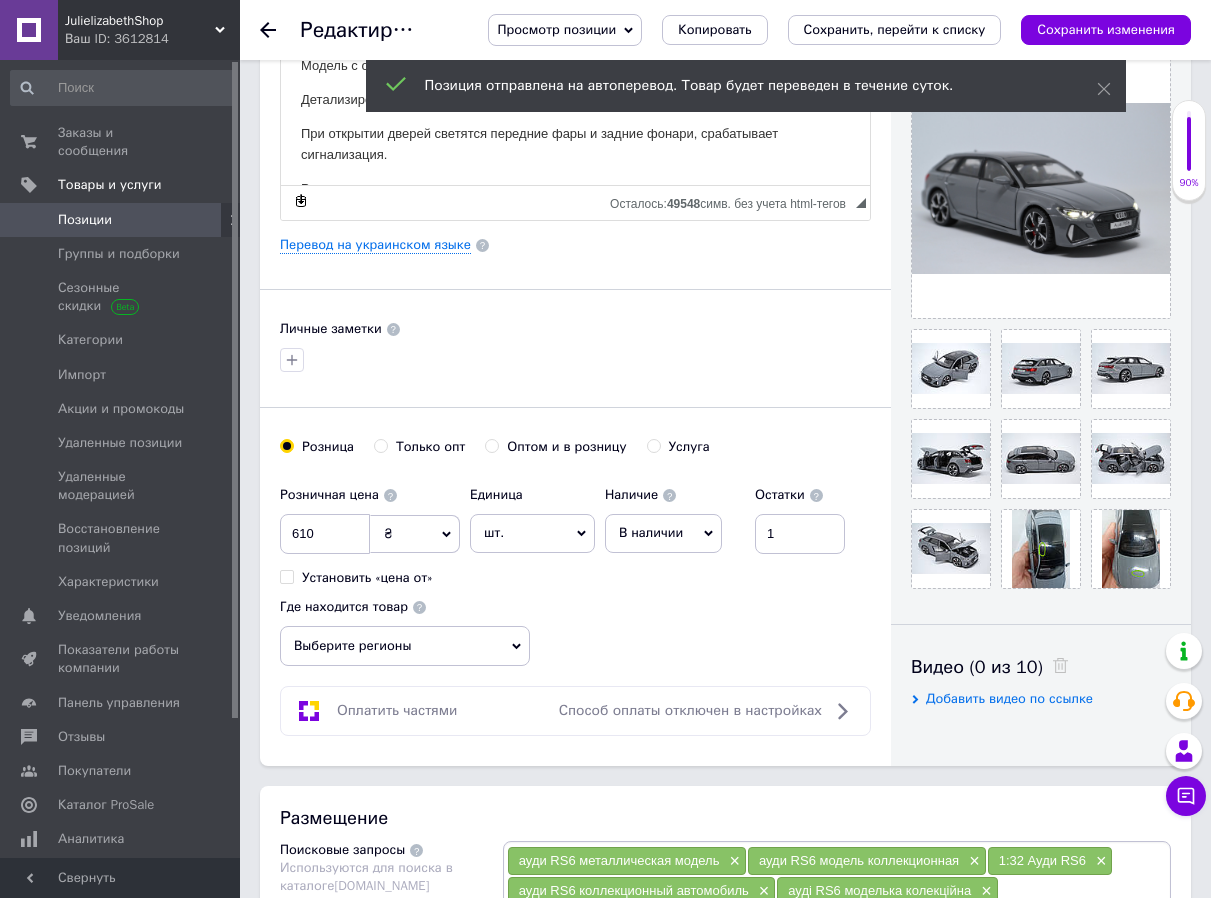 click on "Выберите регионы" at bounding box center (405, 646) 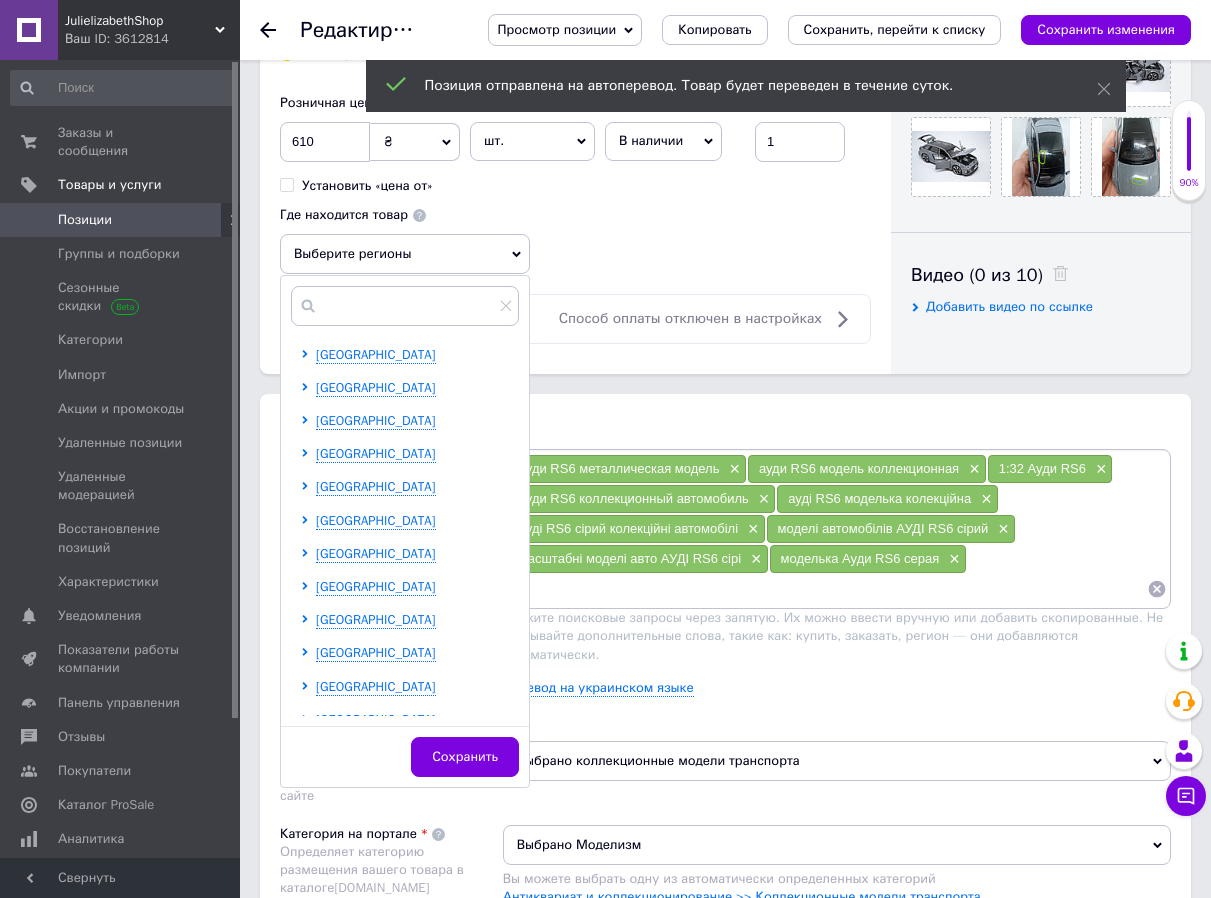 scroll, scrollTop: 800, scrollLeft: 0, axis: vertical 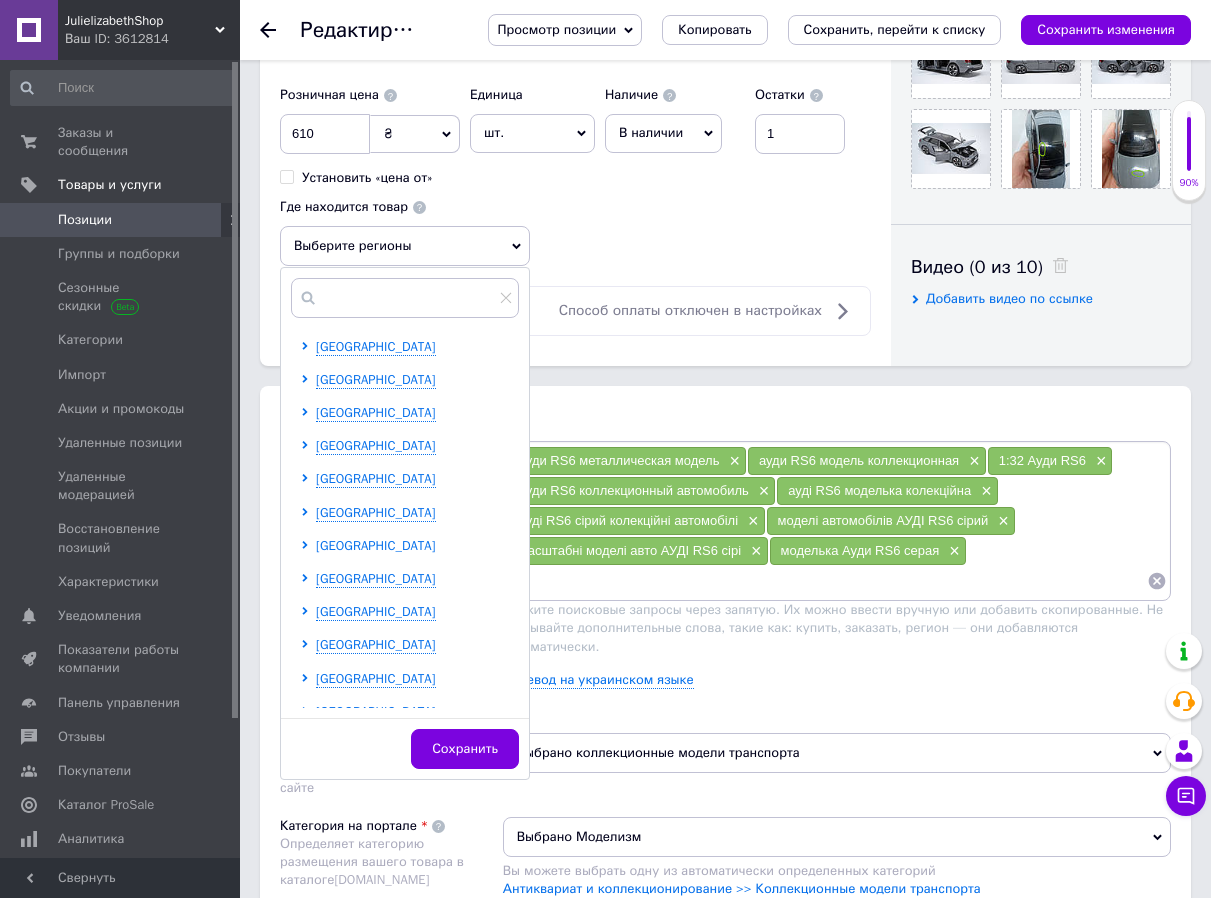 click on "[GEOGRAPHIC_DATA]" at bounding box center [376, 545] 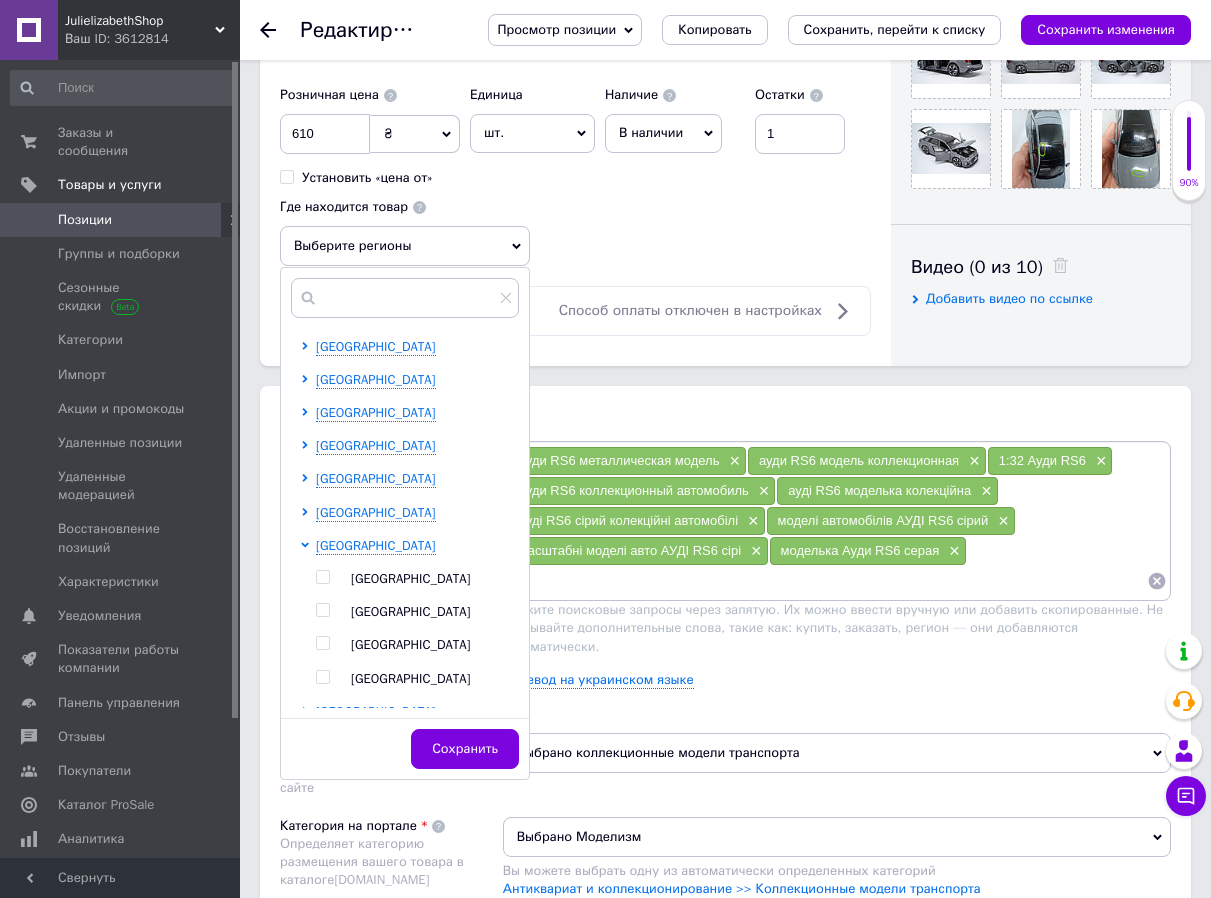 click at bounding box center [322, 643] 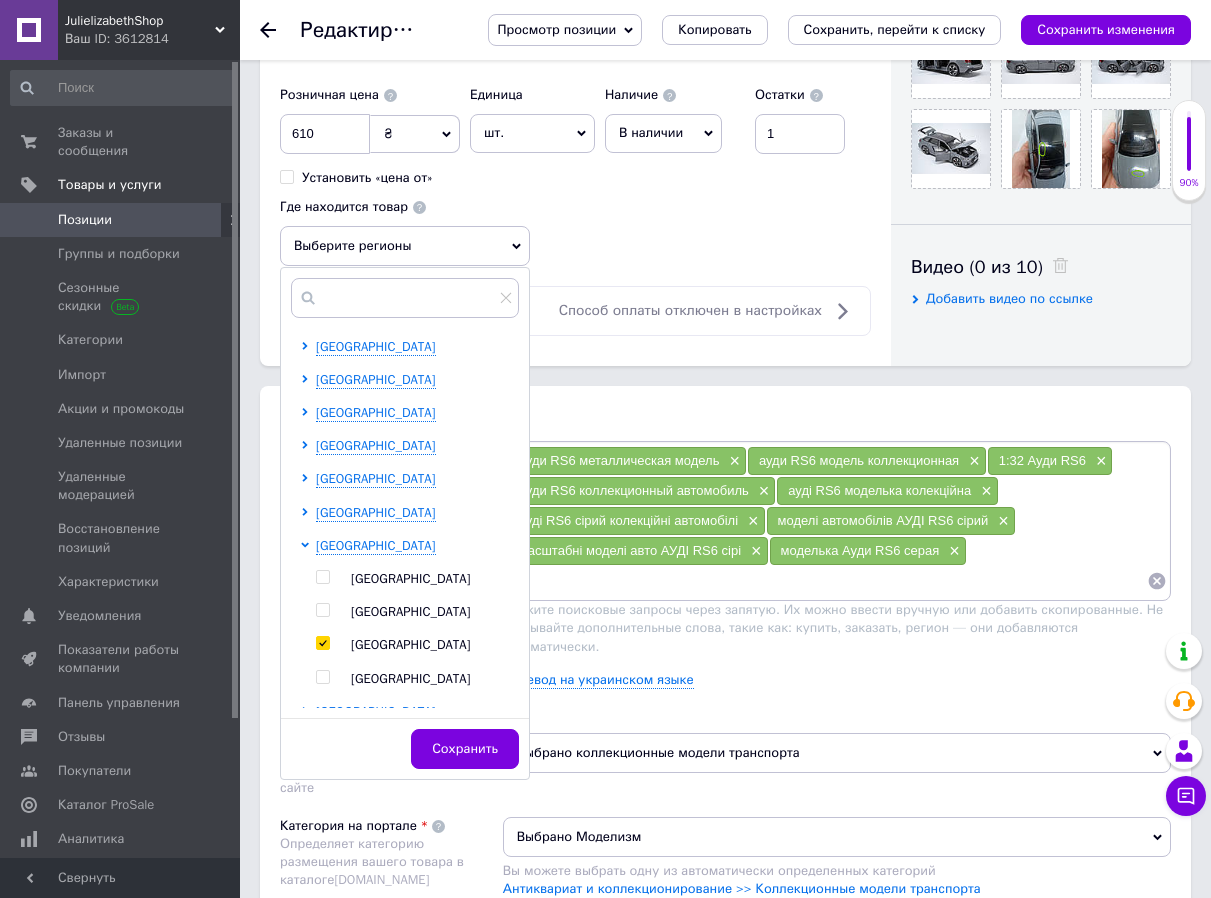 checkbox on "true" 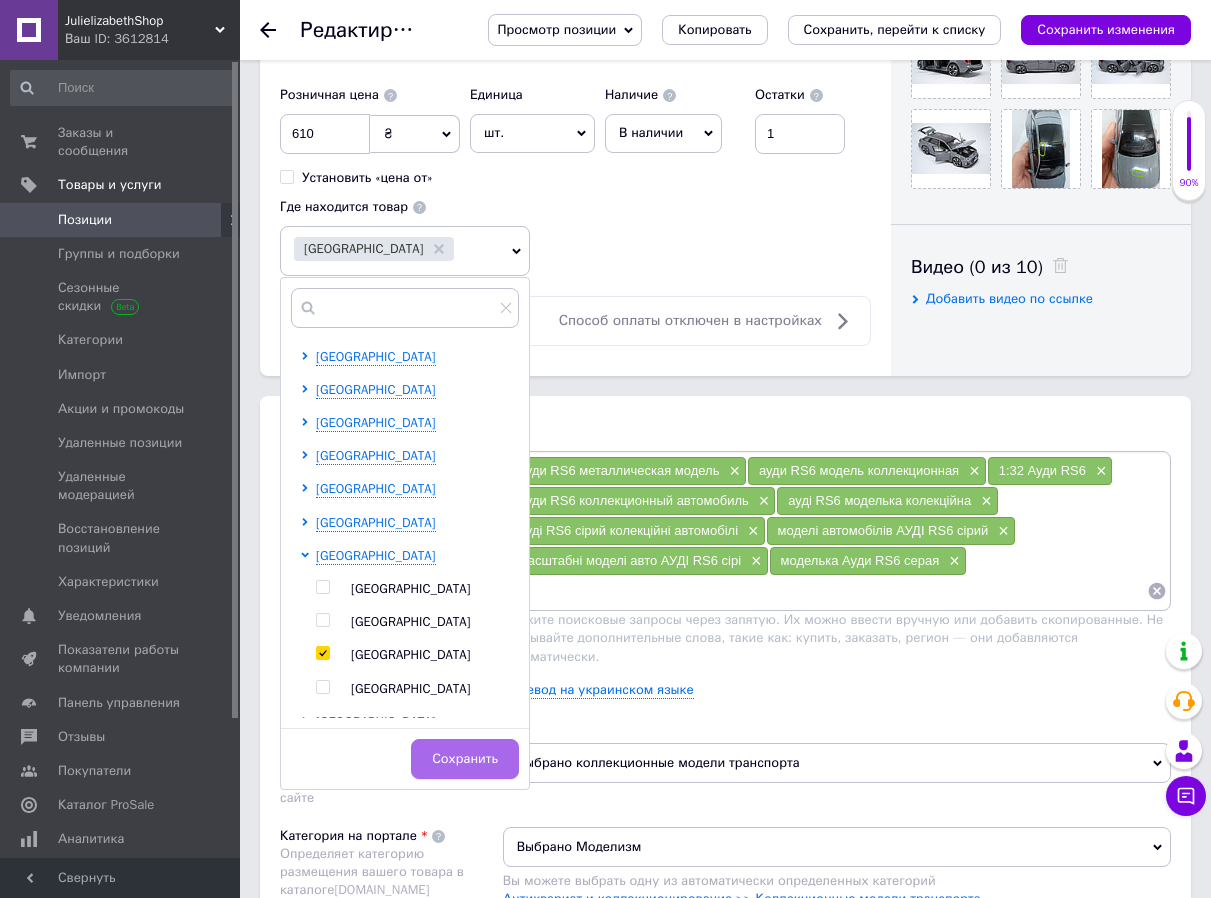 click on "Сохранить" at bounding box center [465, 759] 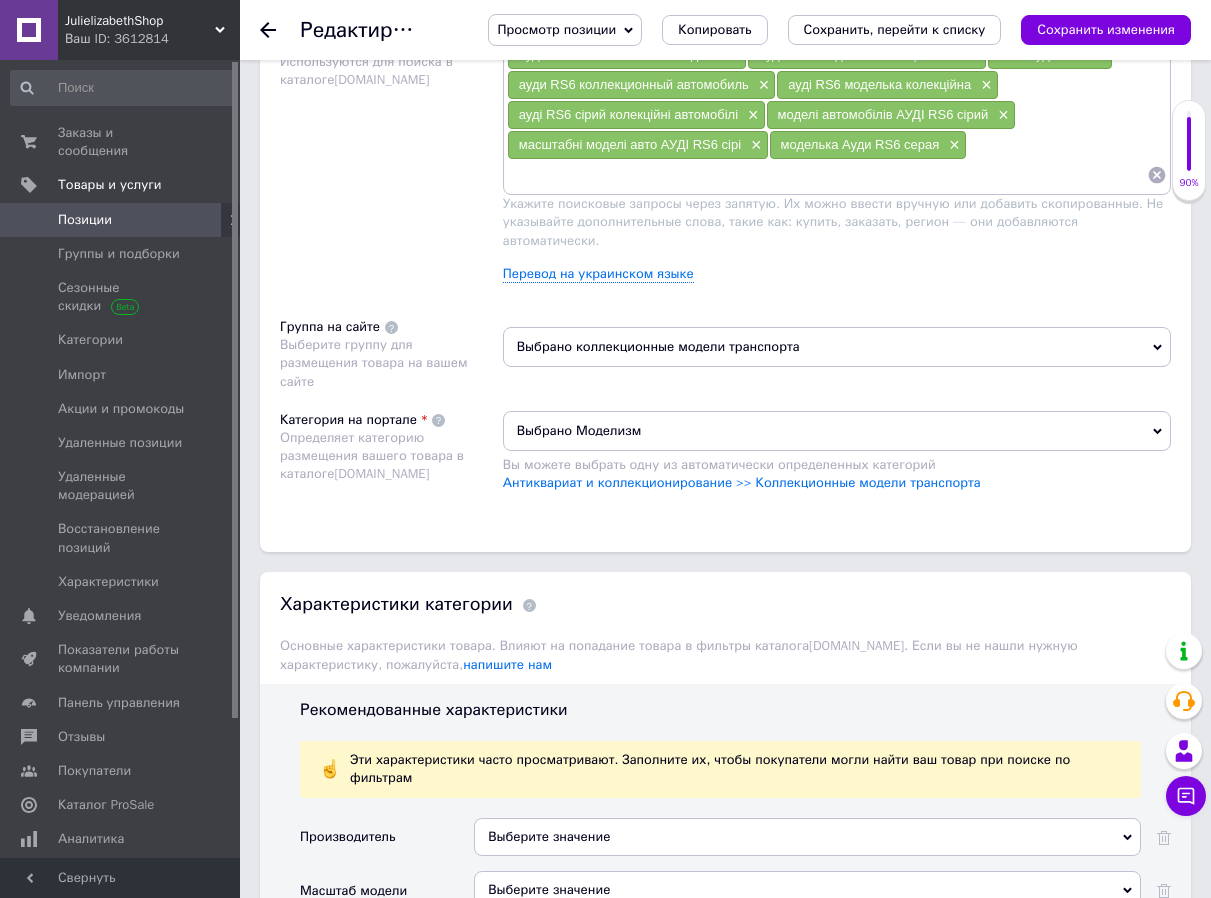 scroll, scrollTop: 1300, scrollLeft: 0, axis: vertical 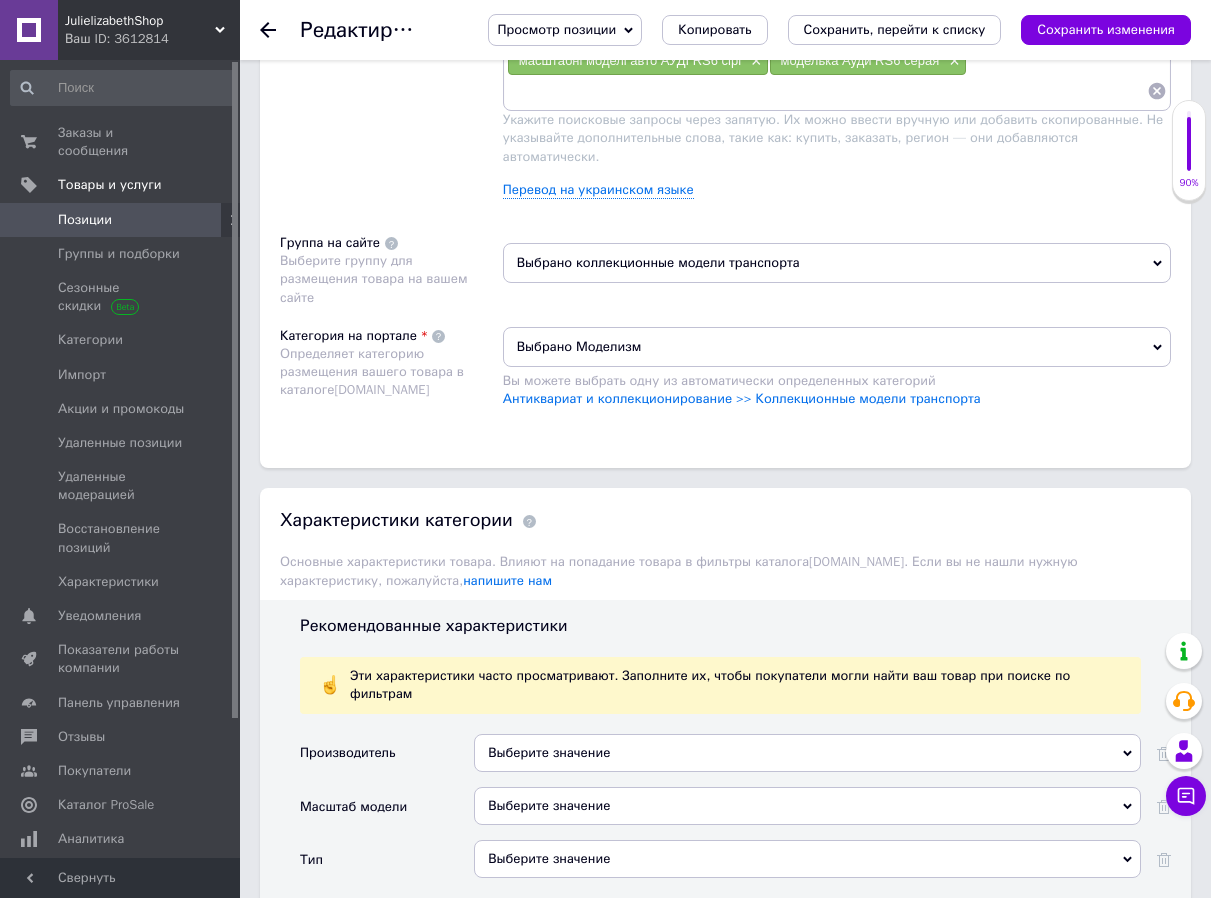 click on "Выберите значение" at bounding box center (807, 753) 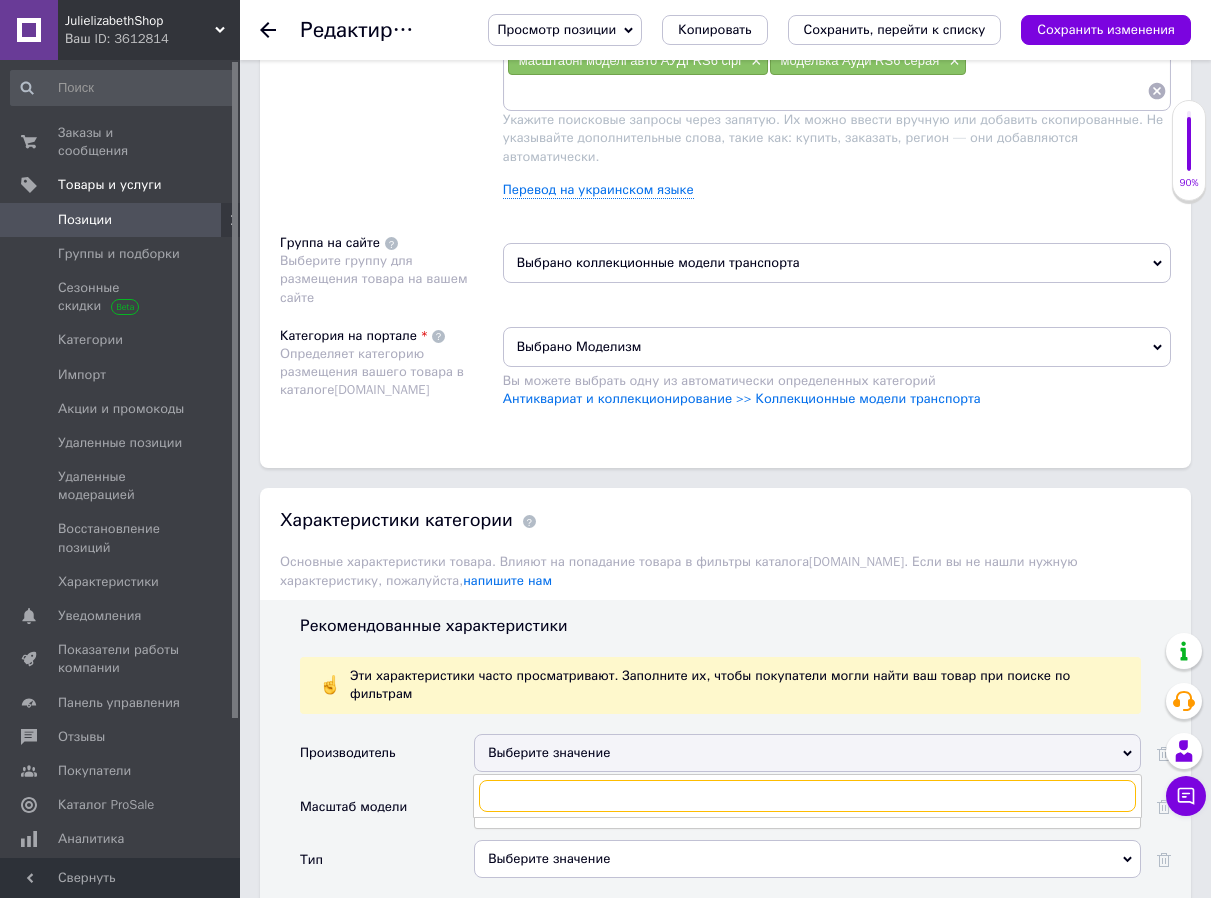 click at bounding box center [807, 796] 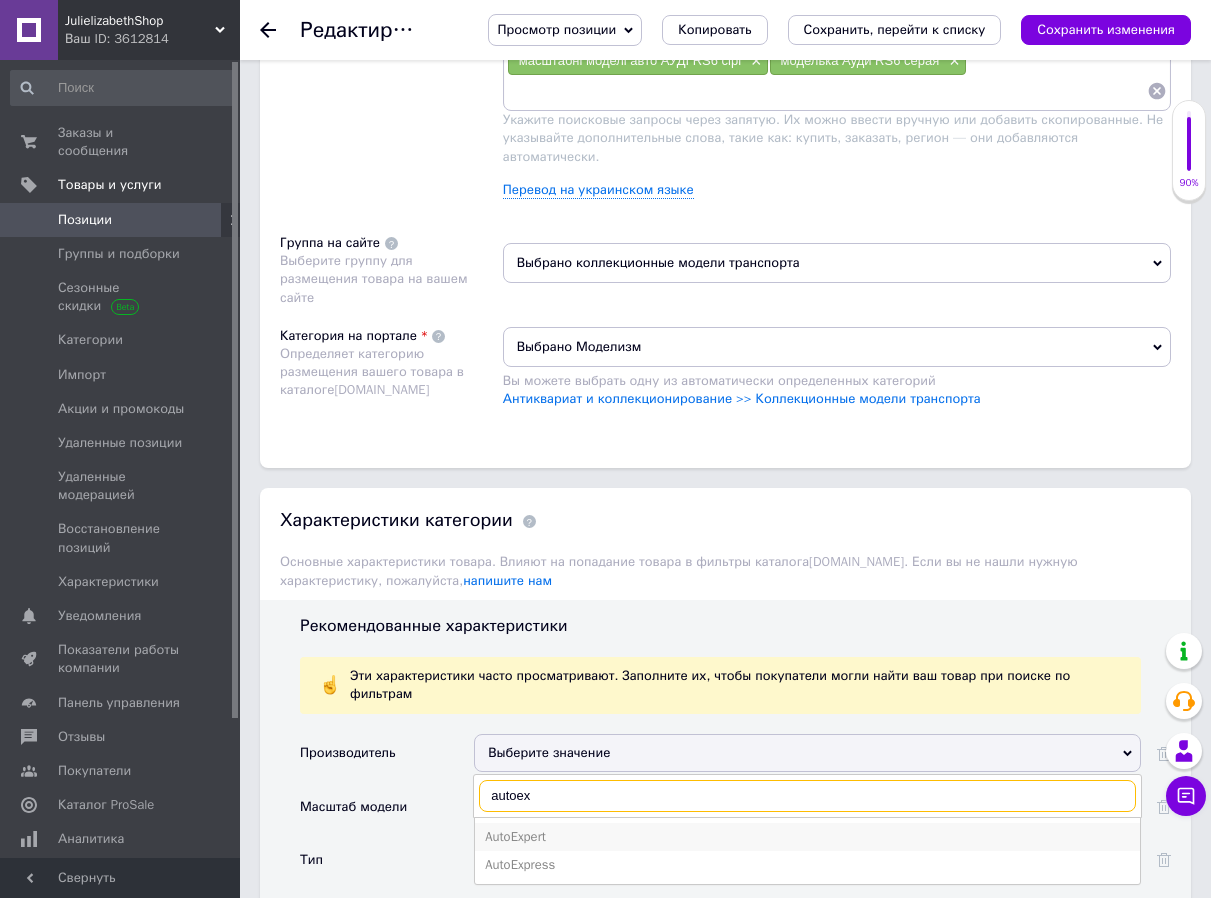 type on "autoex" 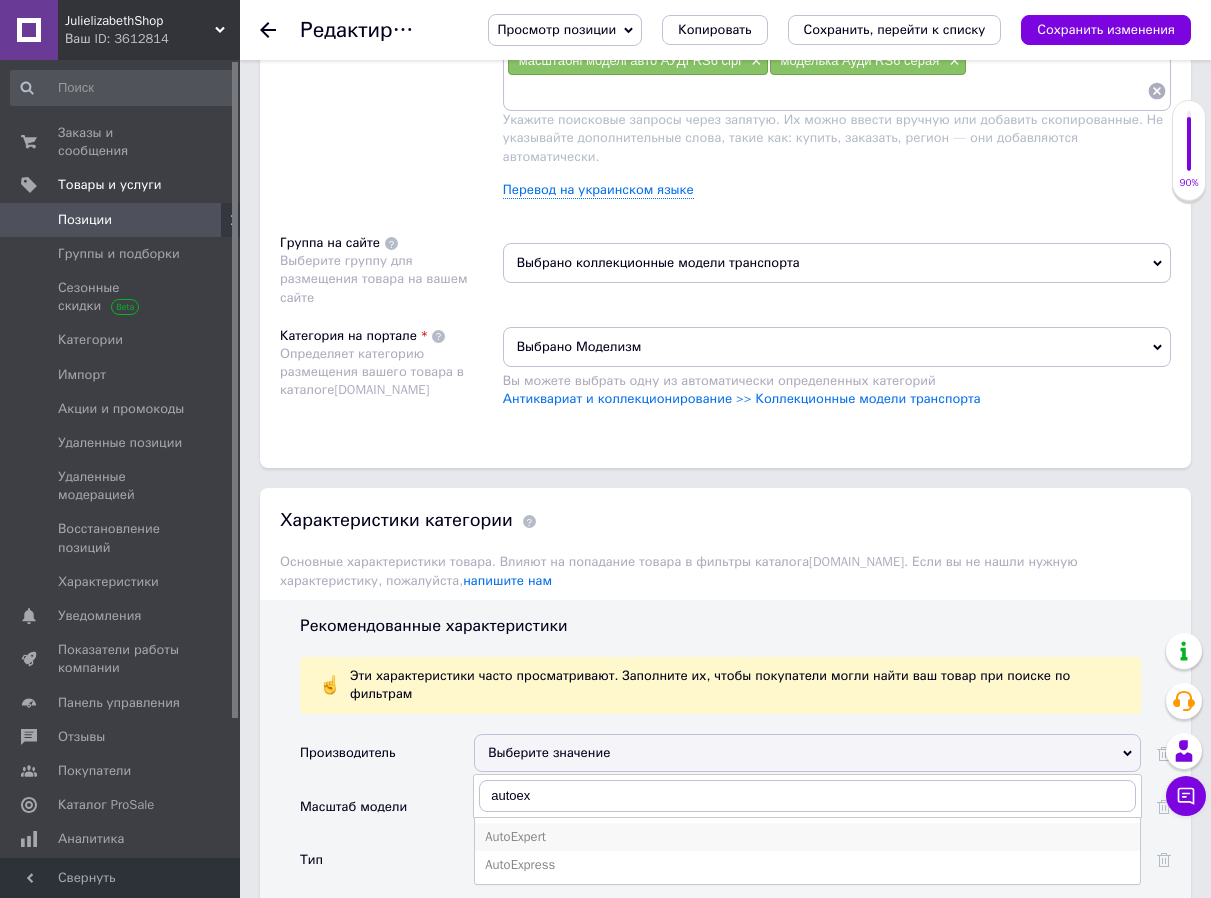 click on "AutoExpert" at bounding box center [807, 837] 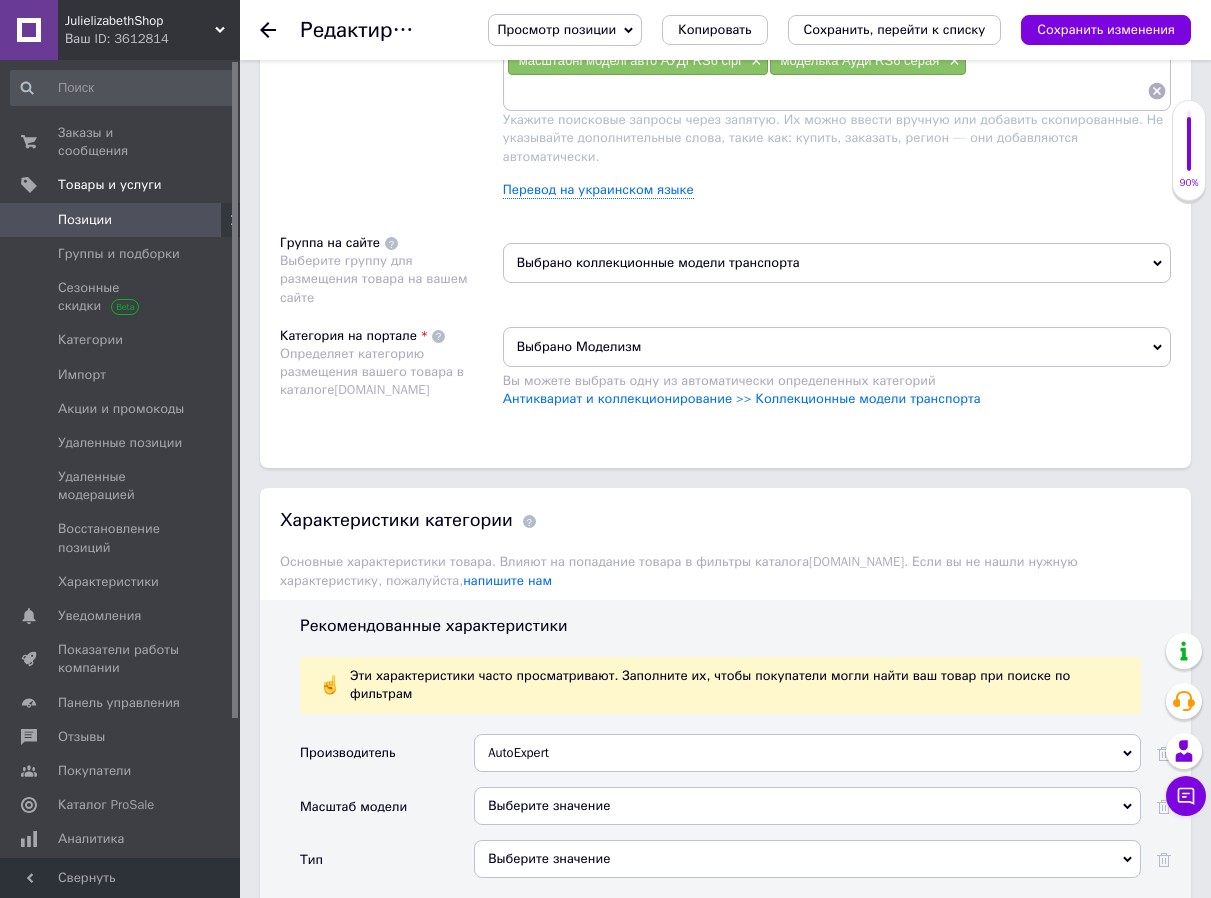 click on "Выберите значение" at bounding box center (807, 806) 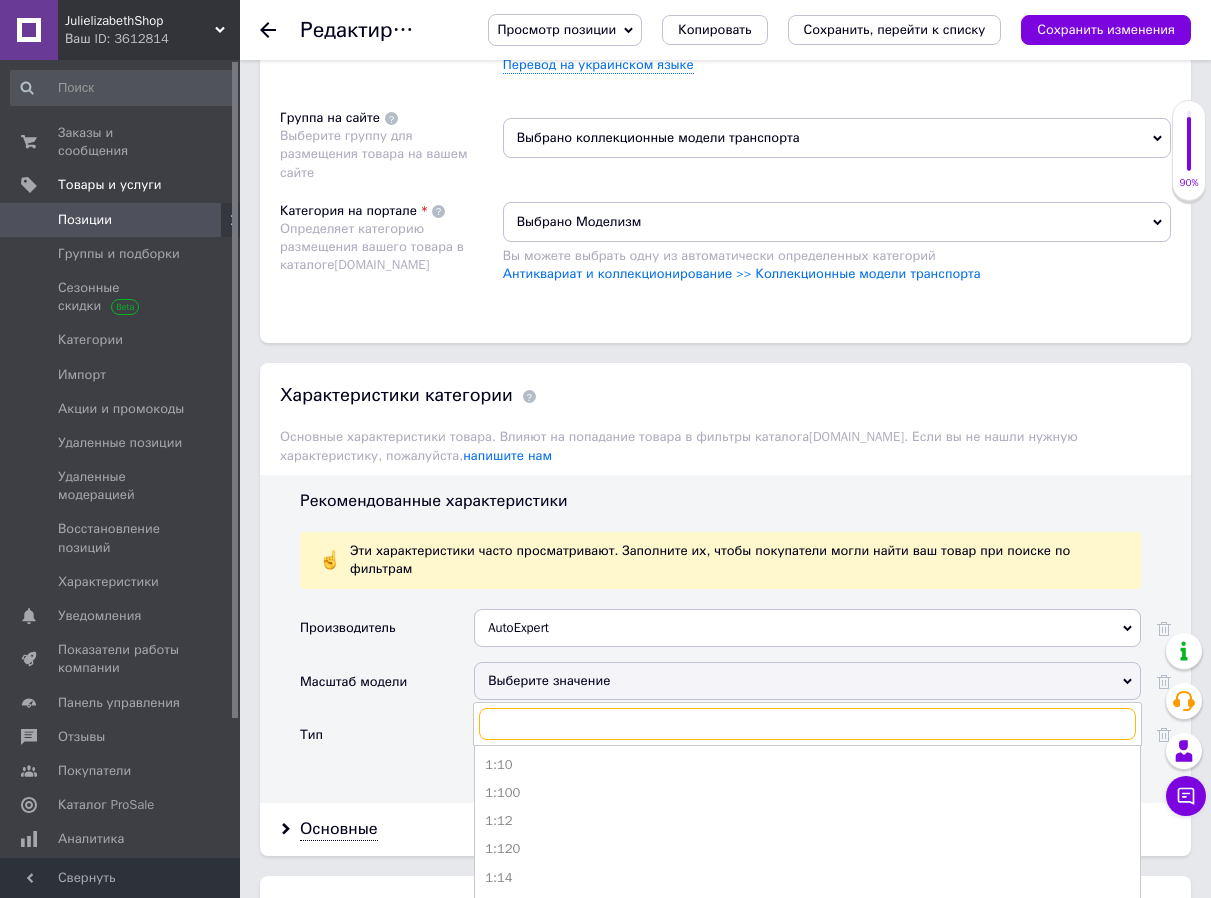 scroll, scrollTop: 1700, scrollLeft: 0, axis: vertical 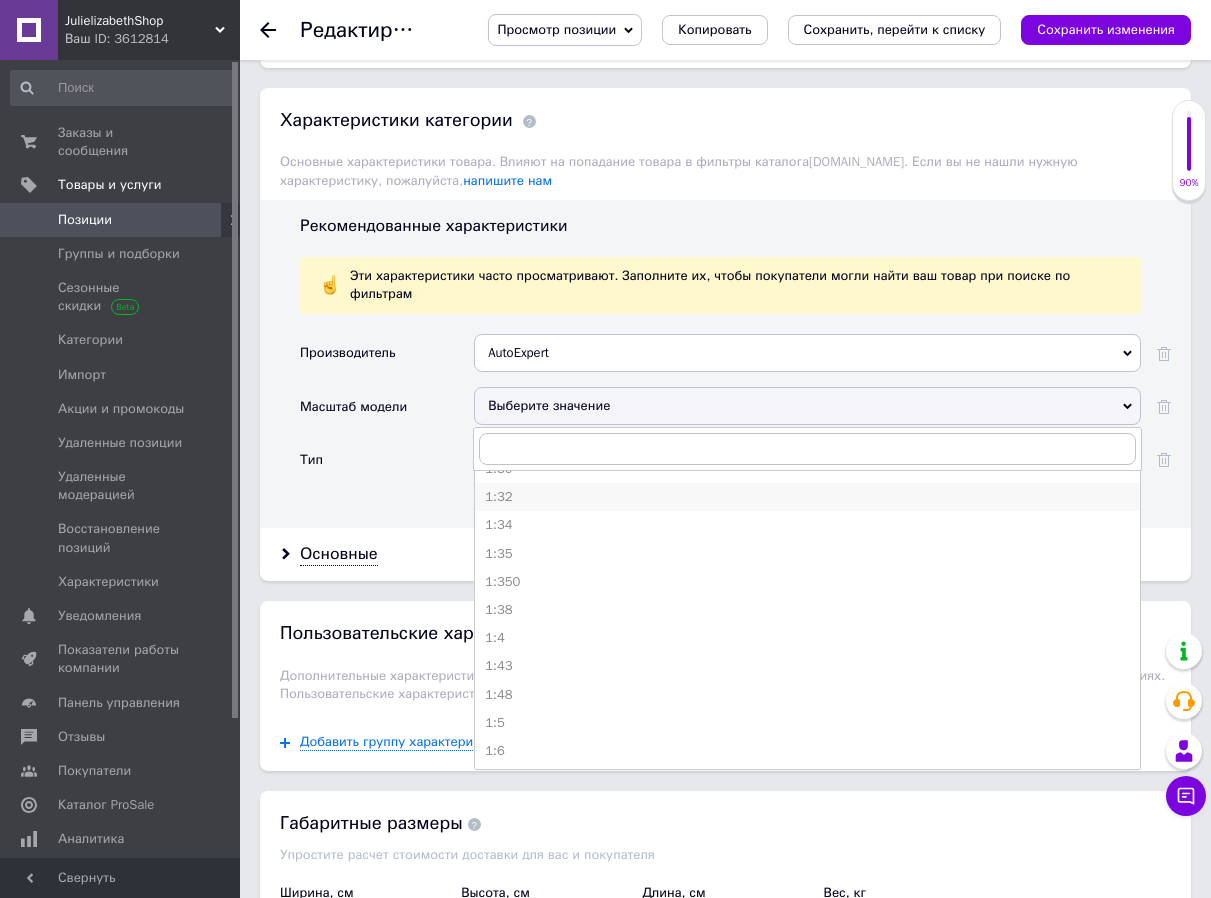 click on "1:32" at bounding box center [807, 497] 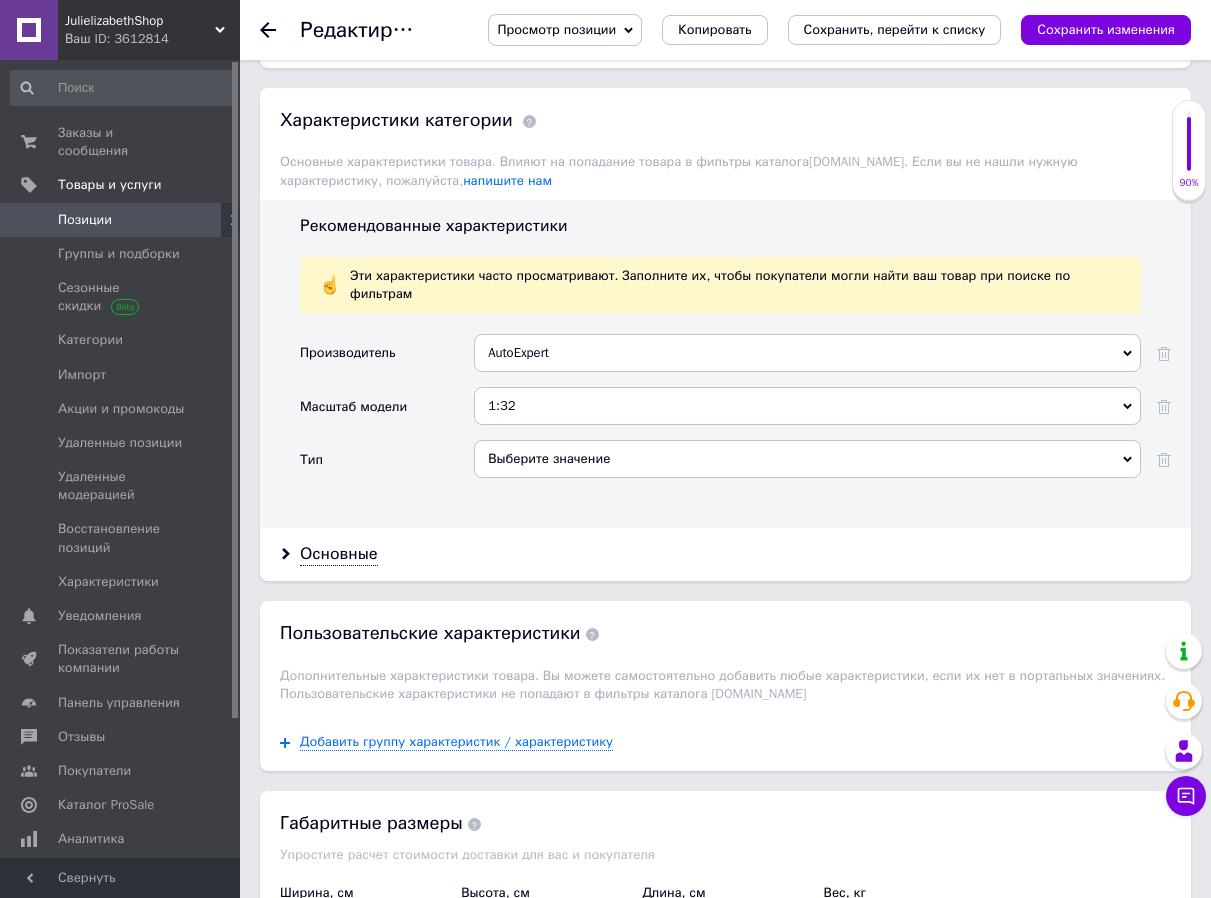 click on "Выберите значение" at bounding box center [807, 459] 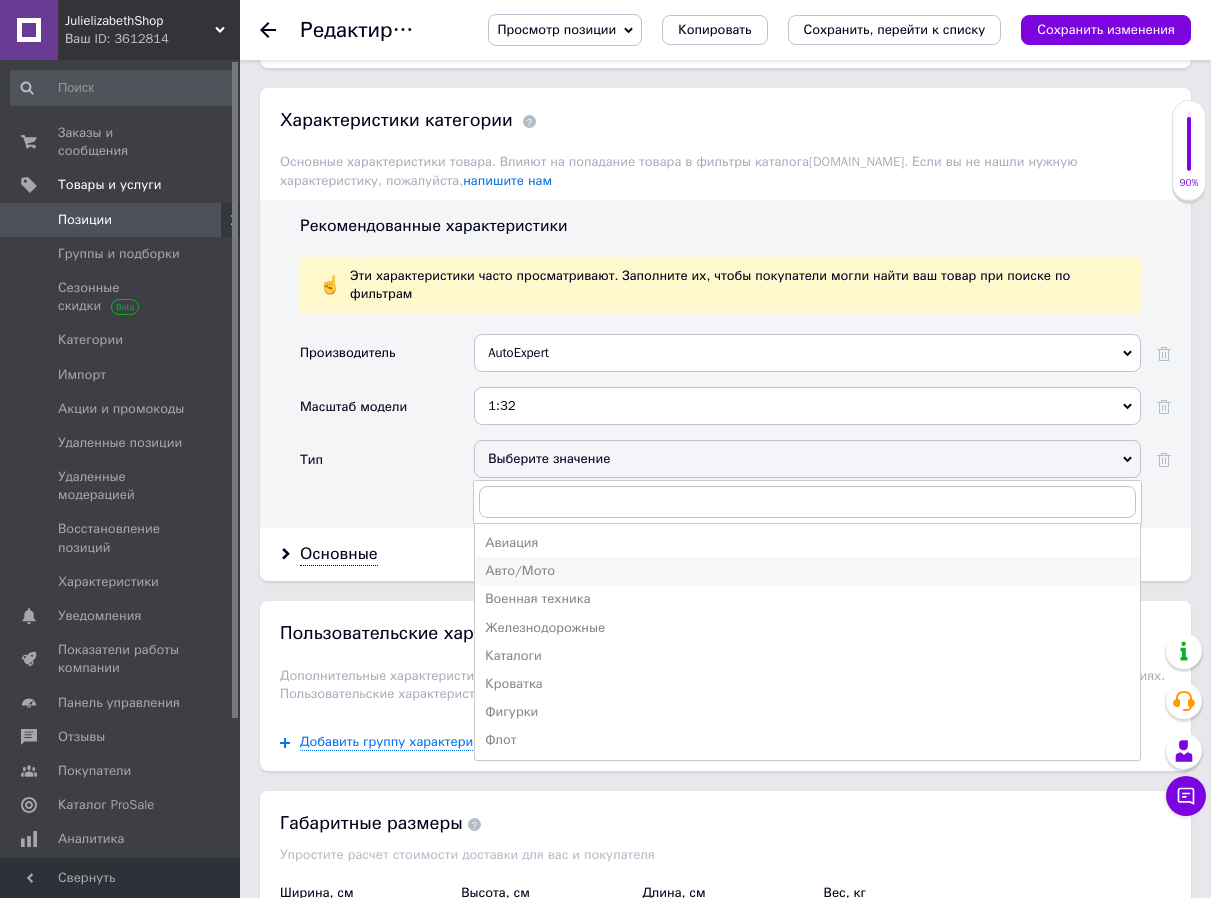 click on "Авто/Мото" at bounding box center [807, 571] 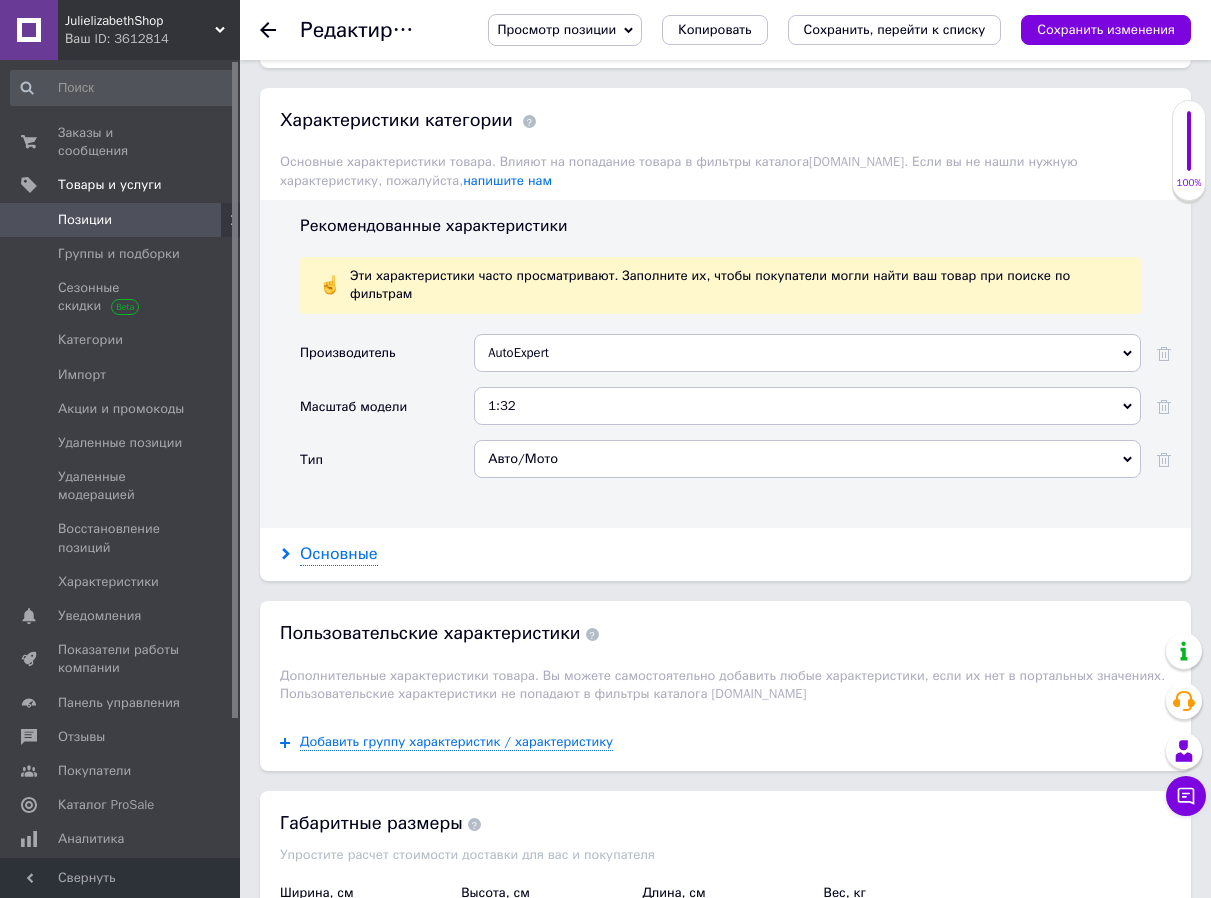 click on "Основные" at bounding box center (339, 554) 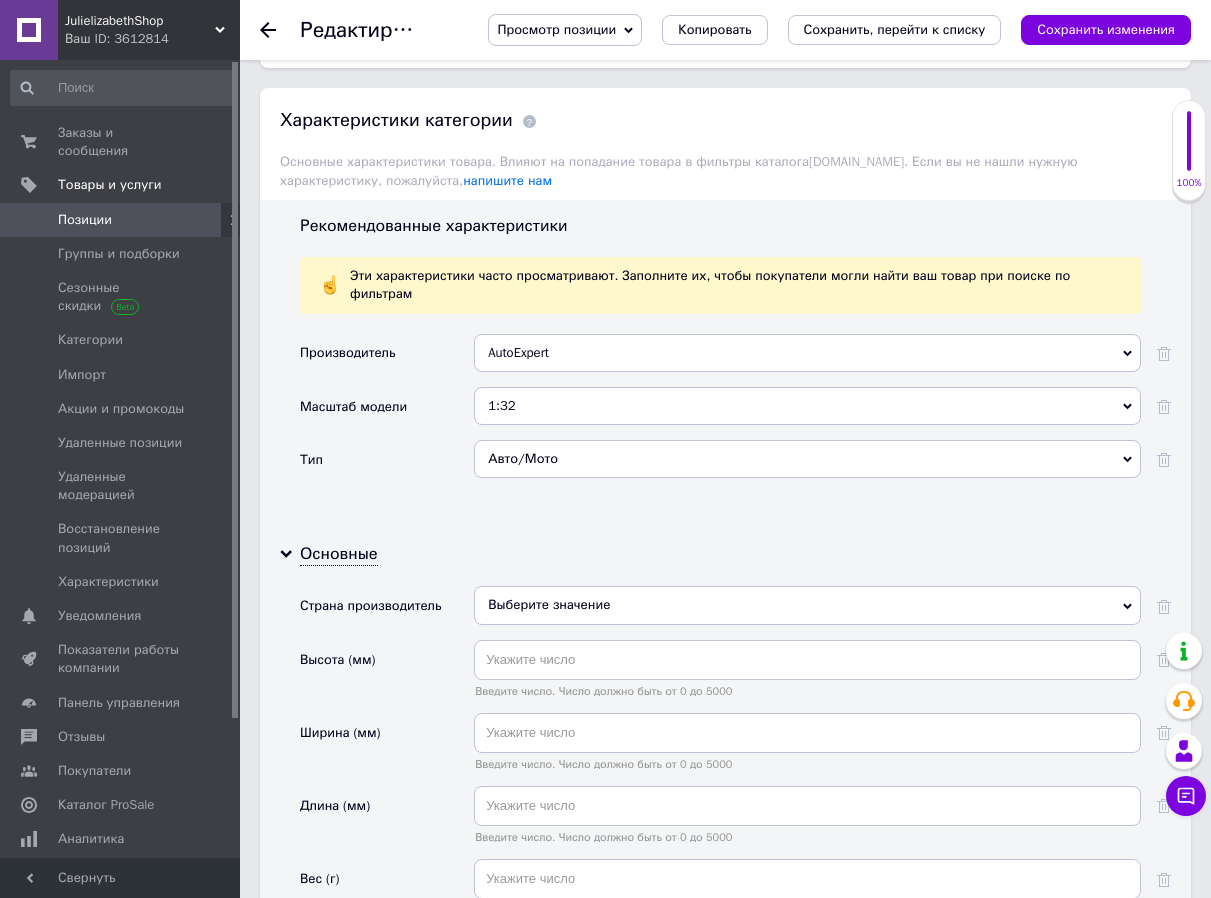 click on "Выберите значение" at bounding box center (807, 605) 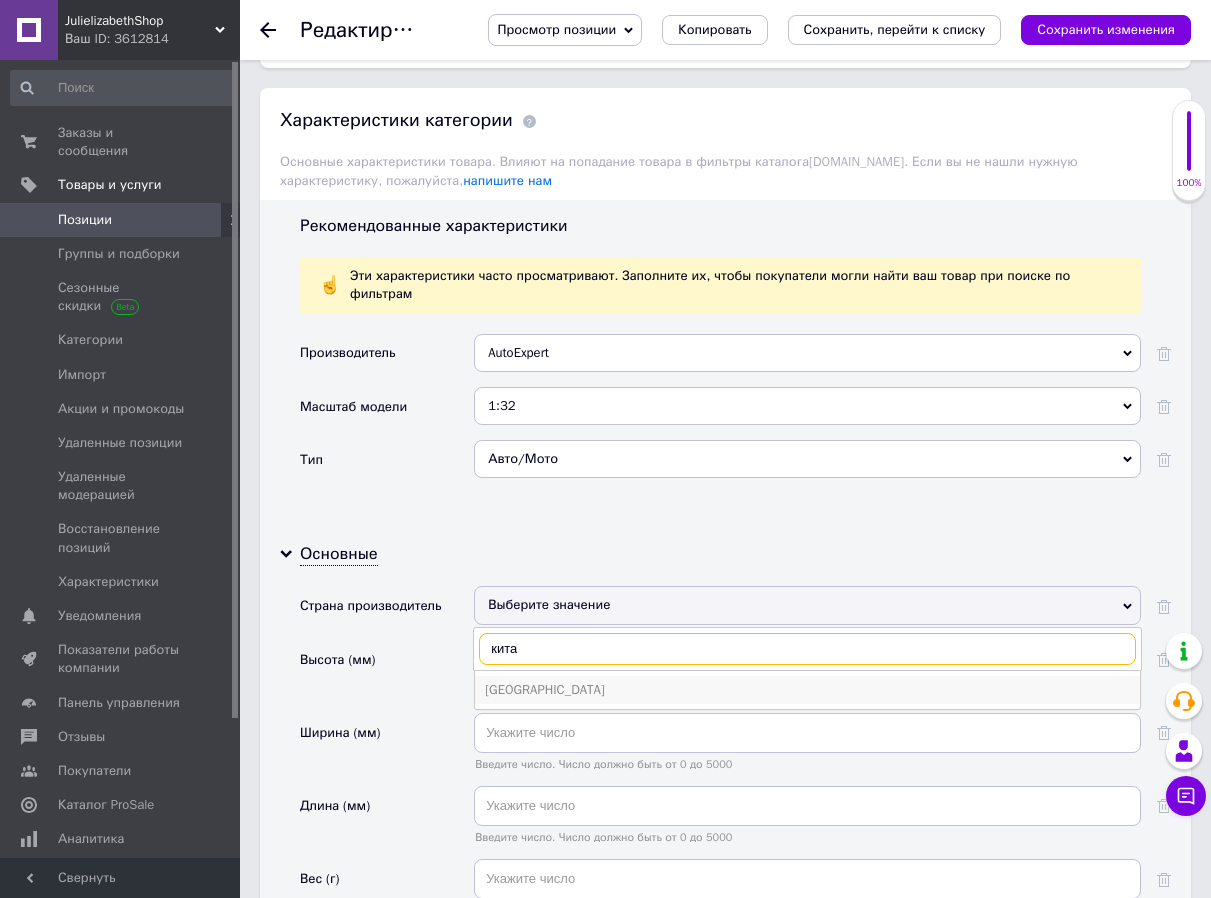 type on "кита" 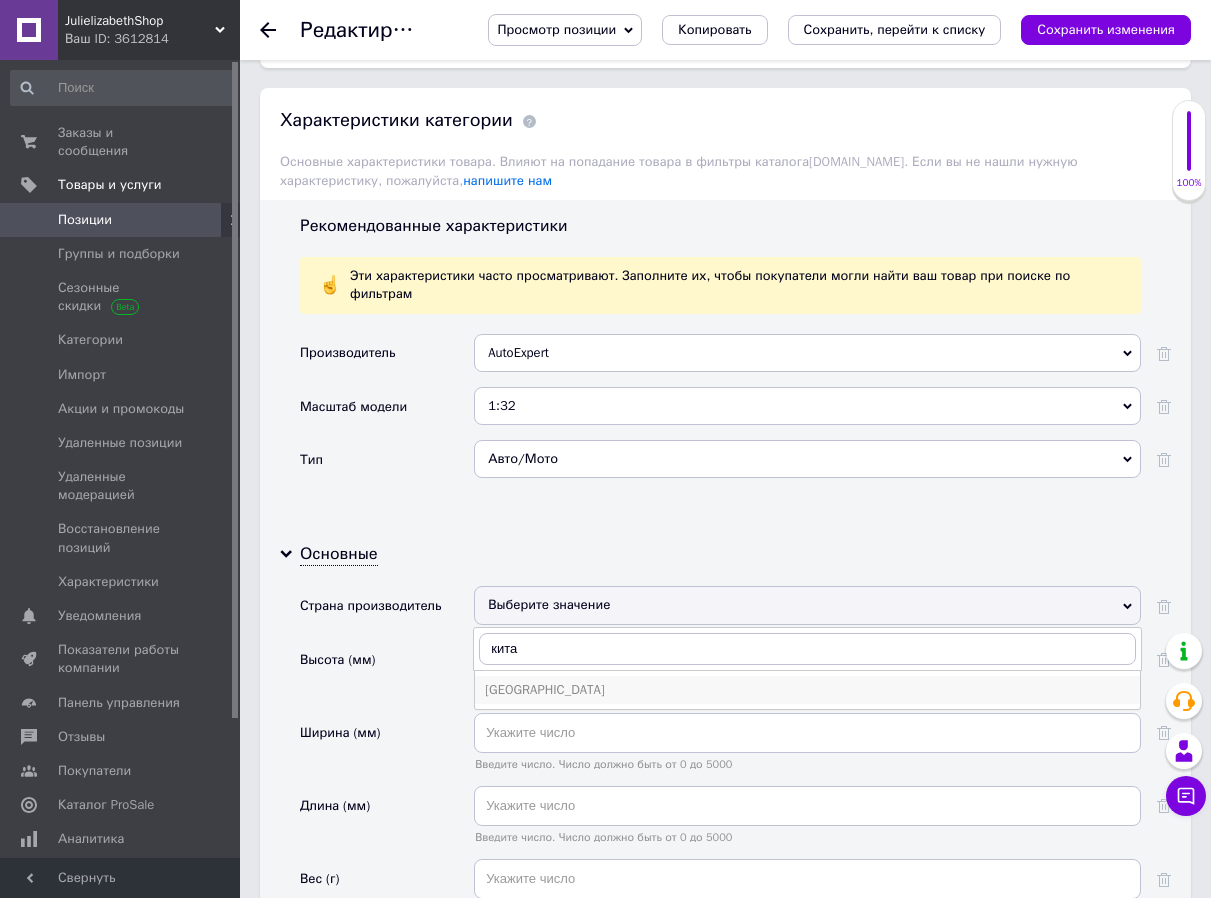 click on "[GEOGRAPHIC_DATA]" at bounding box center (807, 690) 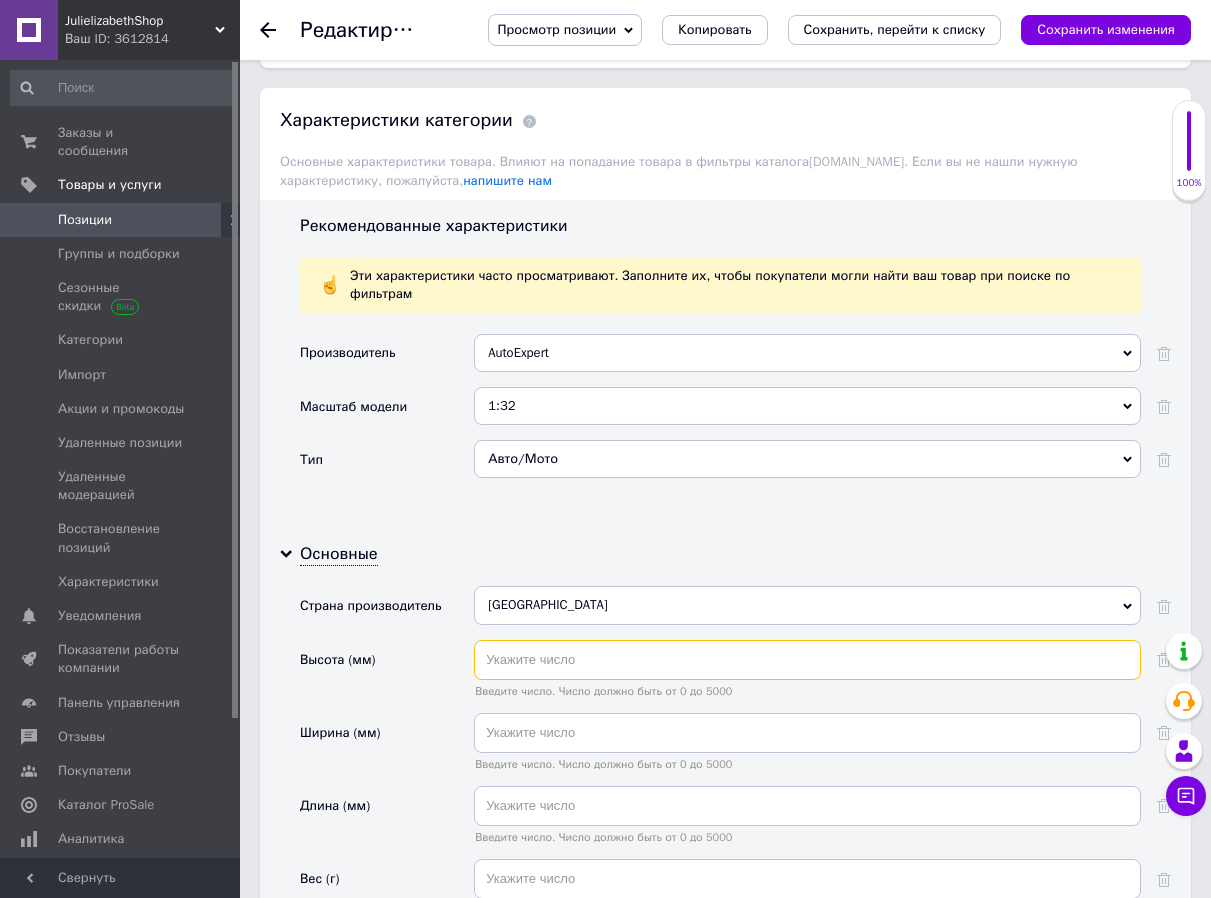 click at bounding box center [807, 660] 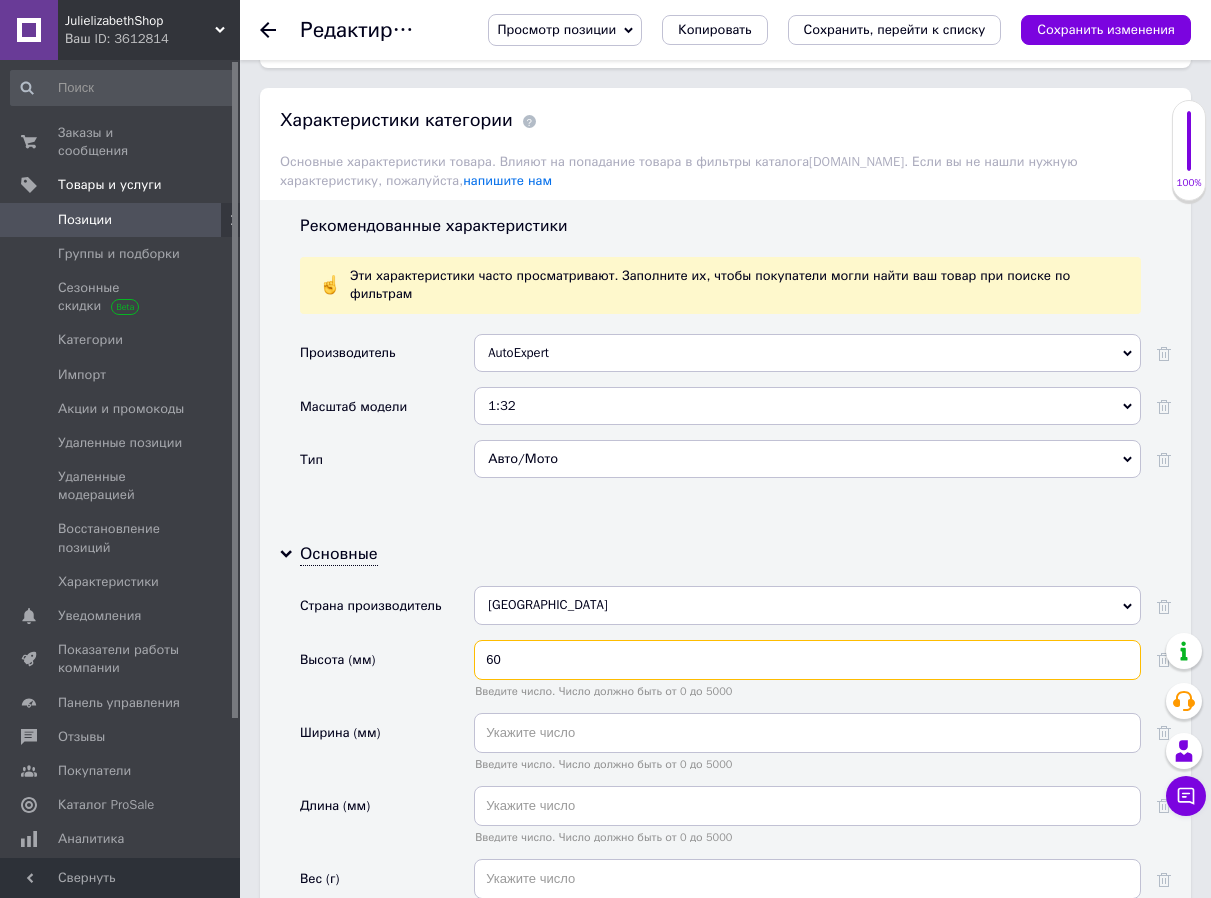 type on "60" 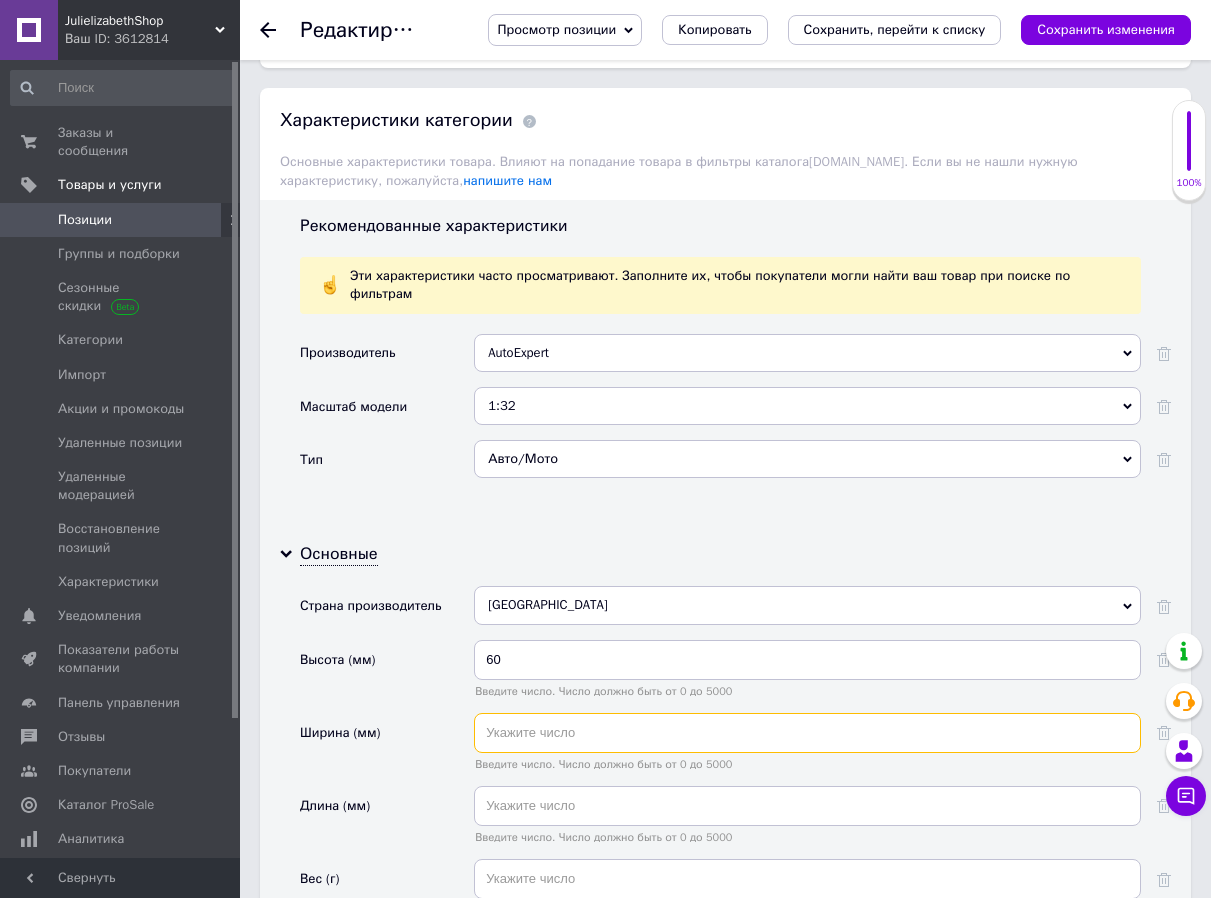 click at bounding box center [807, 733] 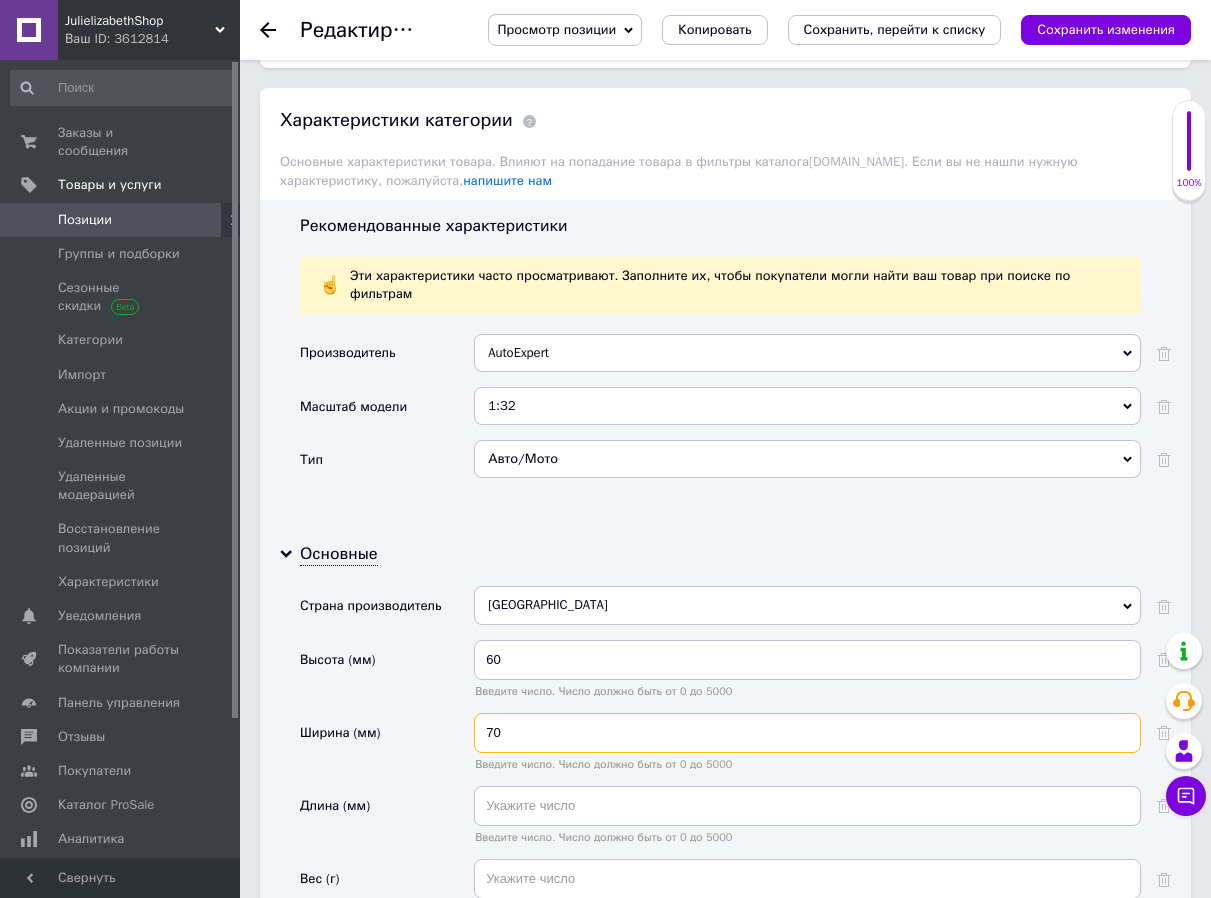 type on "70" 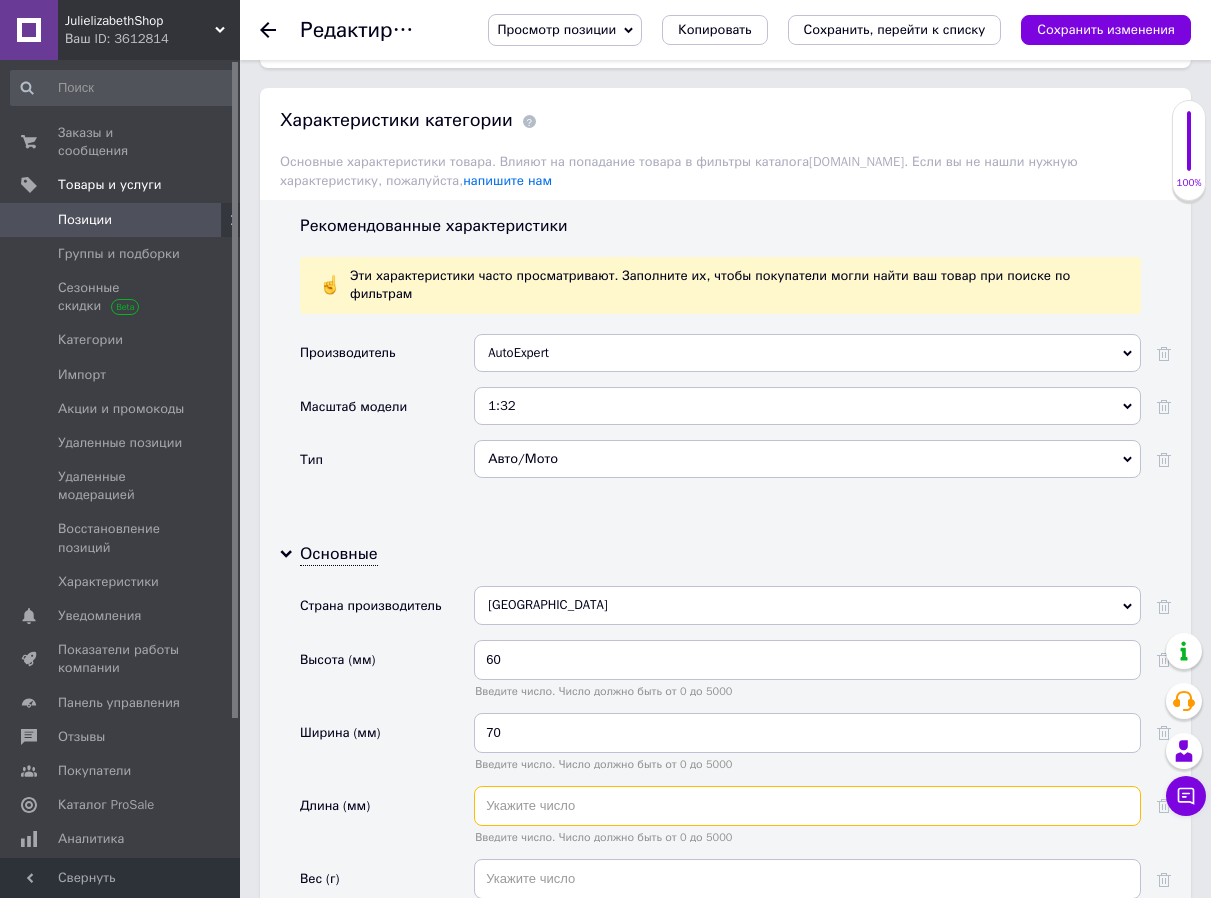 click at bounding box center (807, 806) 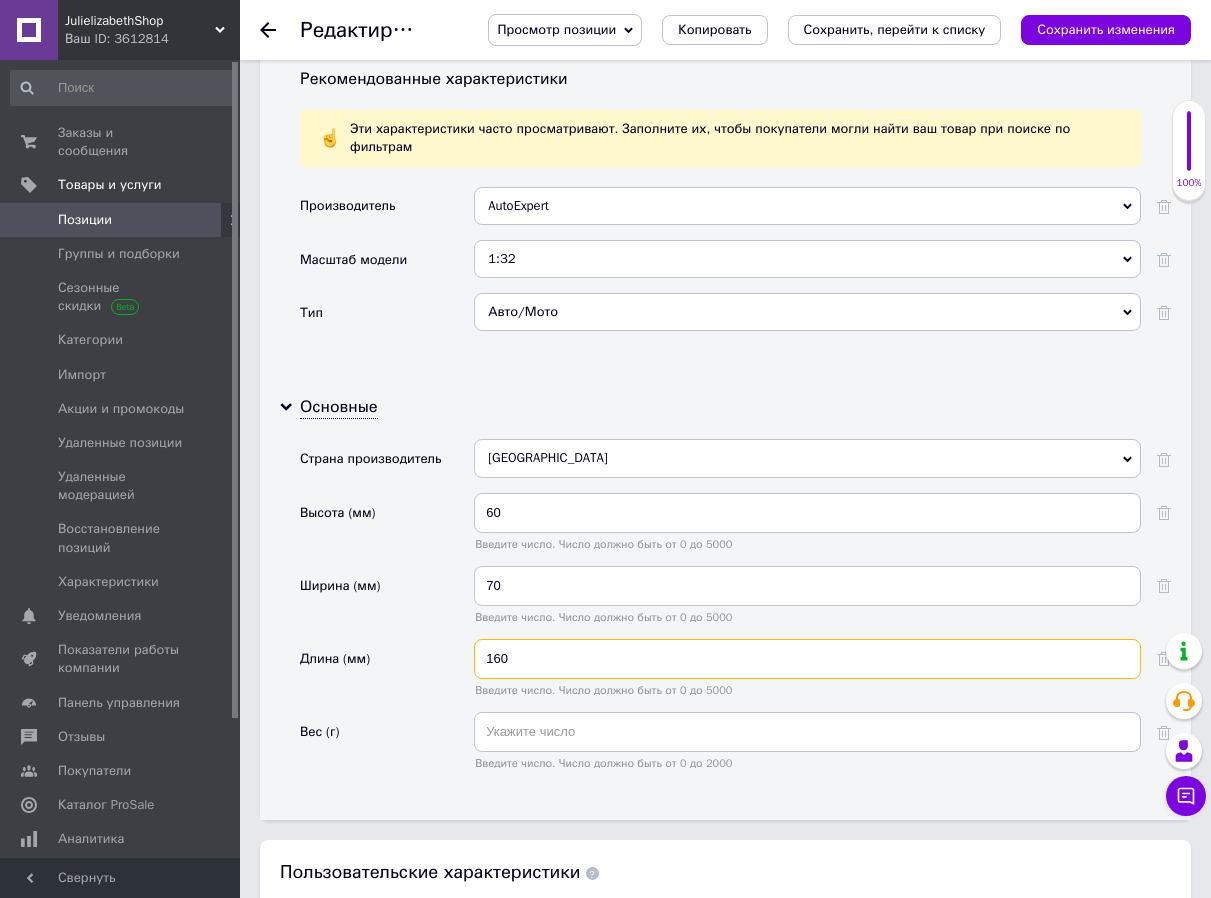 scroll, scrollTop: 1900, scrollLeft: 0, axis: vertical 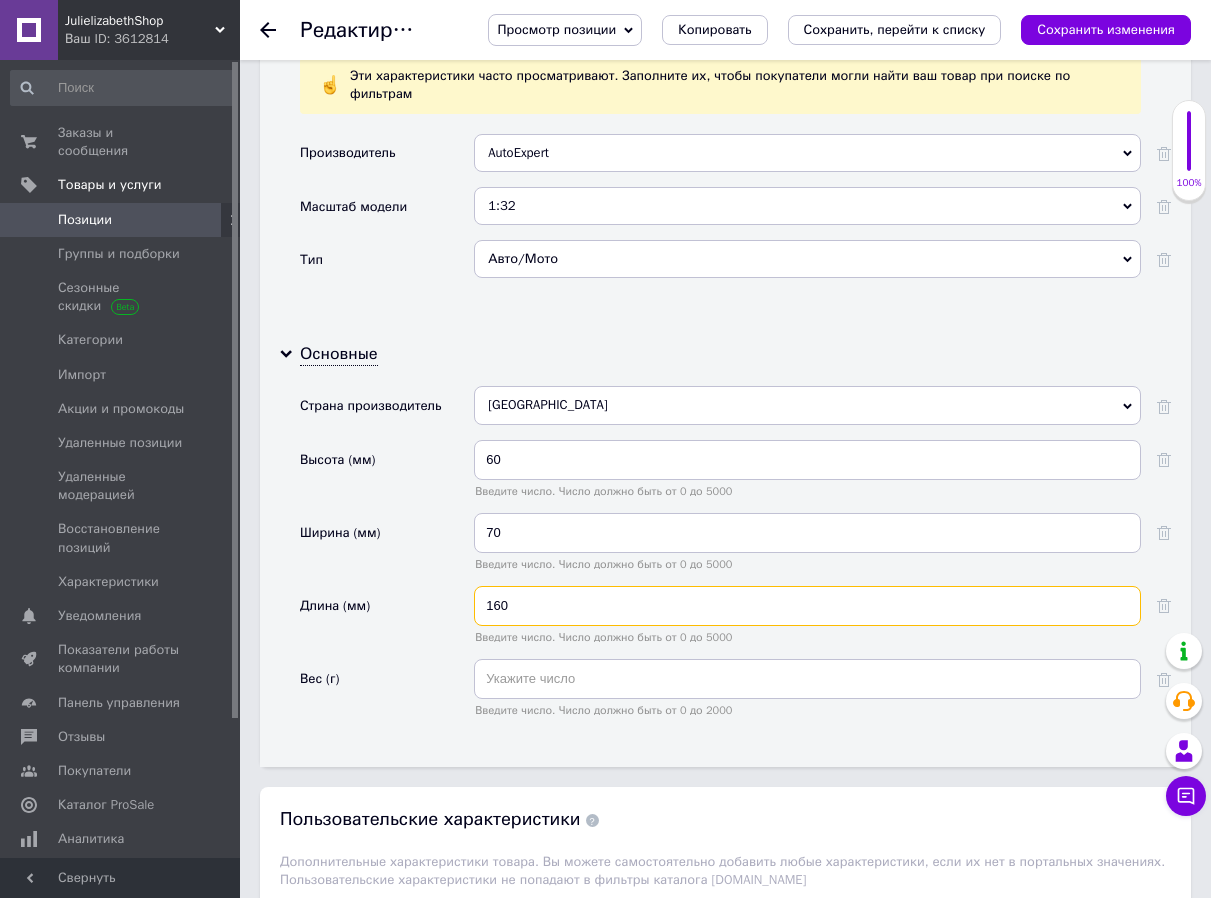 type on "160" 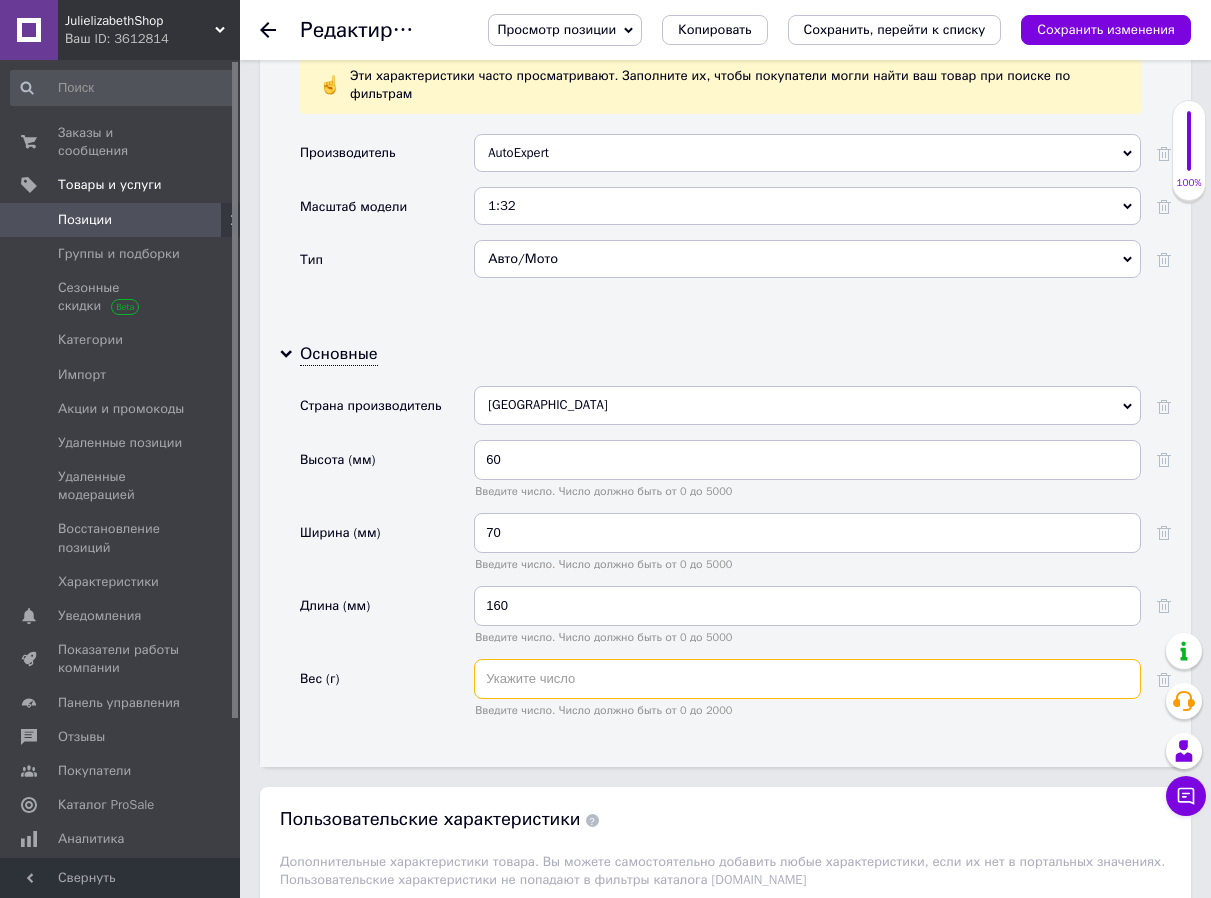 click at bounding box center (807, 679) 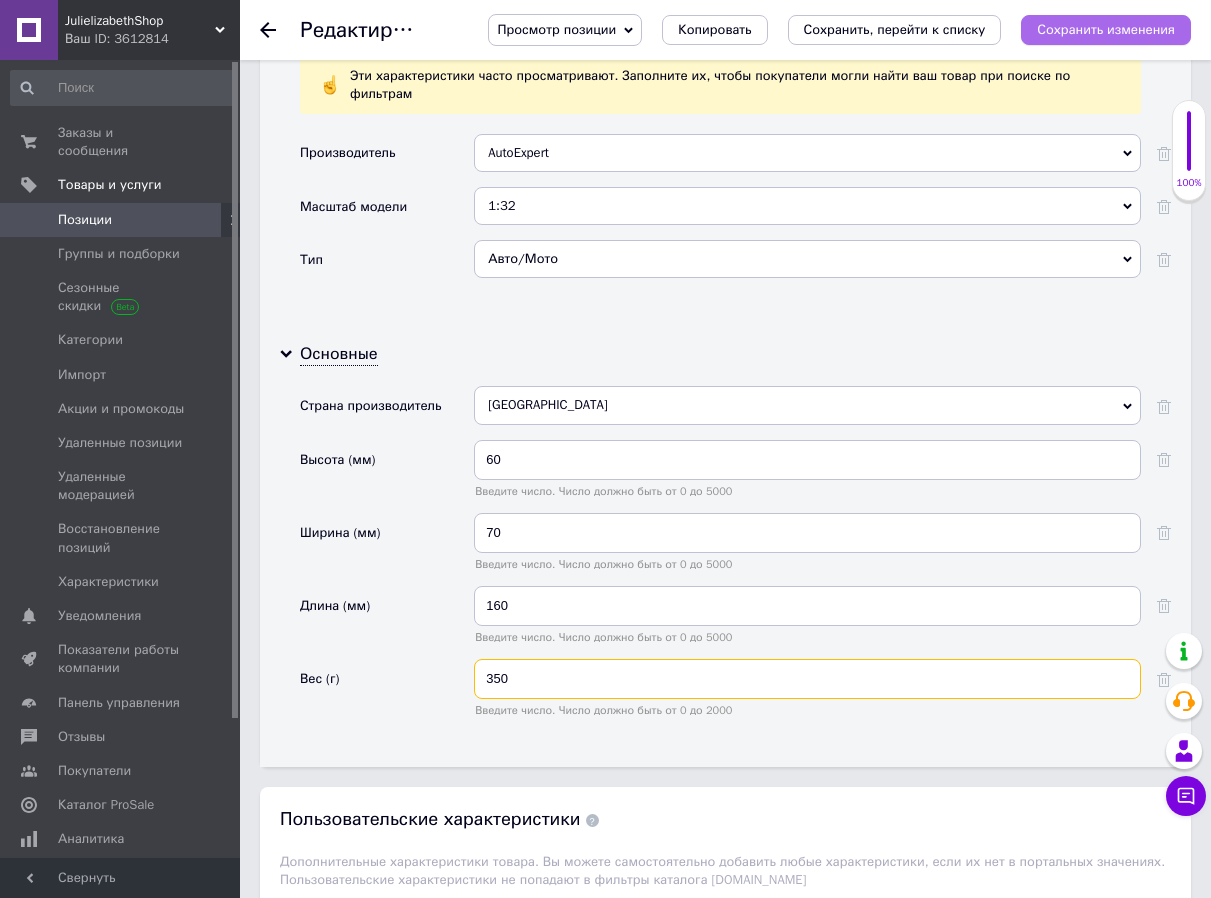 type on "350" 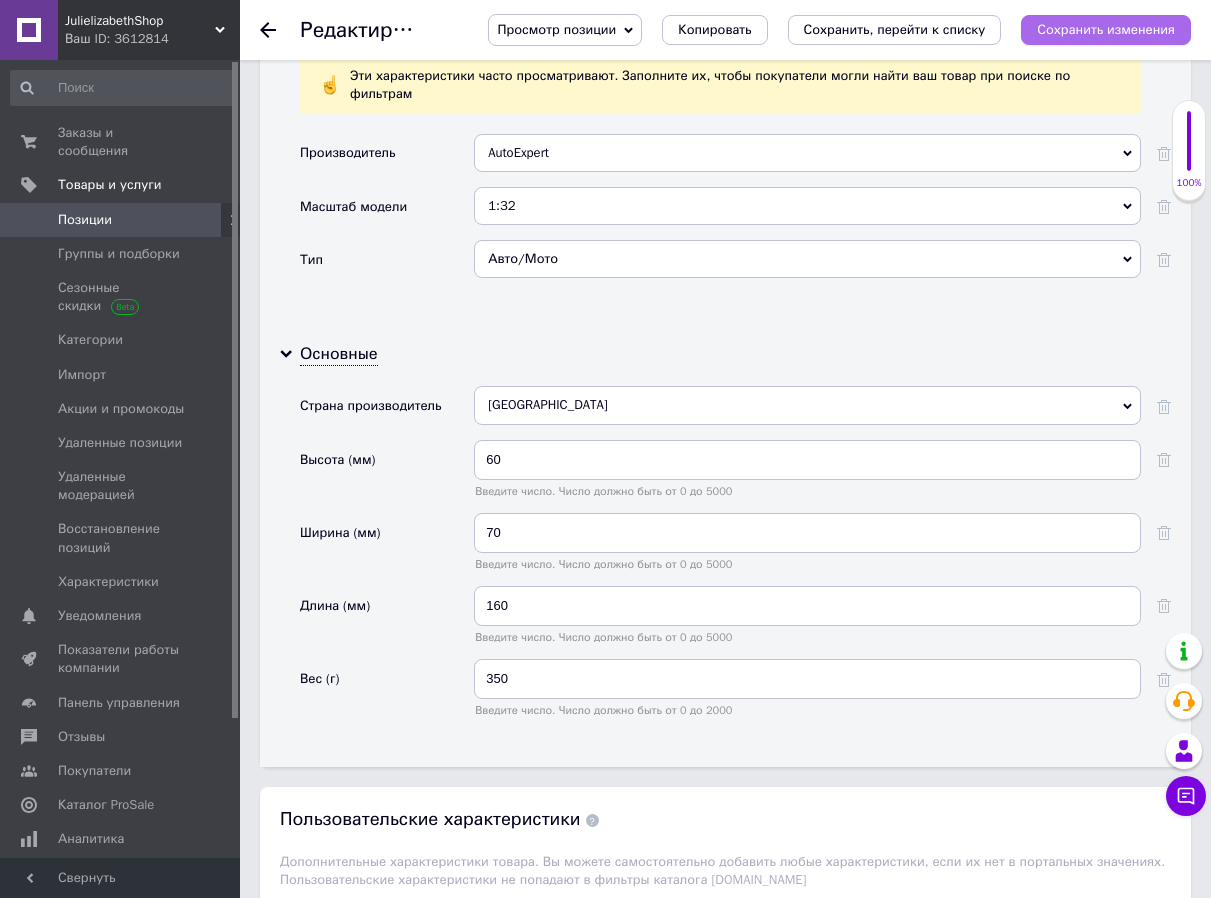 click on "Сохранить изменения" at bounding box center (1106, 29) 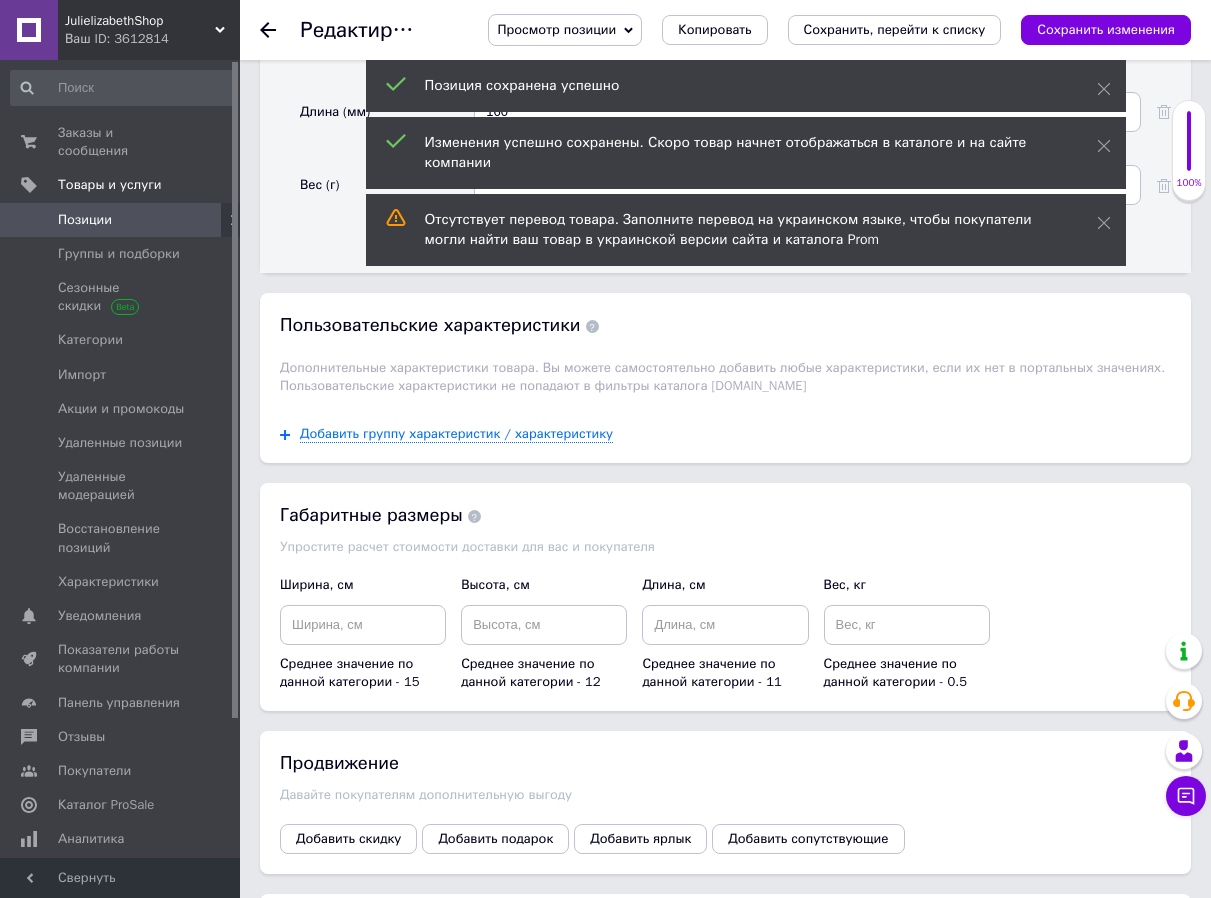 scroll, scrollTop: 2400, scrollLeft: 0, axis: vertical 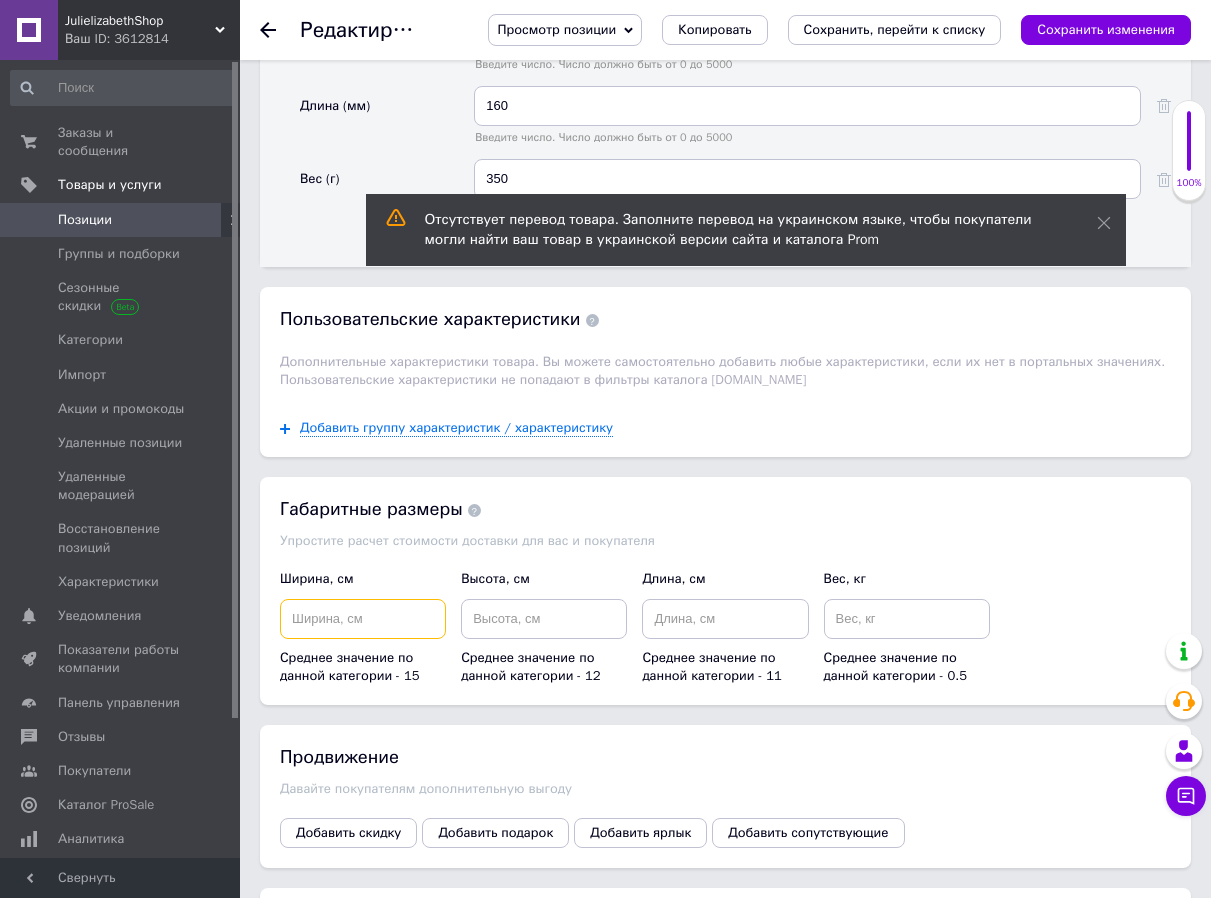 click at bounding box center (363, 619) 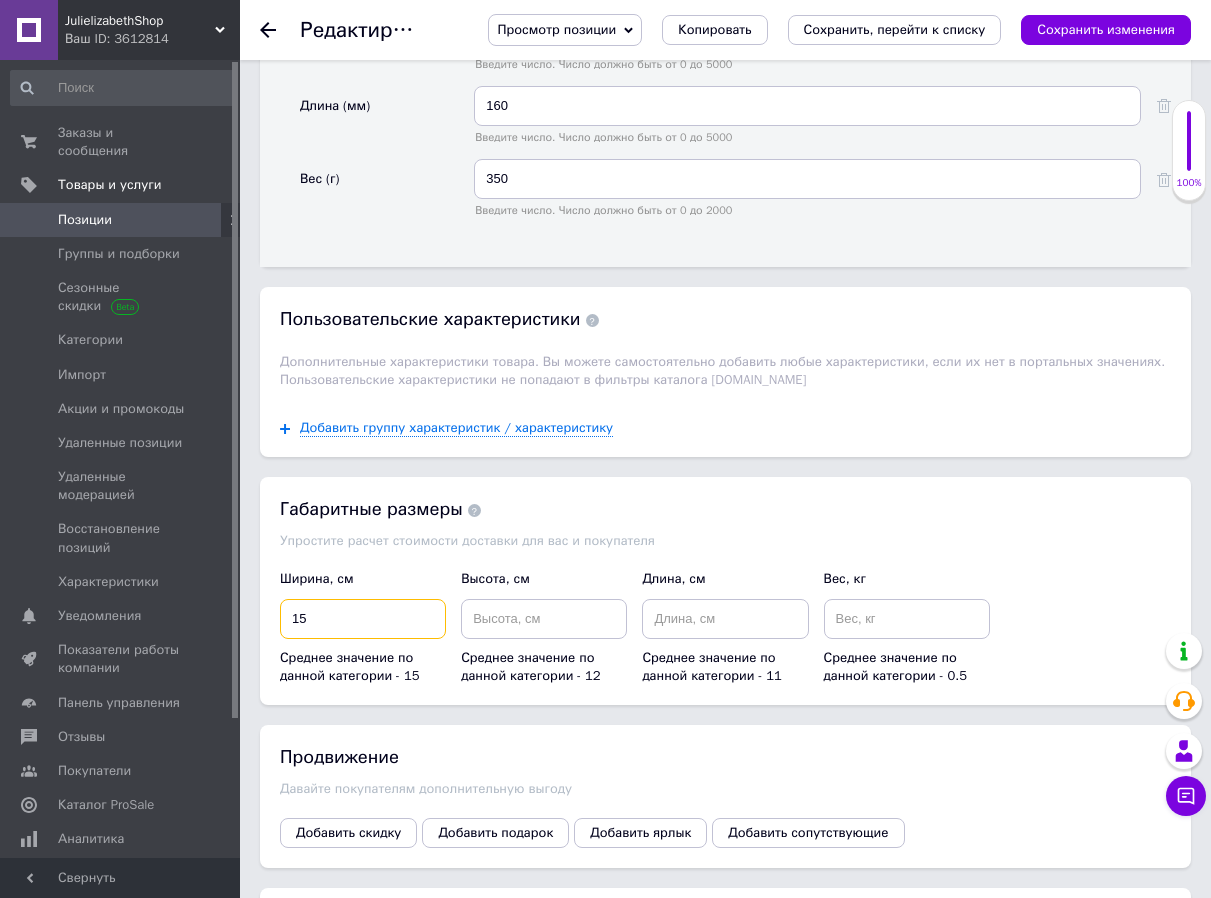 type on "15" 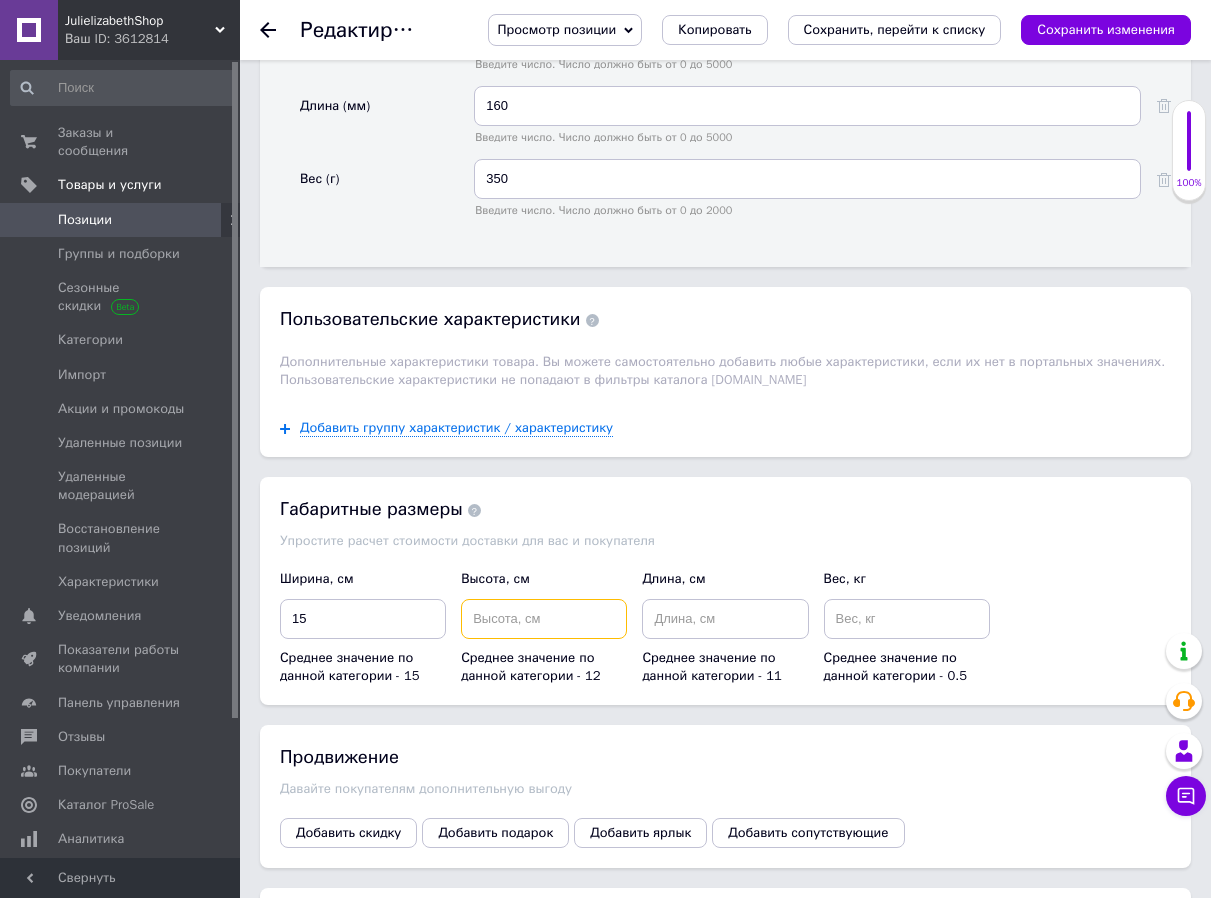 click at bounding box center (544, 619) 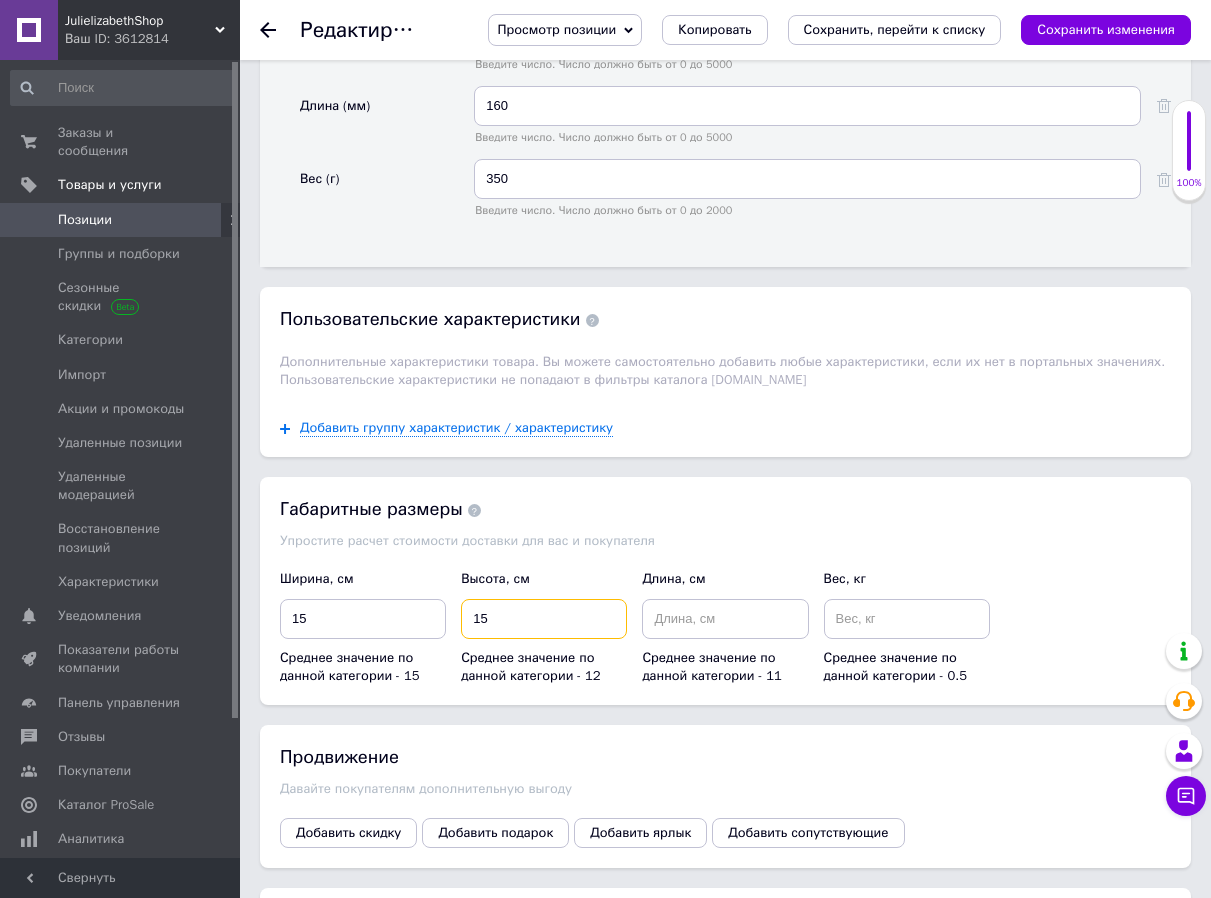 type on "15" 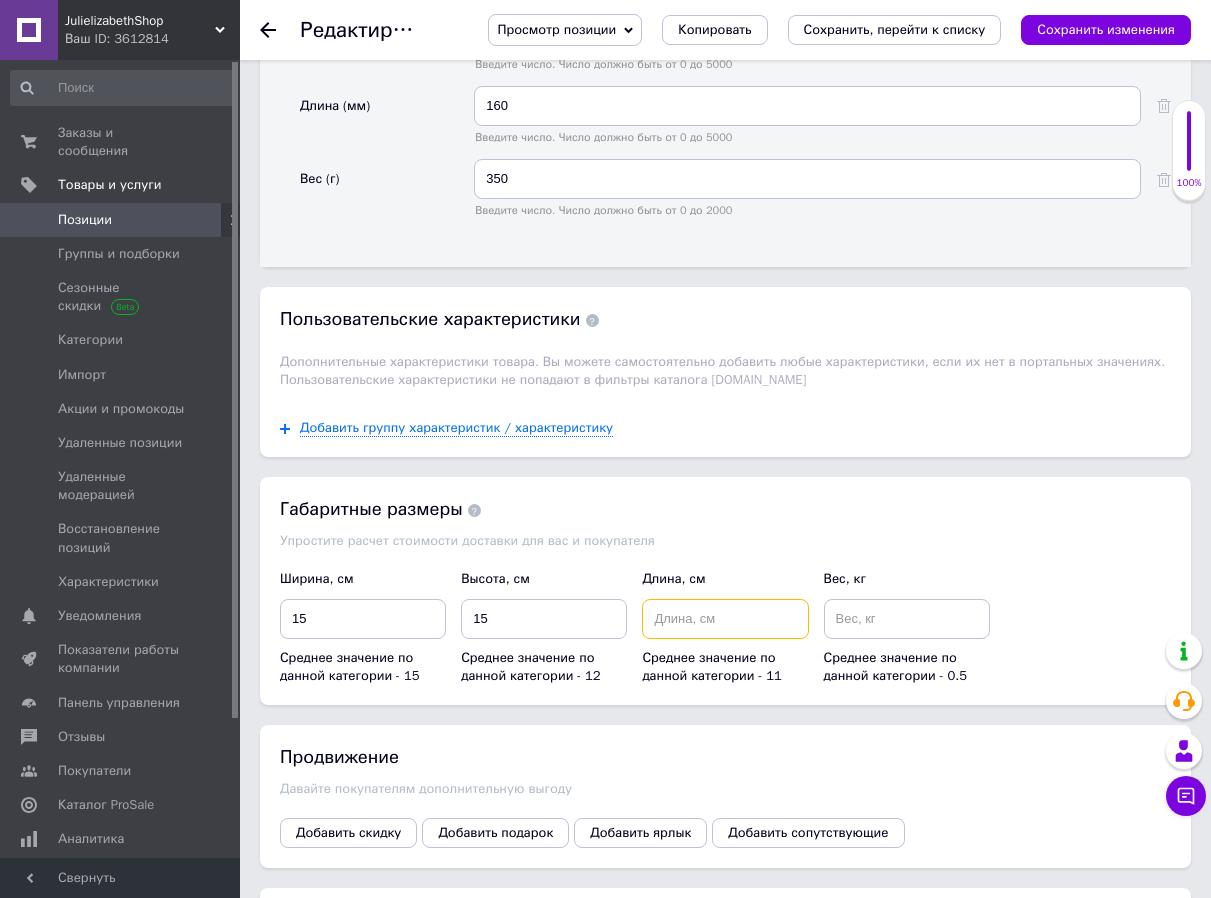 click at bounding box center (725, 619) 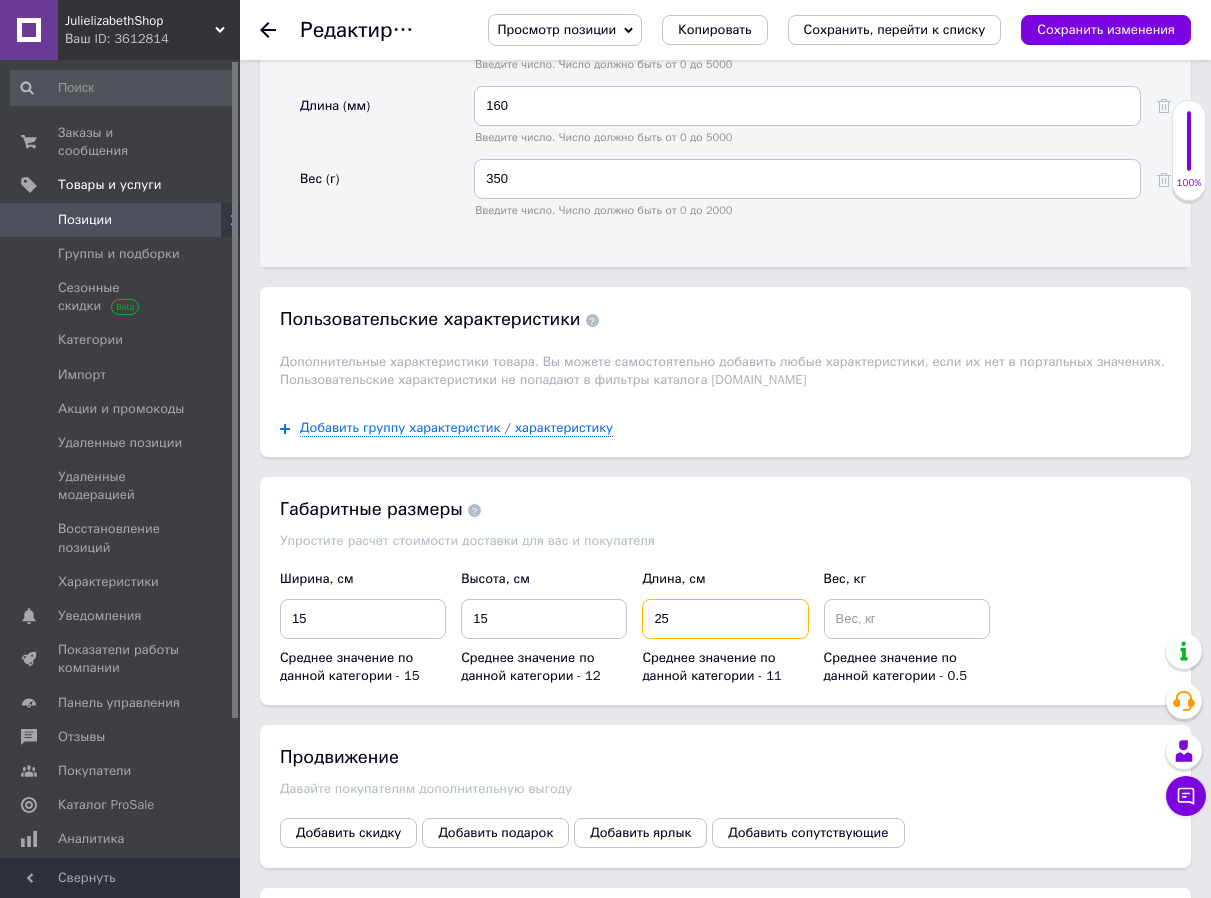type on "25" 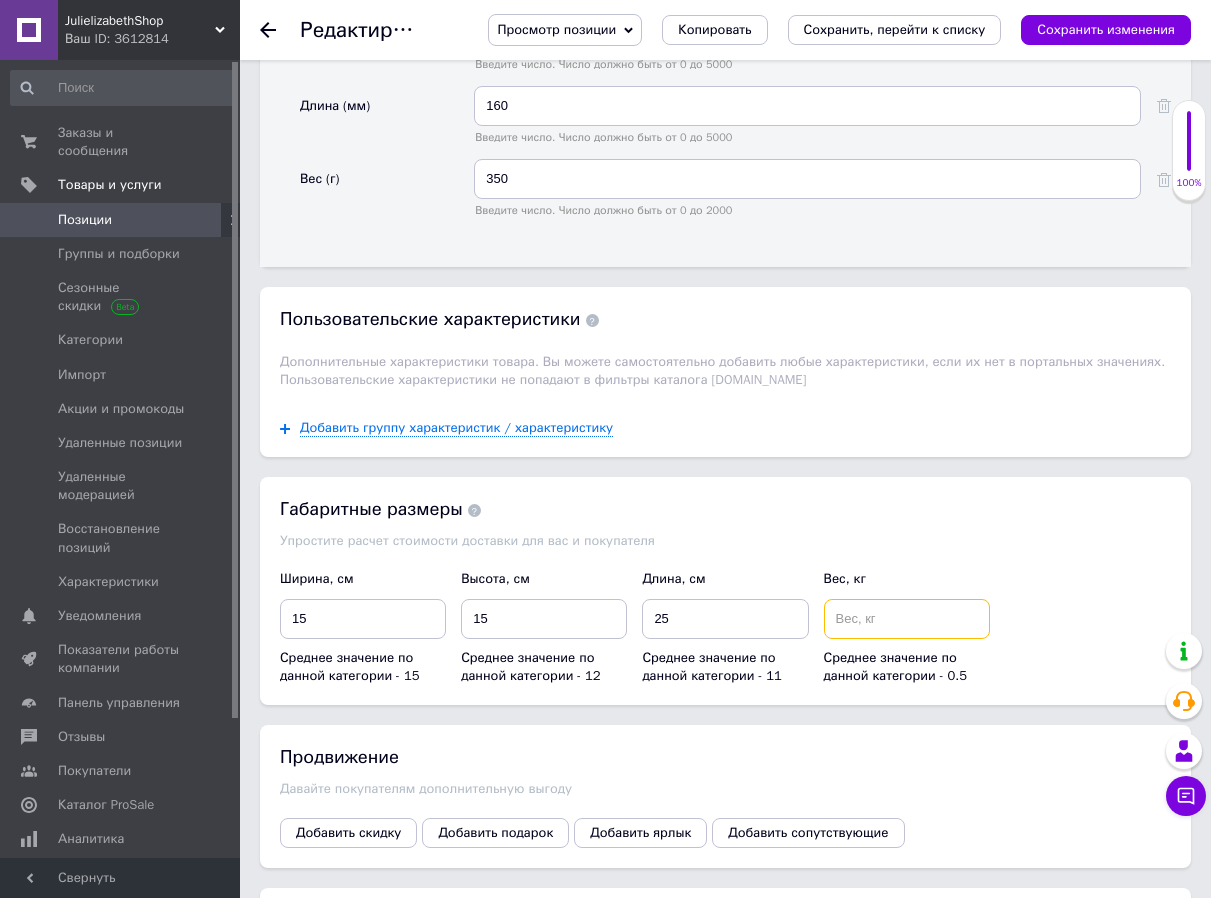 click at bounding box center (907, 619) 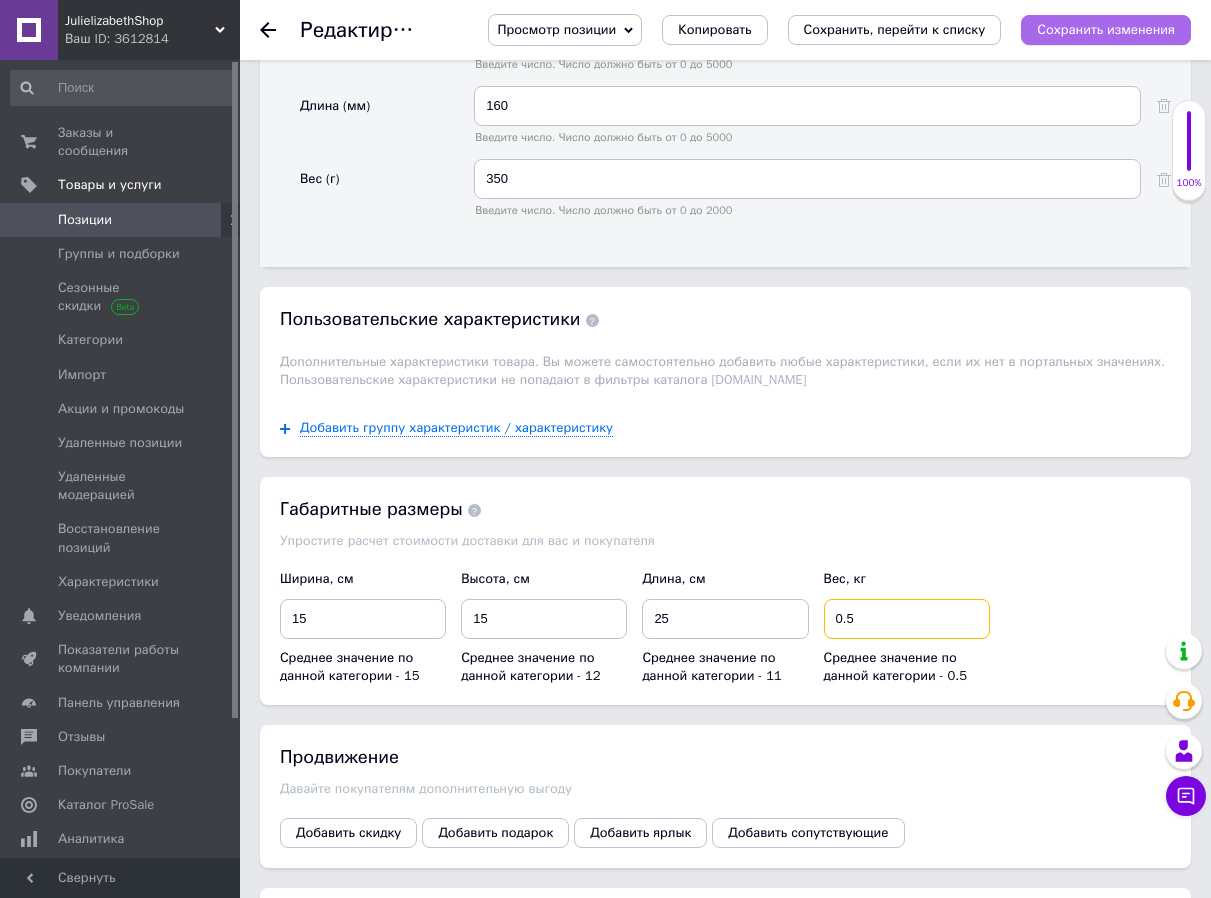 type on "0.5" 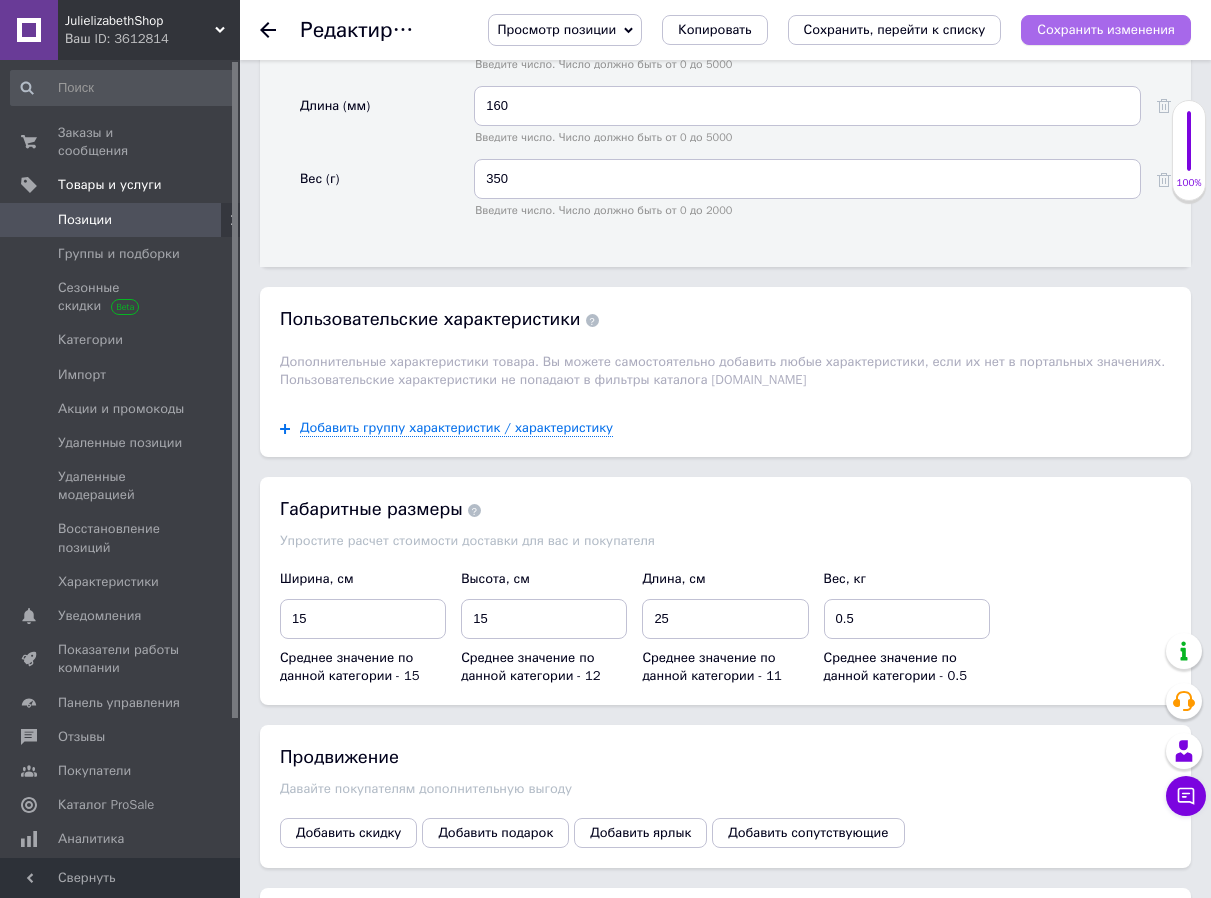 click on "Сохранить изменения" at bounding box center [1106, 29] 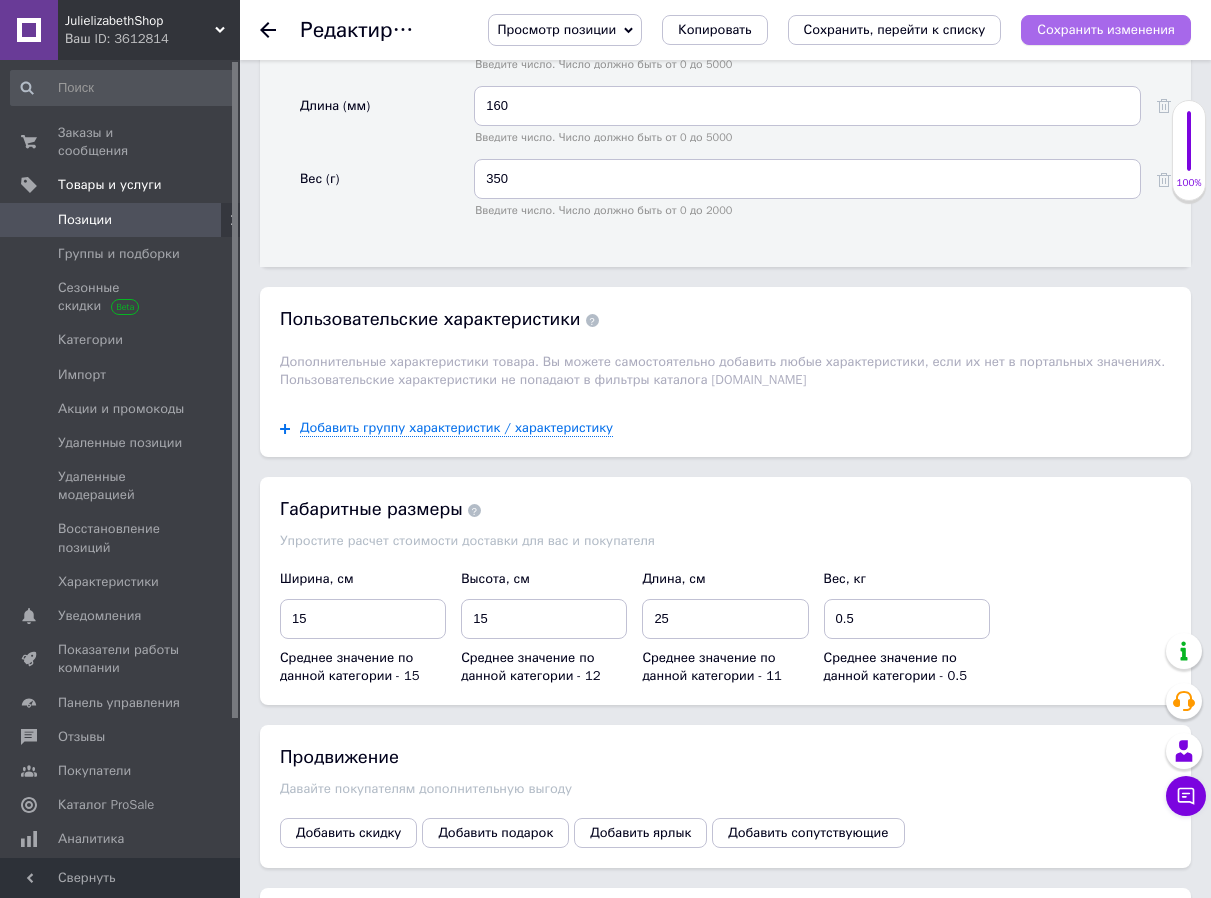 click on "Сохранить изменения" at bounding box center [1106, 30] 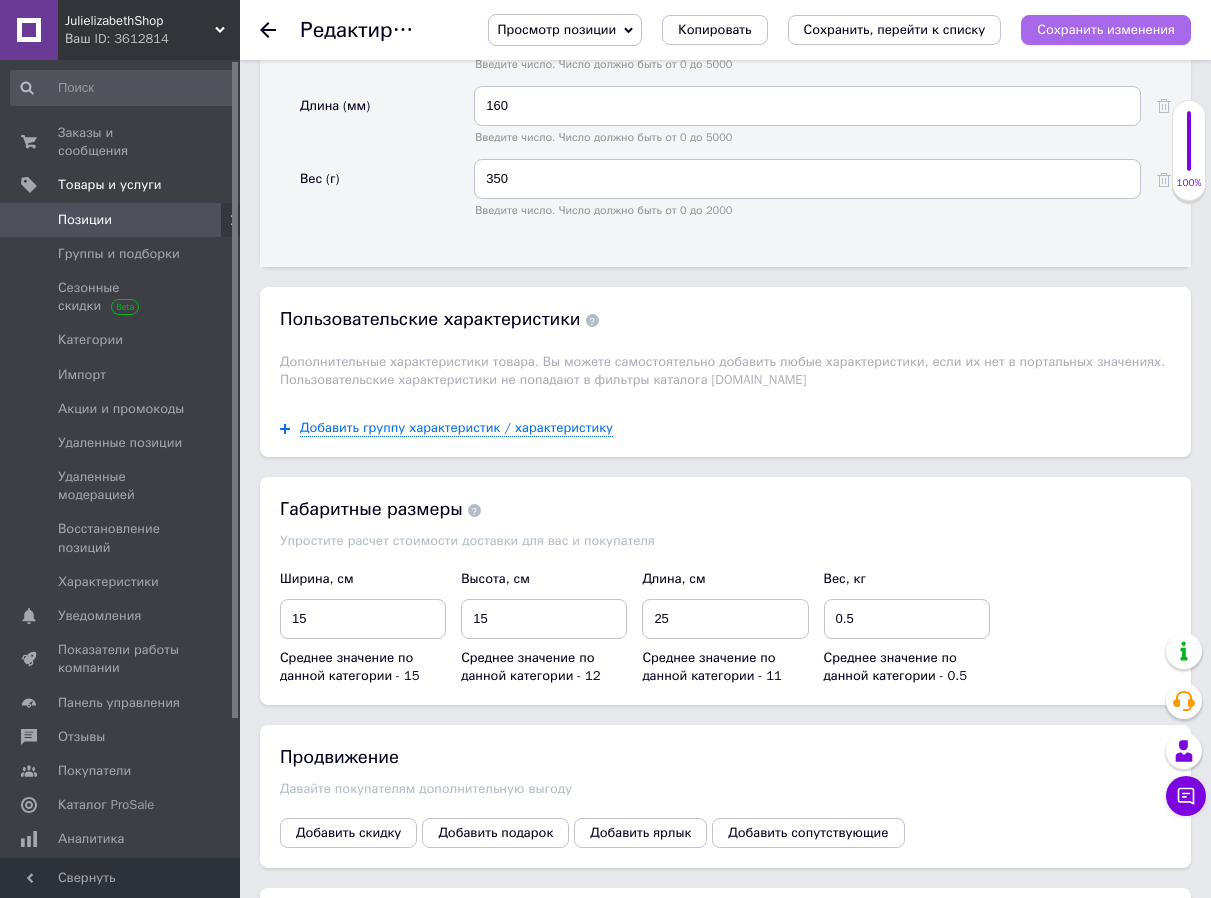 click on "Сохранить изменения" at bounding box center (1106, 29) 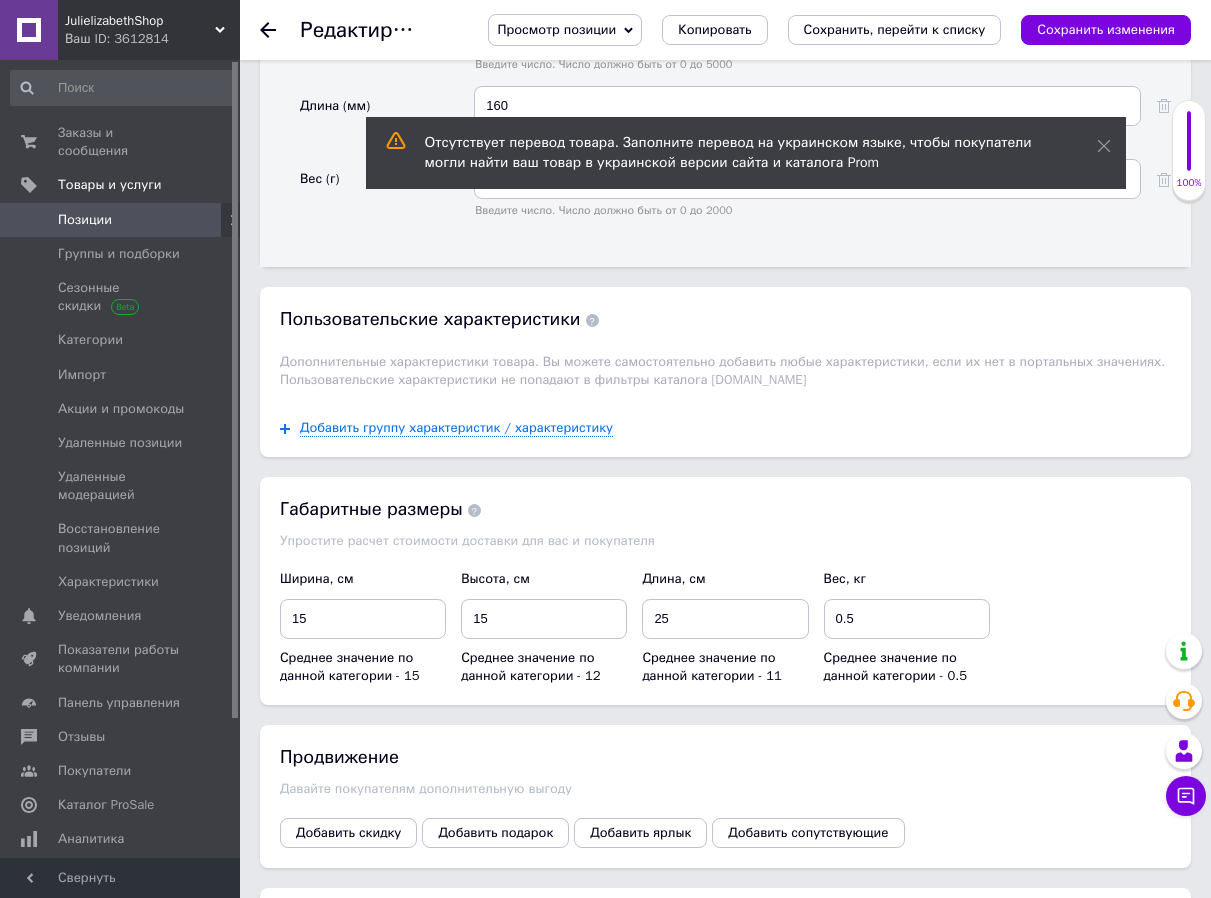click 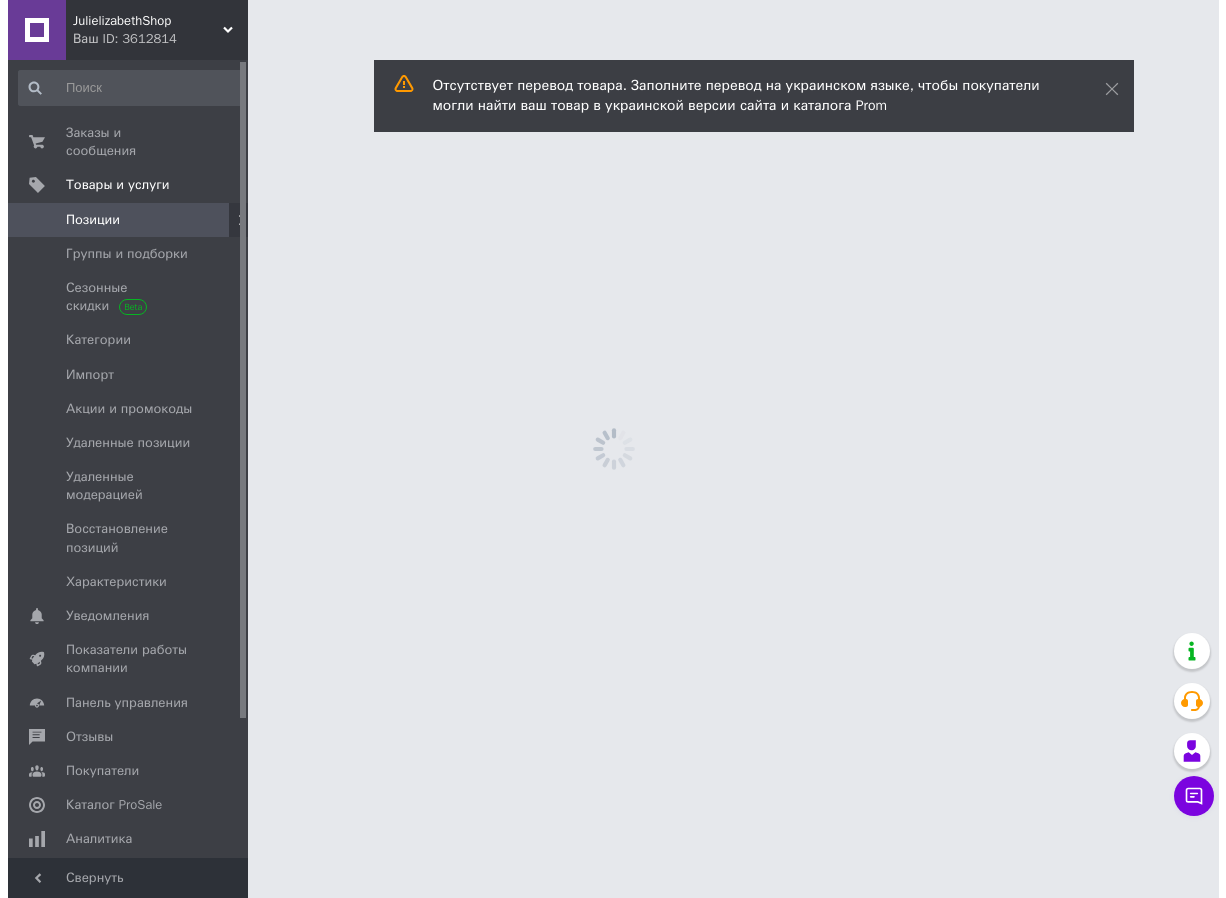 scroll, scrollTop: 0, scrollLeft: 0, axis: both 